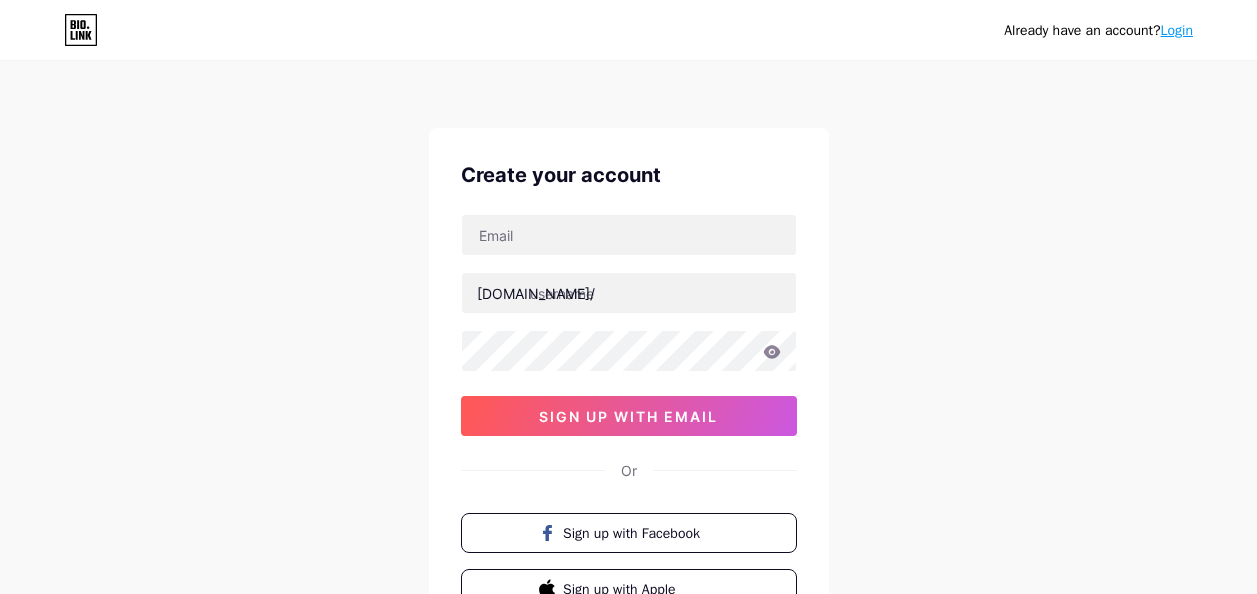 scroll, scrollTop: 0, scrollLeft: 0, axis: both 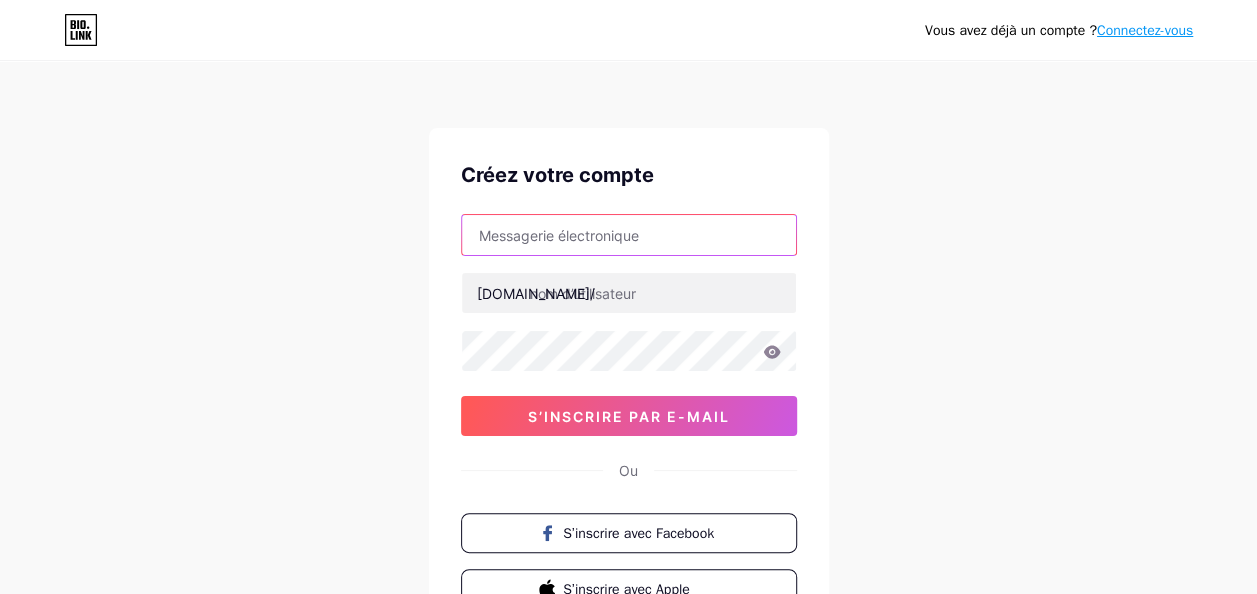 click at bounding box center [629, 235] 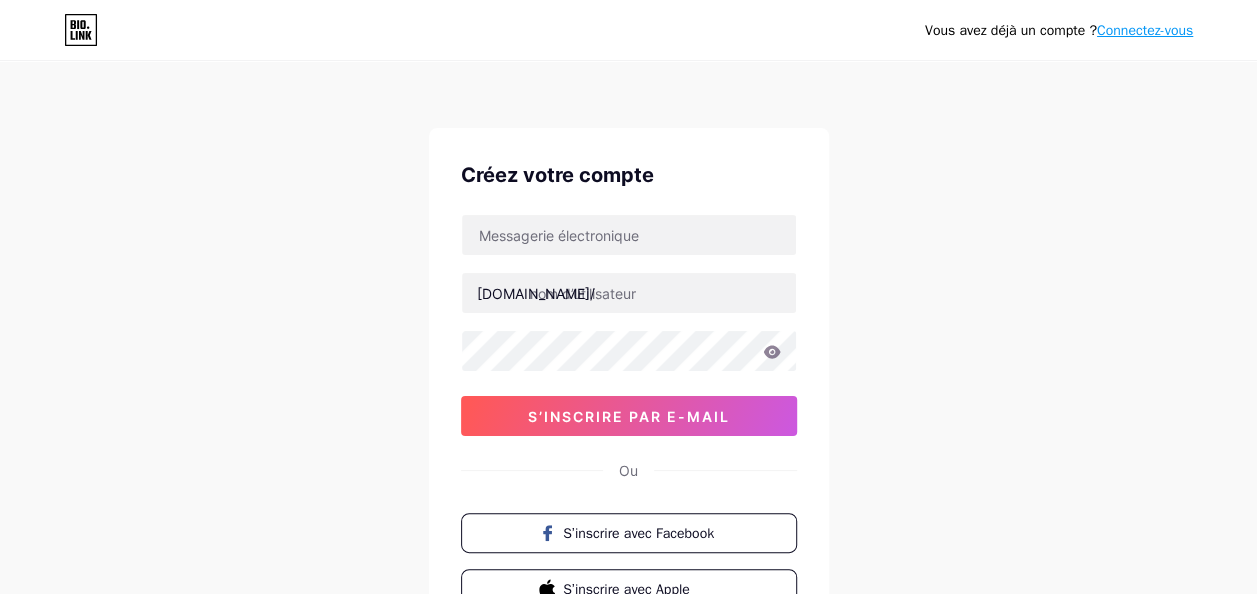 click on "Vous avez déjà un compte ?  Connectez-vous   Créez votre compte         bio.link/                       S’inscrire par e-mail         Ou       S’inscrire avec Facebook
S’inscrire avec Apple      En vous inscrivant, vous acceptez nos  conditions d’utilisation  et notre  politique de confidentialité ." at bounding box center (628, 382) 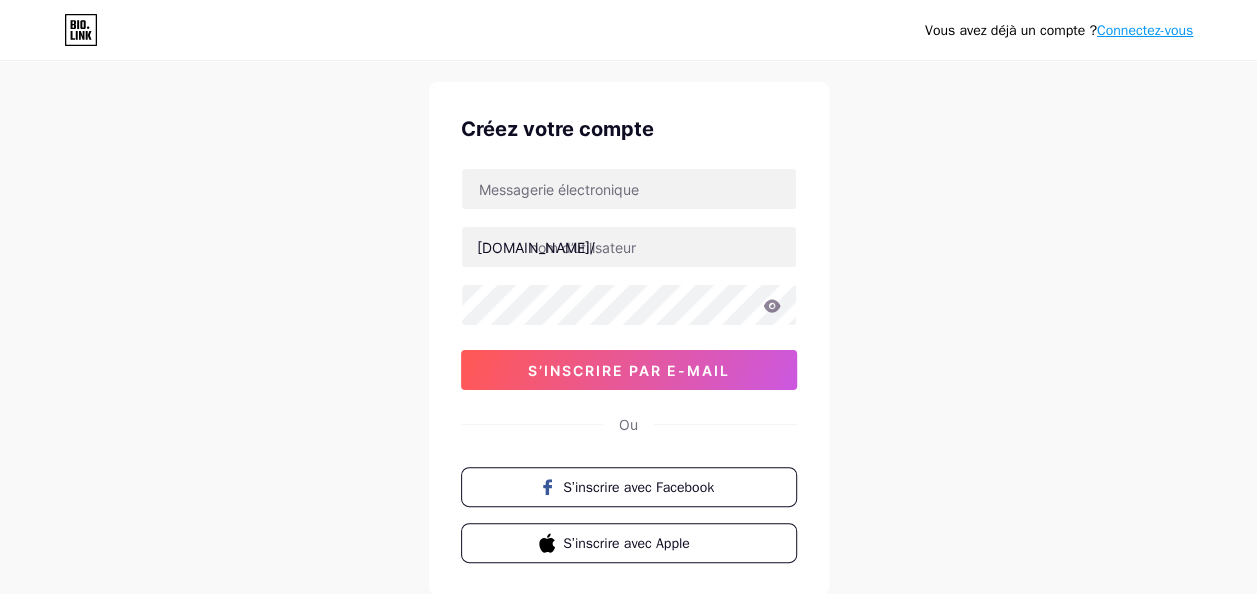 scroll, scrollTop: 0, scrollLeft: 0, axis: both 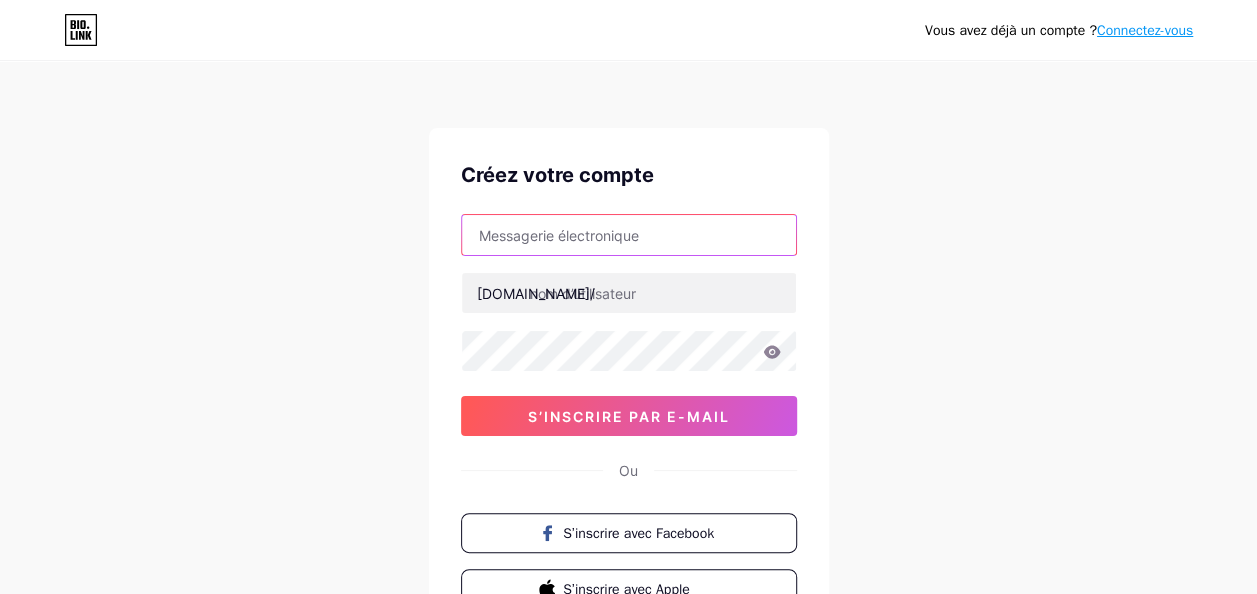 click at bounding box center [629, 235] 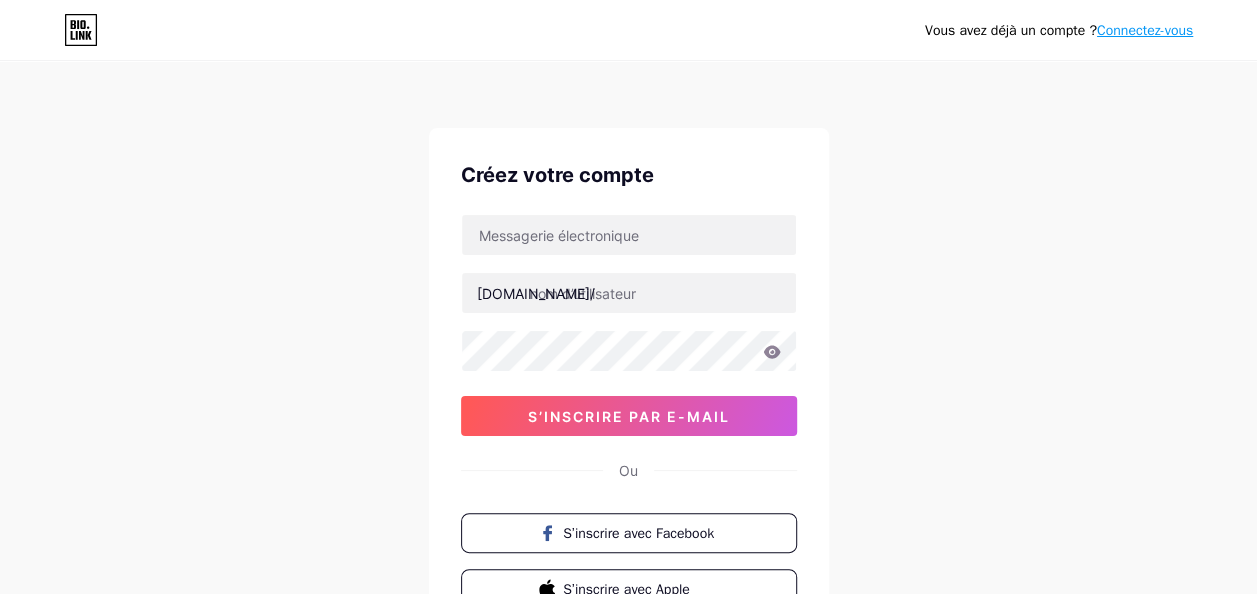 click on "Vous avez déjà un compte ?  Connectez-vous   Créez votre compte         bio.link/                       S’inscrire par e-mail         Ou       S’inscrire avec Facebook
S’inscrire avec Apple      En vous inscrivant, vous acceptez nos  conditions d’utilisation  et notre  politique de confidentialité ." at bounding box center [628, 382] 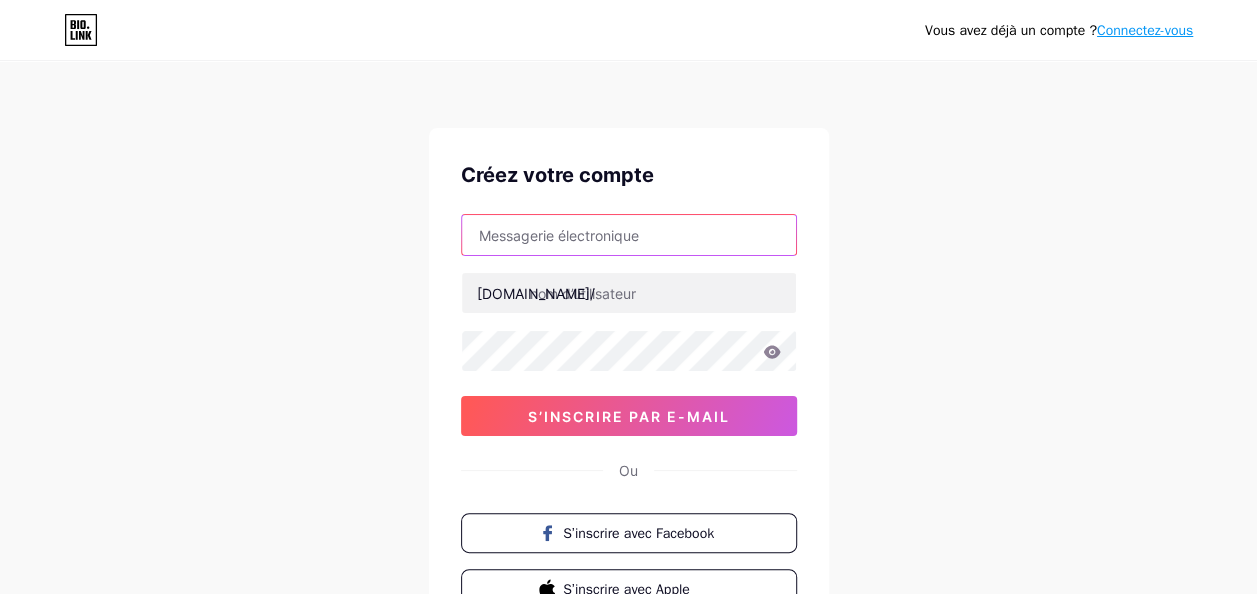 click at bounding box center (629, 235) 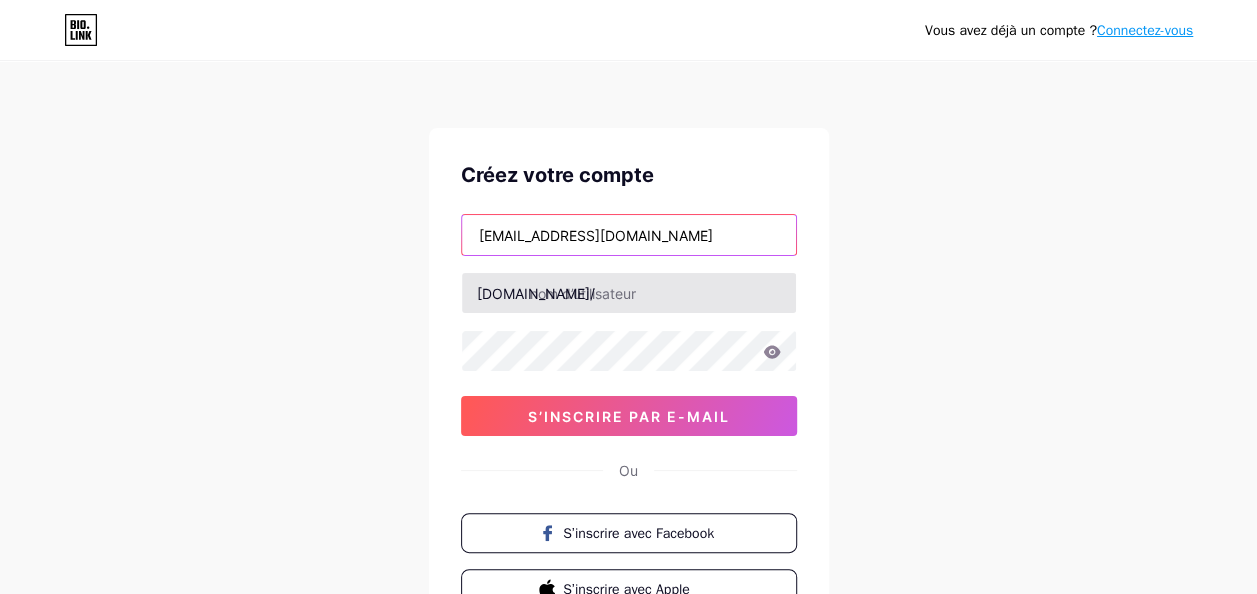 type on "contact.soeursdecoeur@gmail.com" 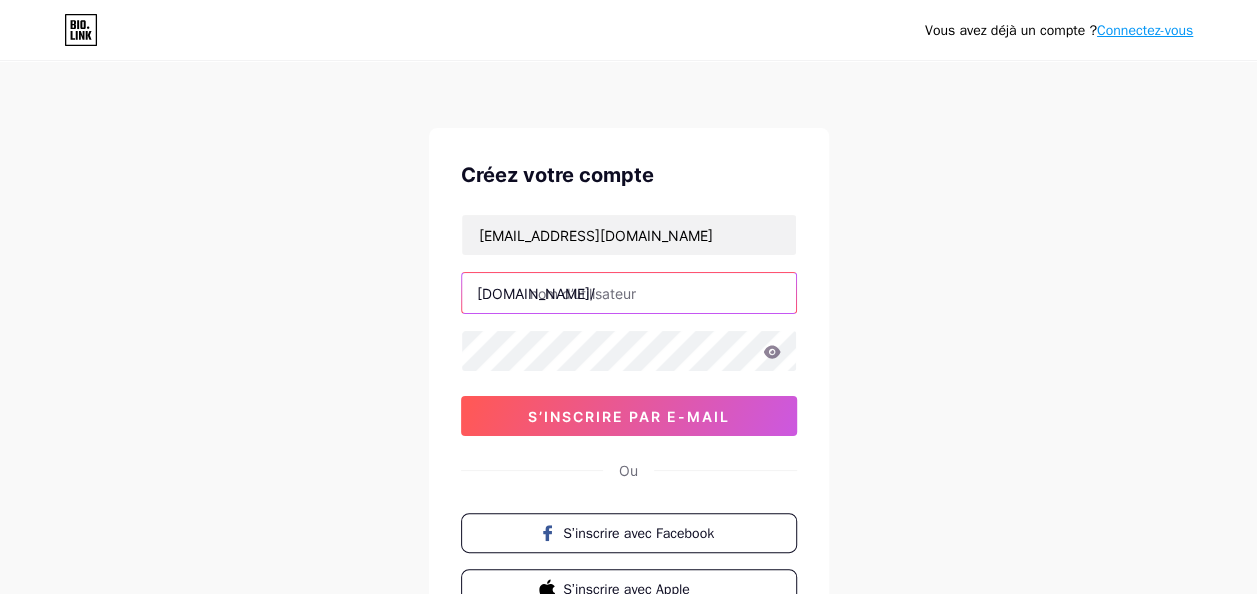 click at bounding box center [629, 293] 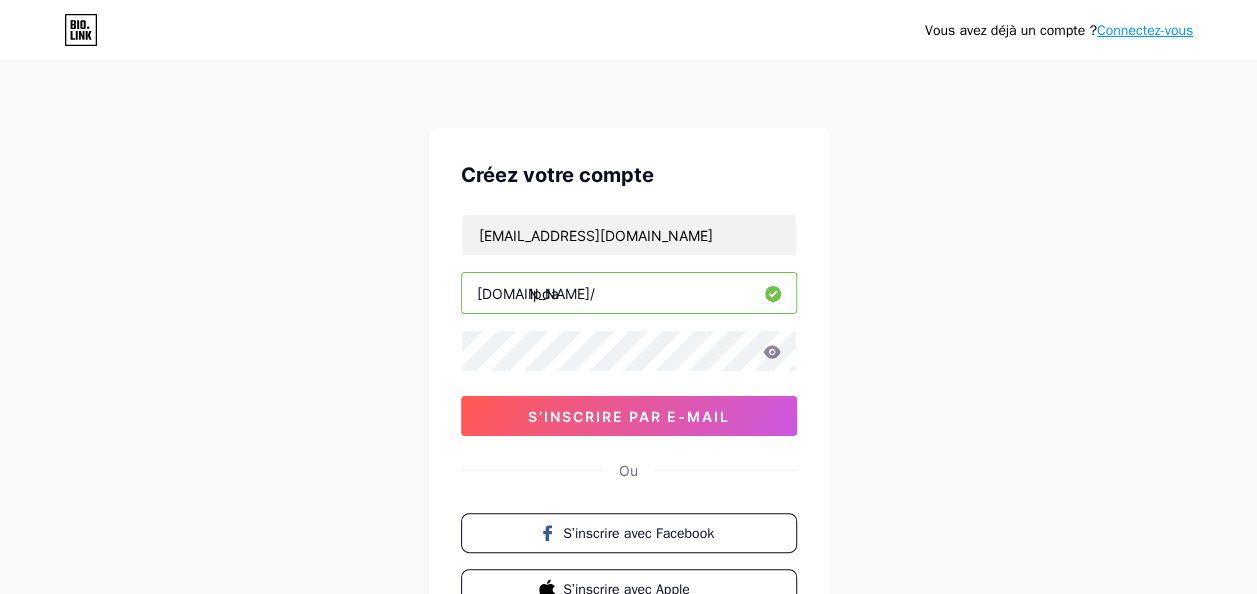 type on "lpda" 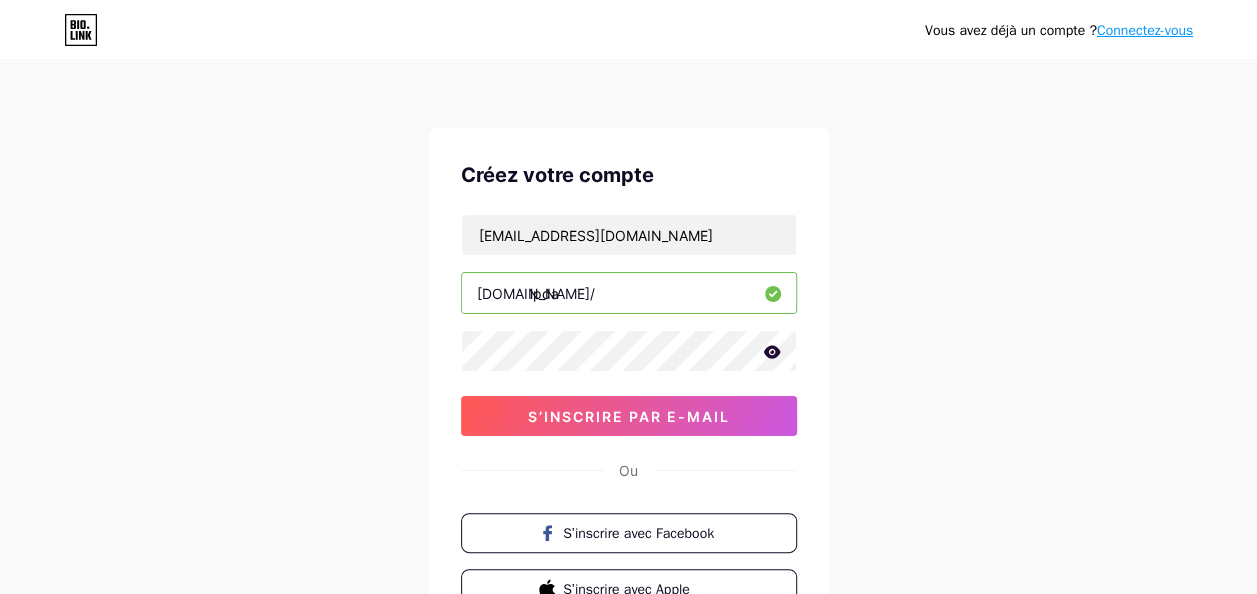 click 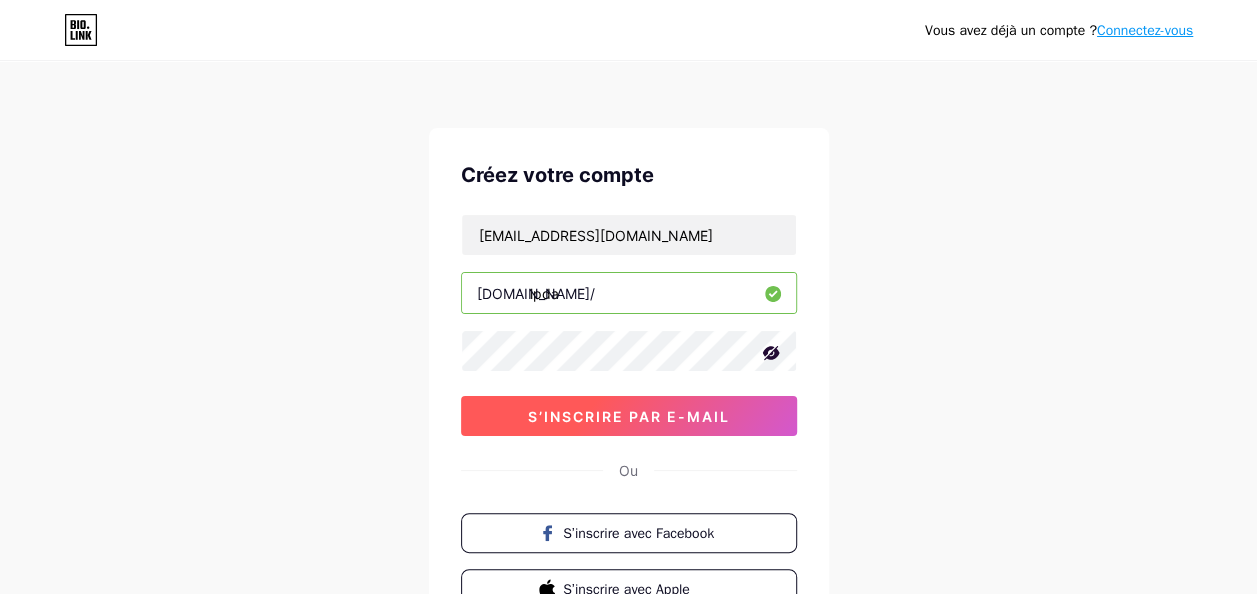 click on "S’inscrire par e-mail" at bounding box center [629, 416] 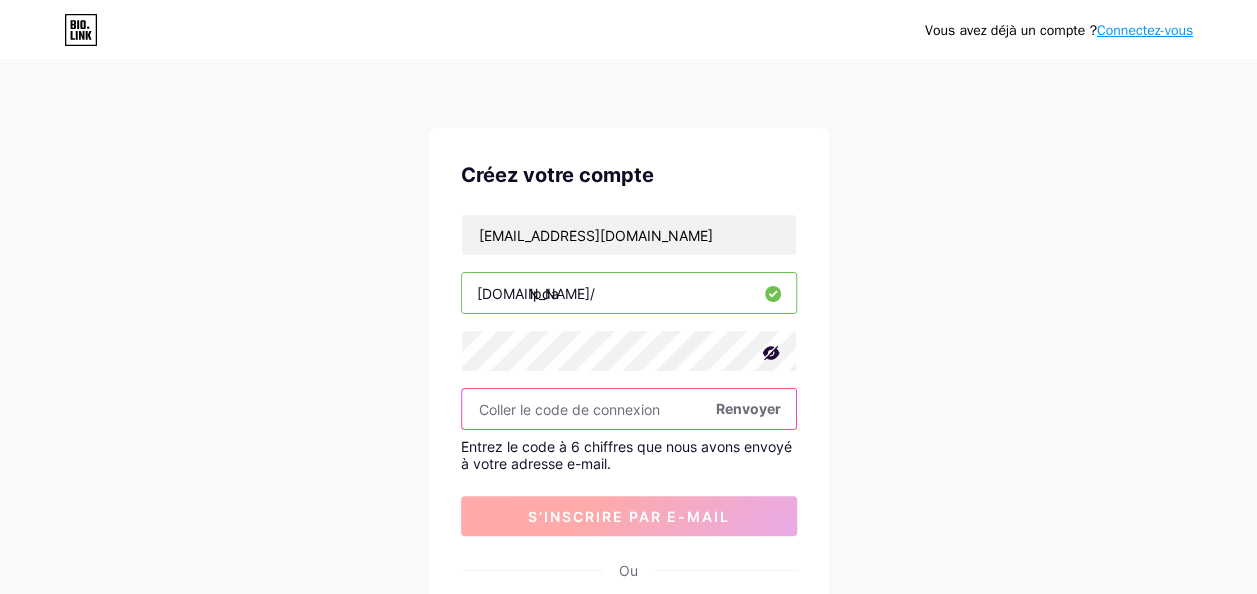 click at bounding box center [629, 409] 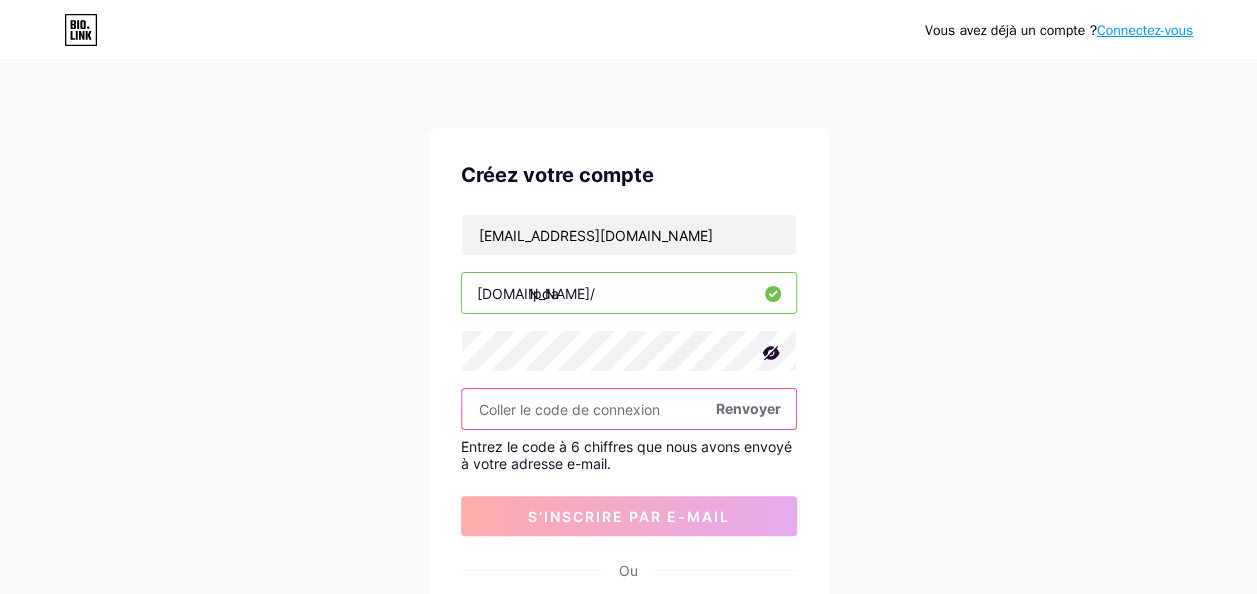 paste on "427617" 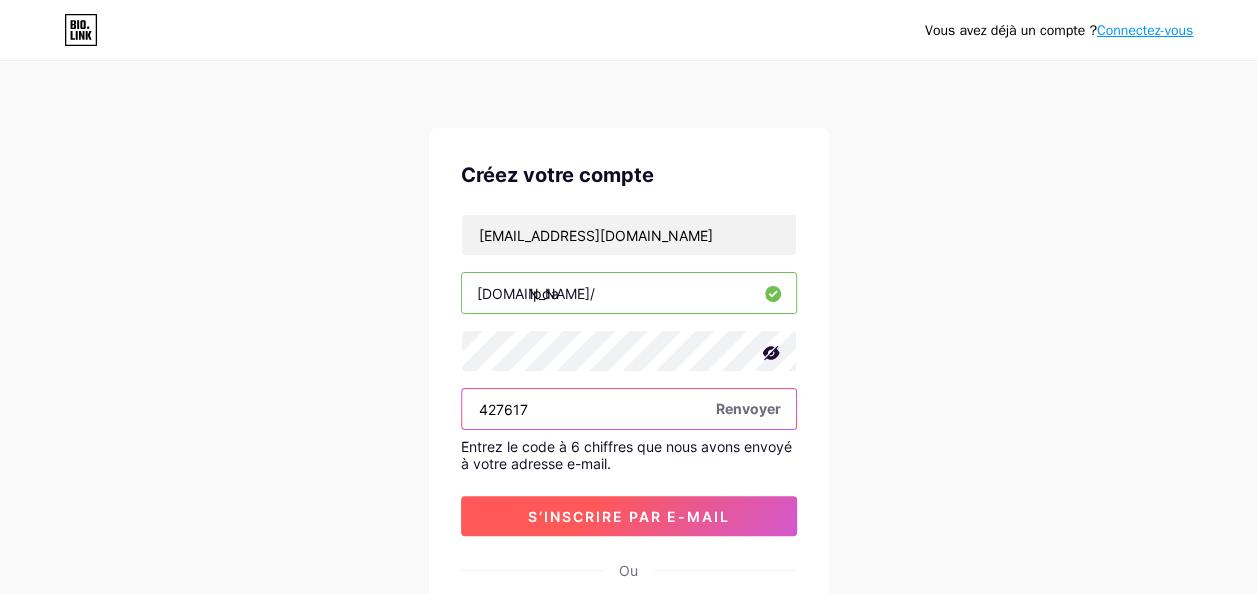 type on "427617" 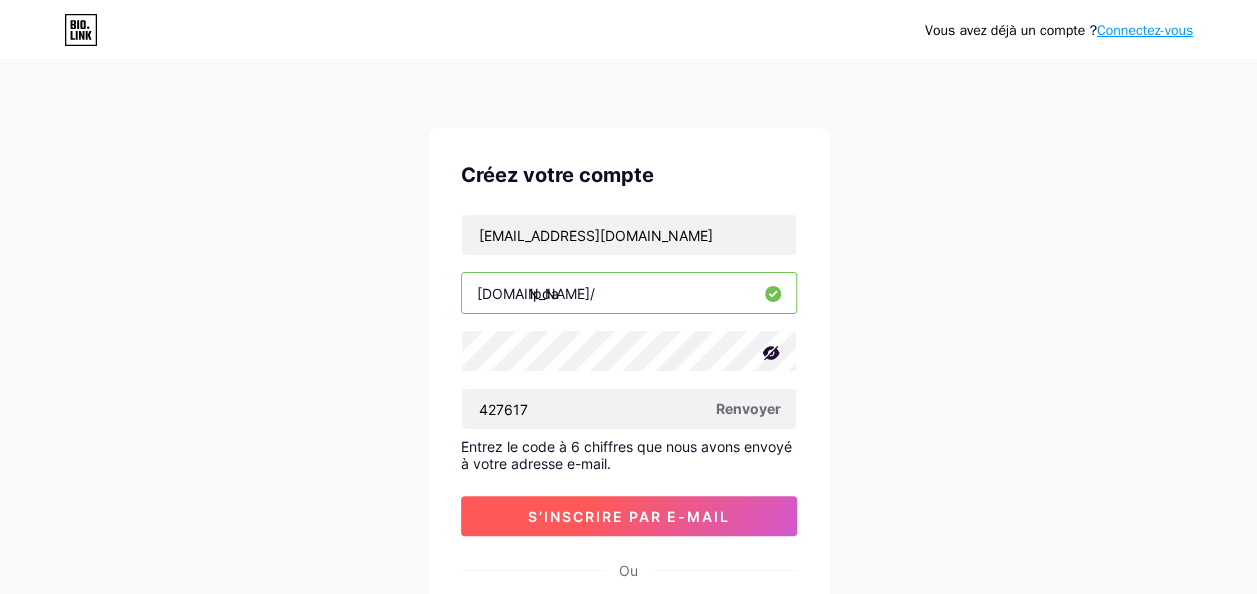 click on "S’inscrire par e-mail" at bounding box center (629, 516) 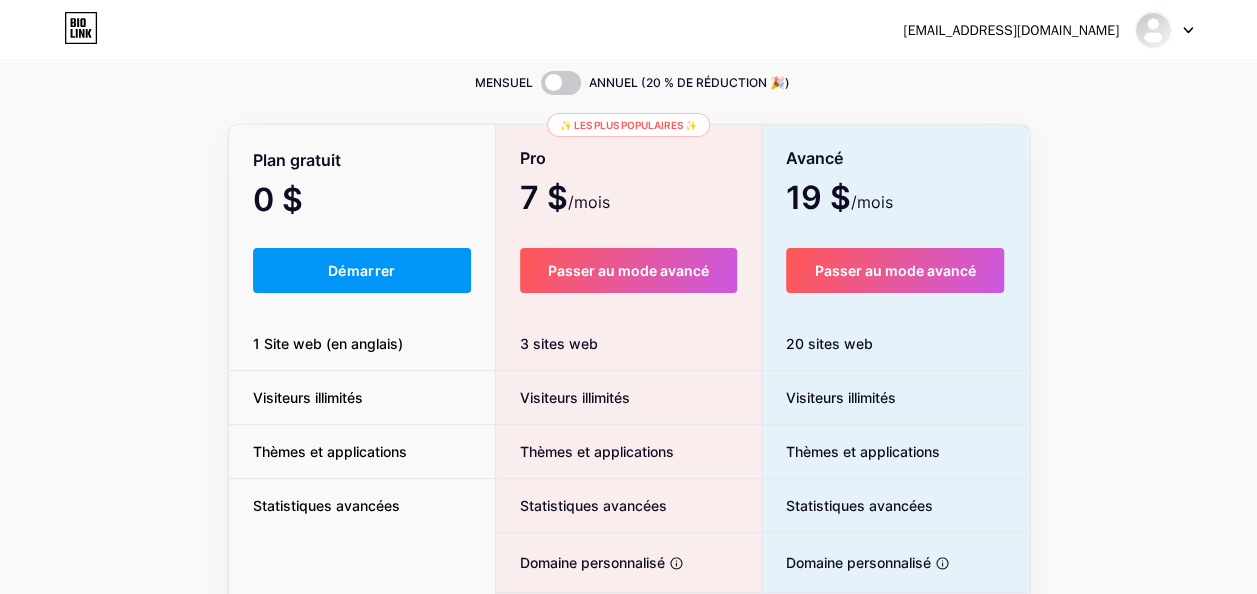 scroll, scrollTop: 66, scrollLeft: 0, axis: vertical 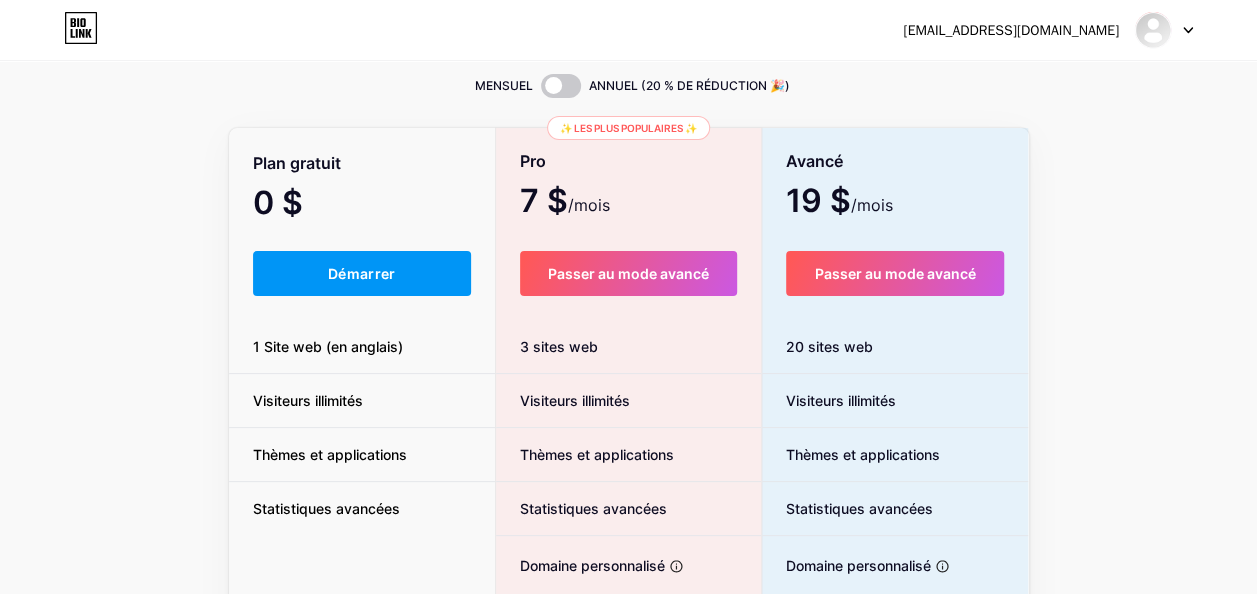 click on "Statistiques avancées" at bounding box center [362, 508] 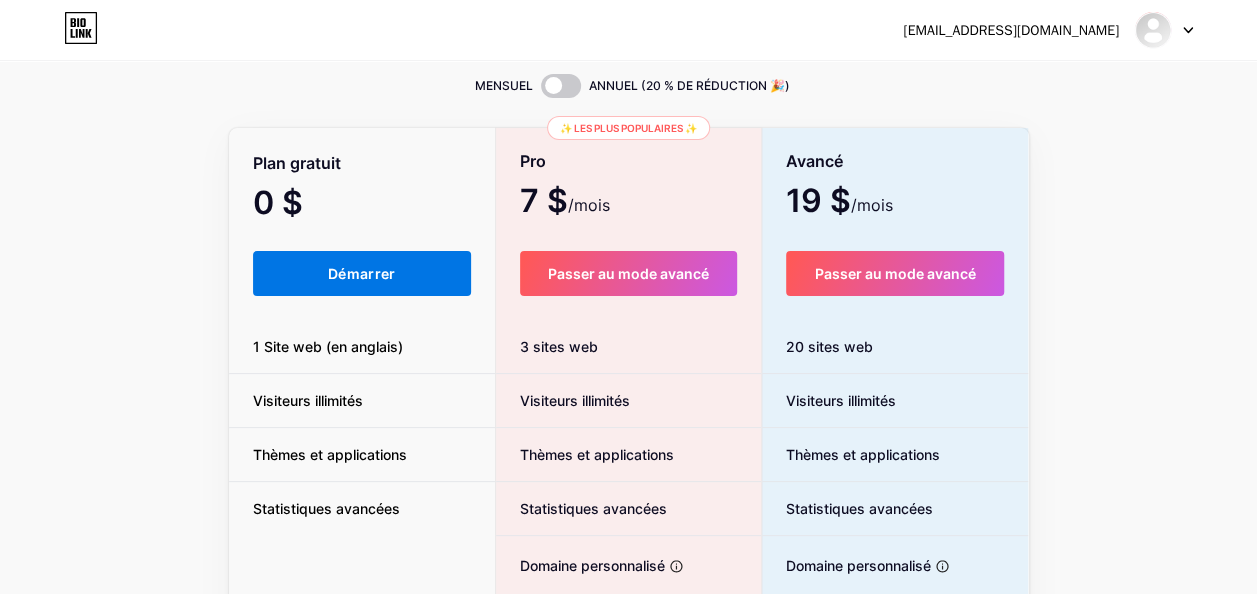 click on "Démarrer" at bounding box center (362, 273) 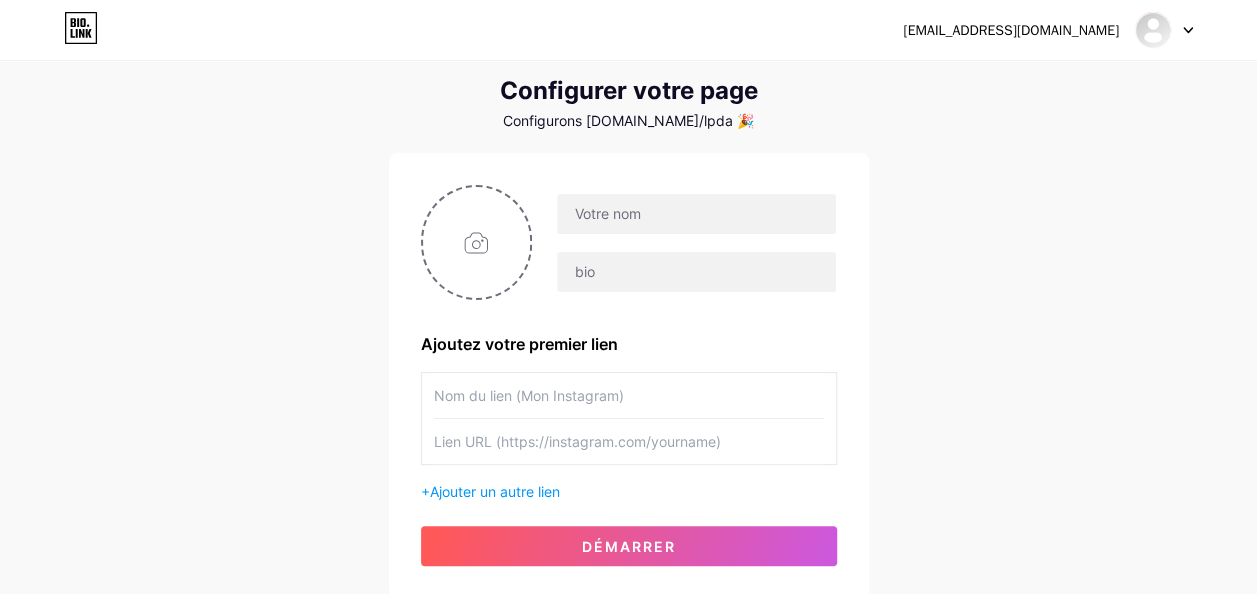 scroll, scrollTop: 50, scrollLeft: 0, axis: vertical 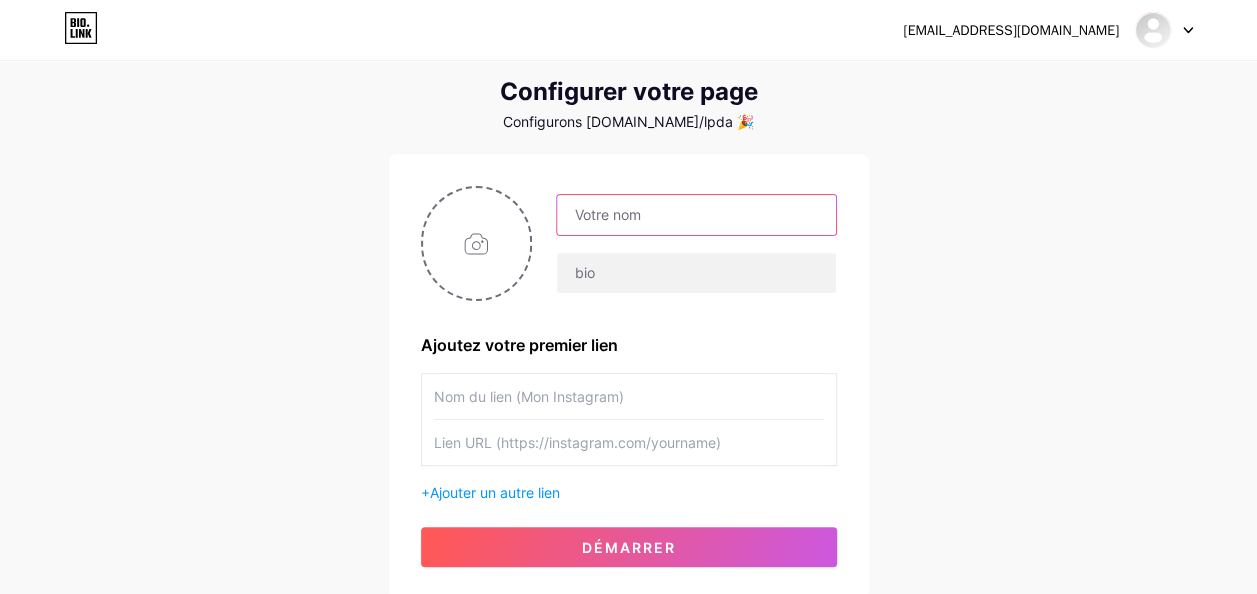 click at bounding box center [696, 215] 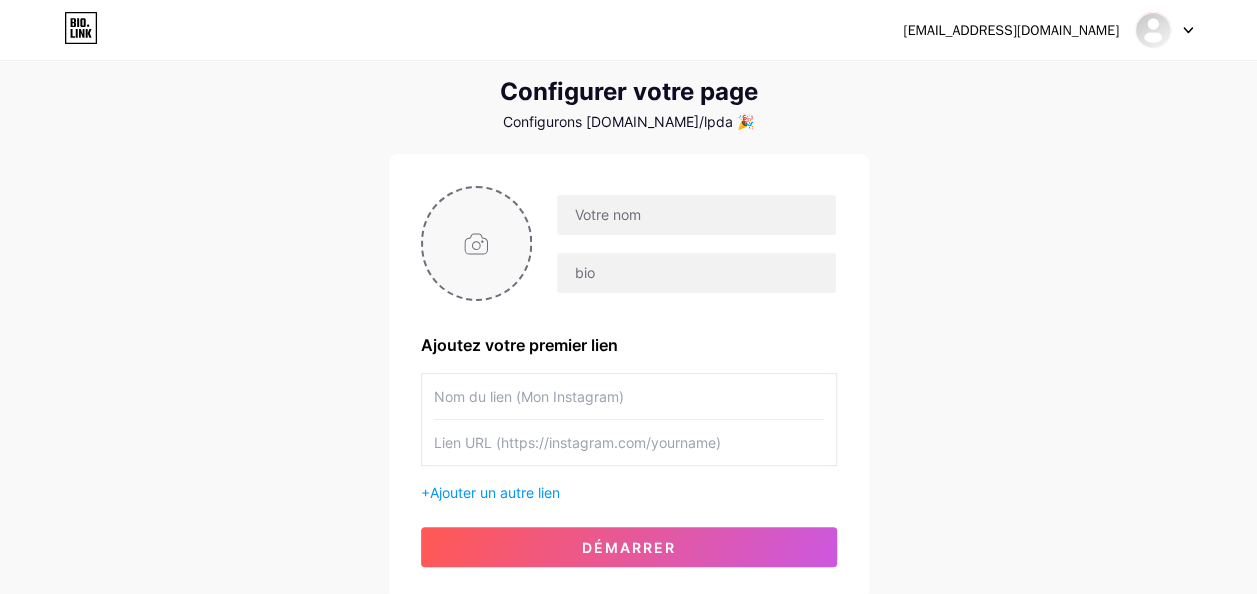 click at bounding box center (477, 243) 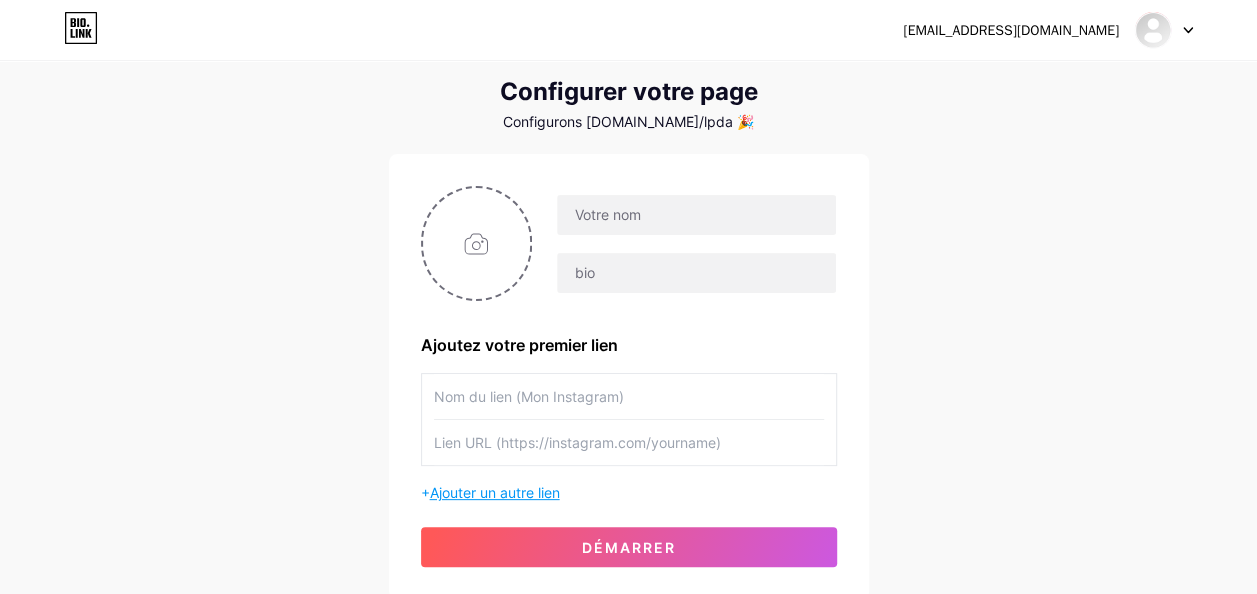 click on "Ajouter un autre lien" at bounding box center [495, 492] 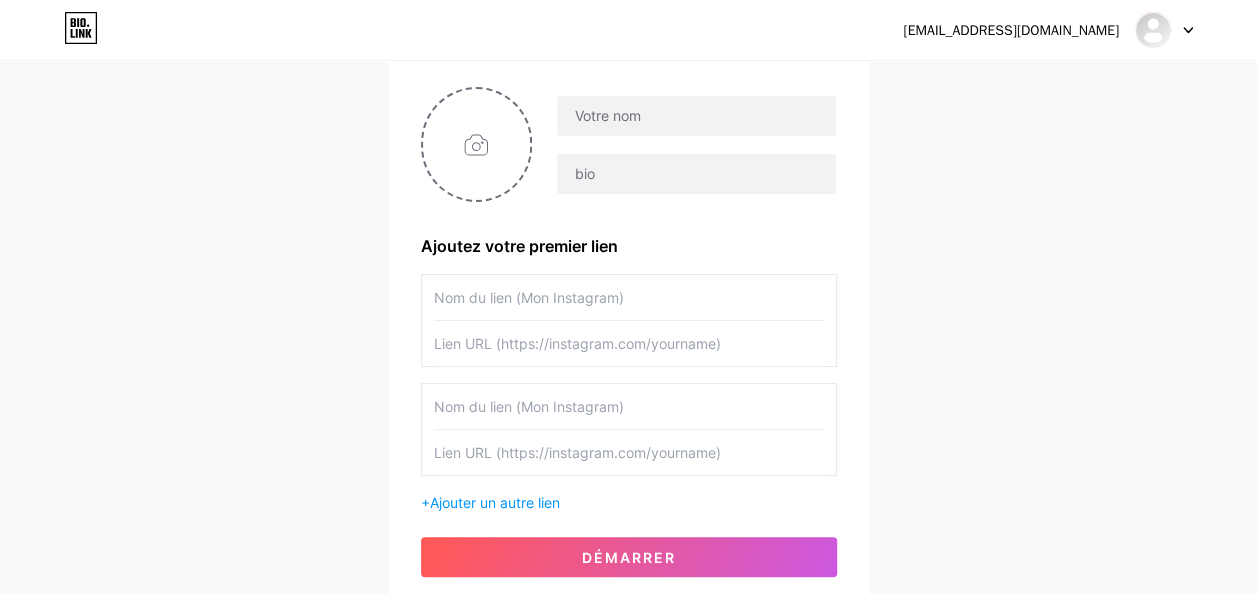 scroll, scrollTop: 150, scrollLeft: 0, axis: vertical 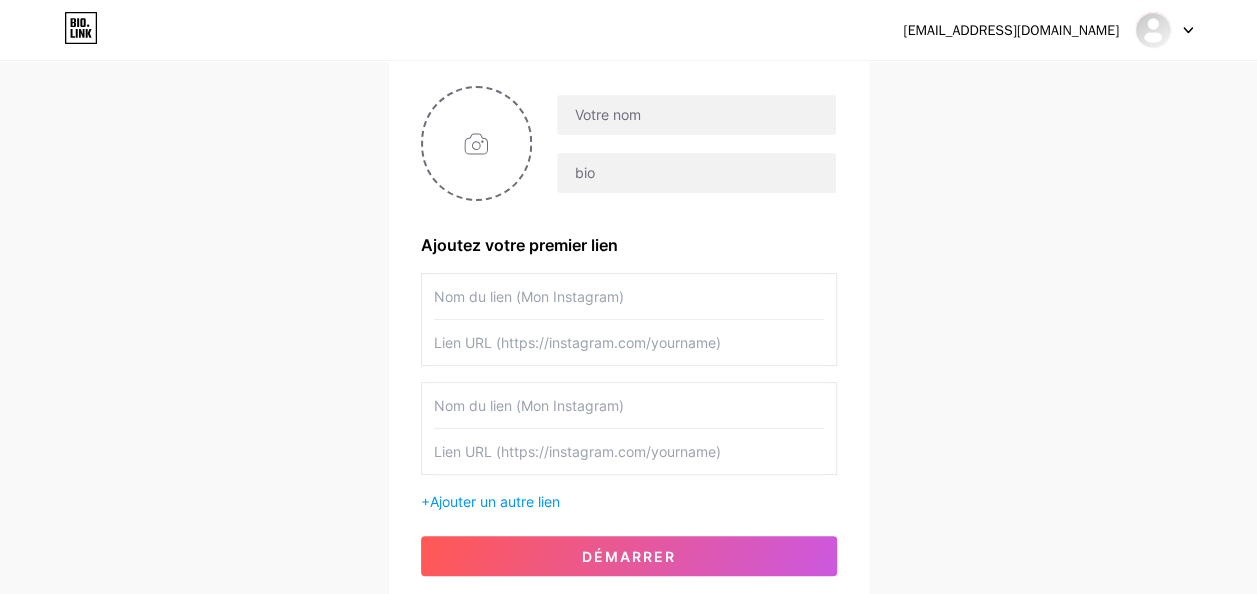 click at bounding box center [629, 296] 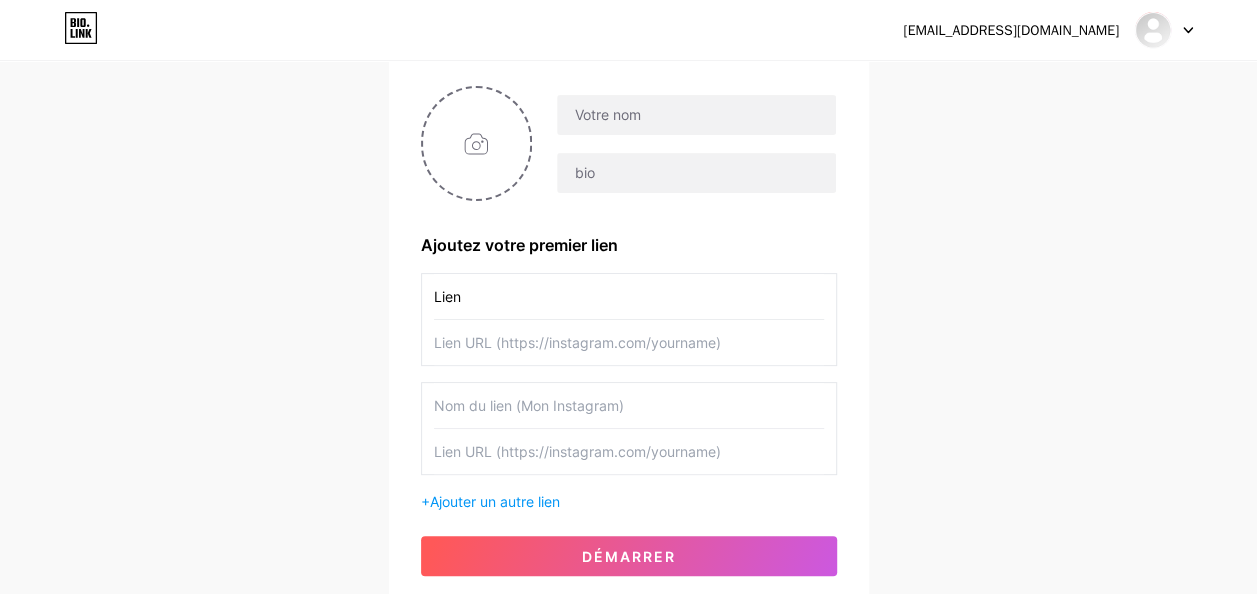 type on "Lien" 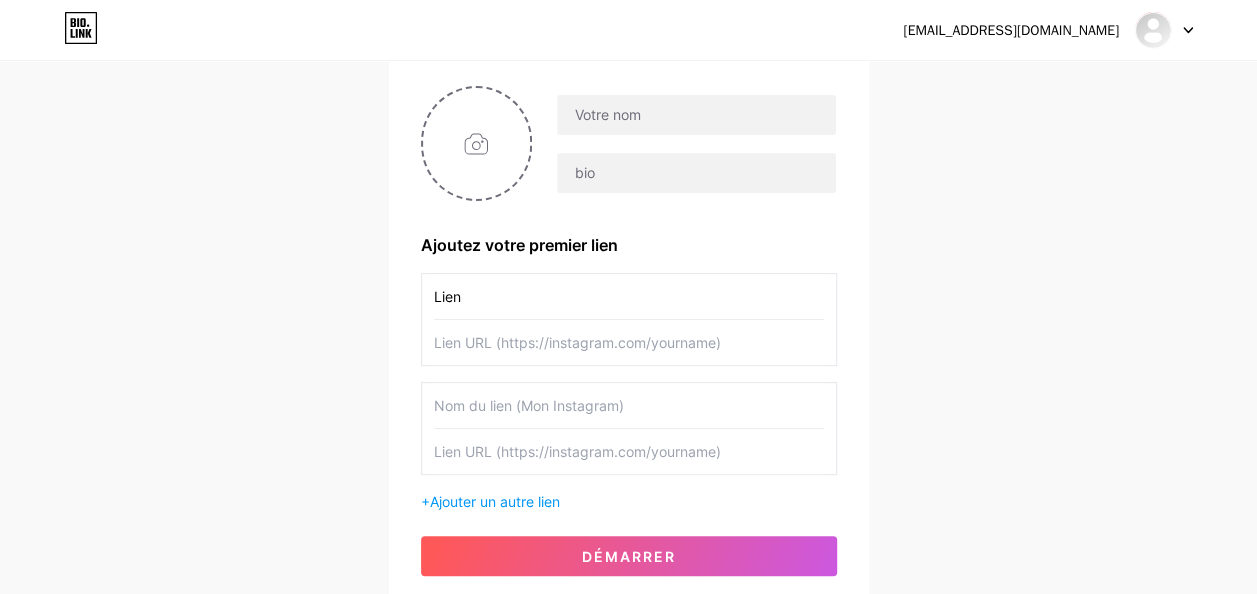 click on "Lien" at bounding box center (629, 296) 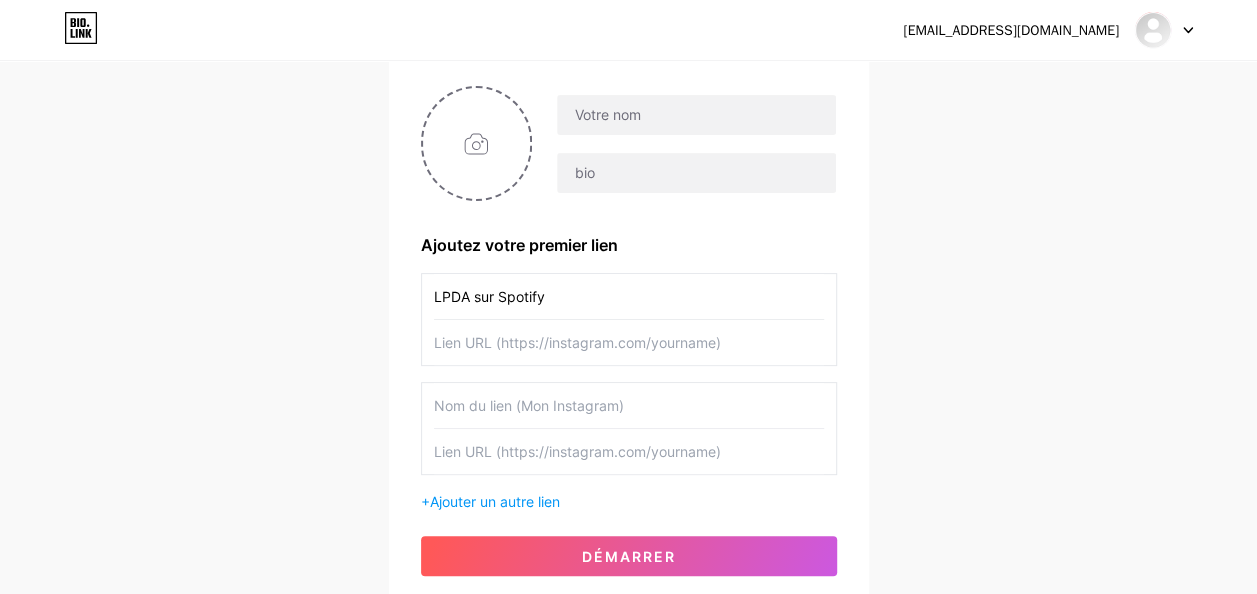 click on "LPDA sur Spotify" at bounding box center [629, 296] 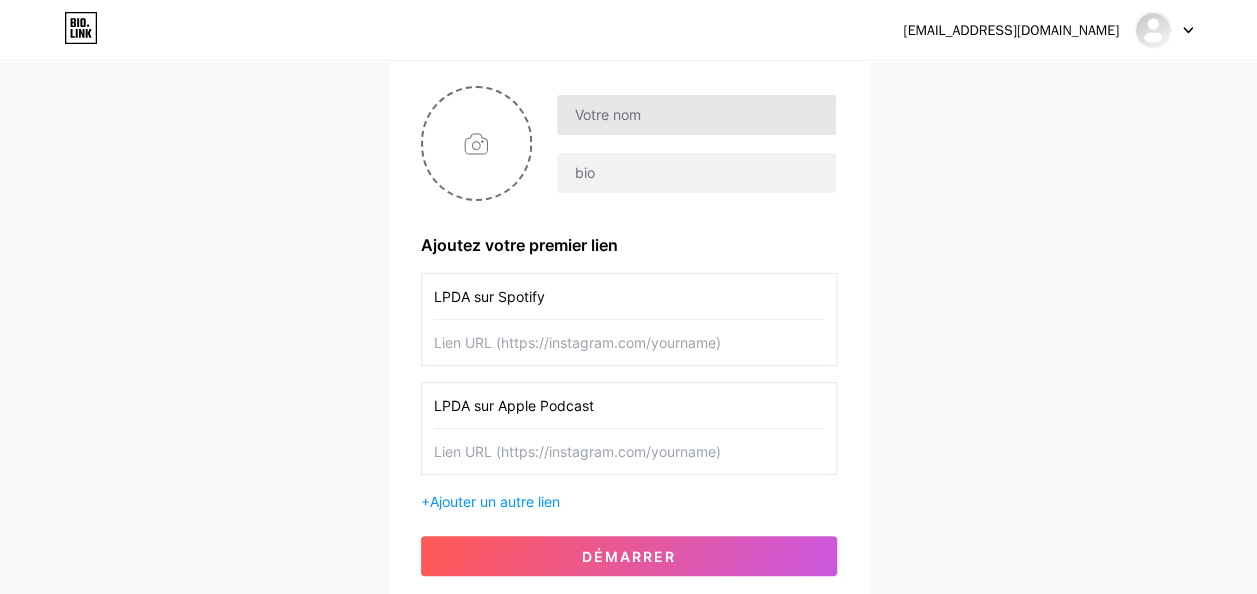 type on "LPDA sur Apple Podcast" 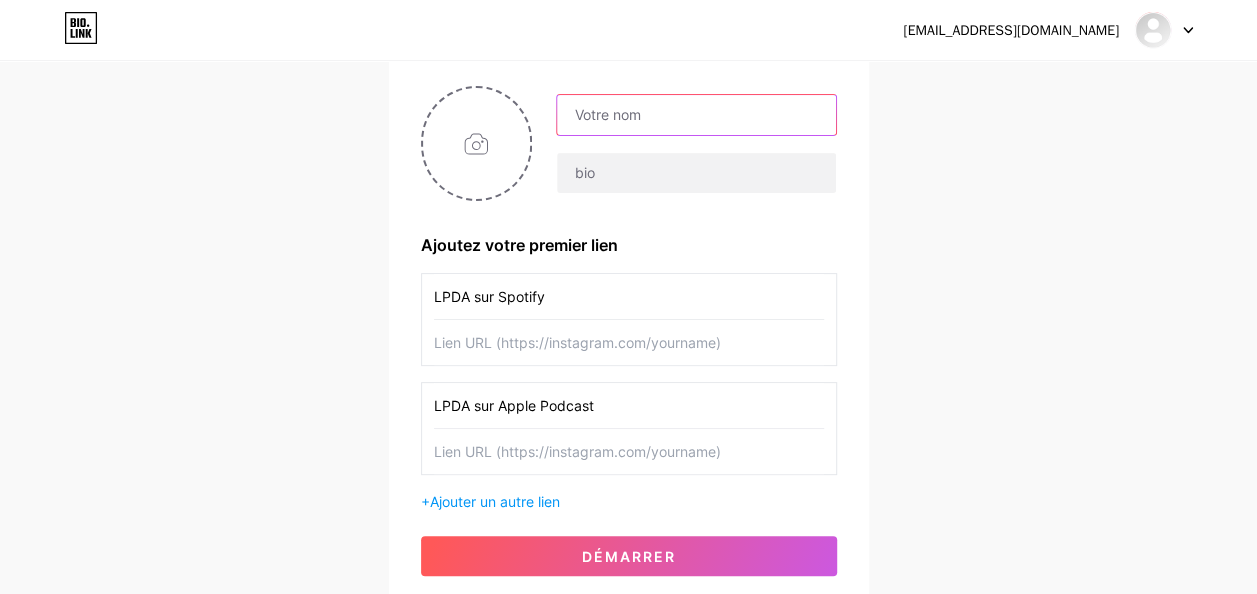 click at bounding box center (696, 115) 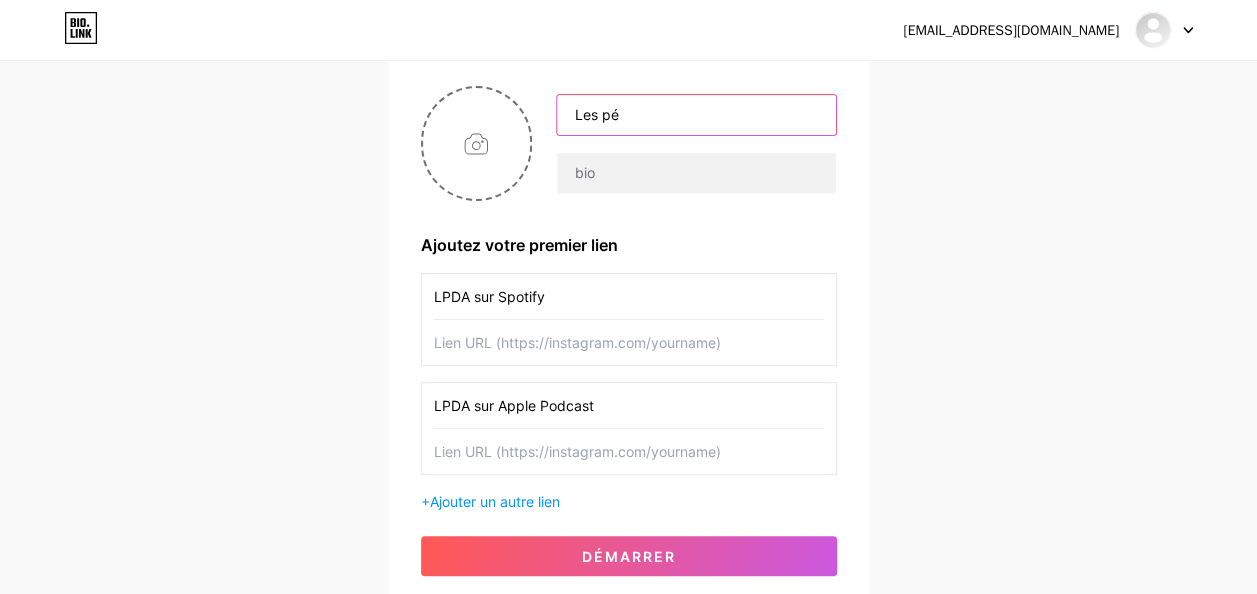 type on "Les pétales de l'âme" 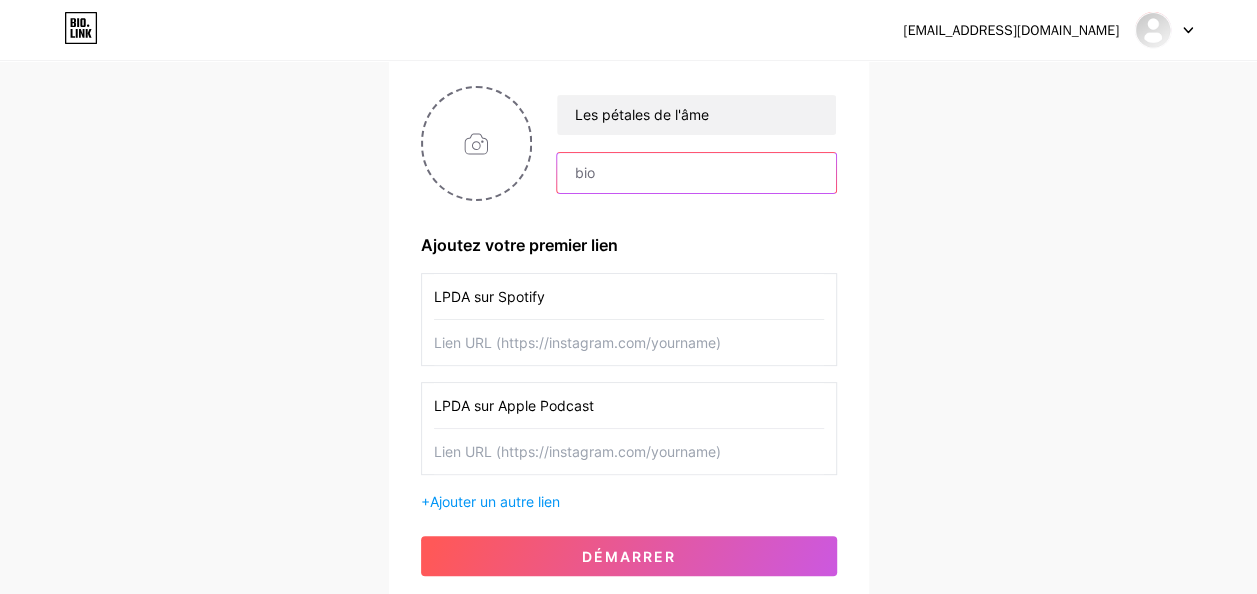 click at bounding box center [696, 173] 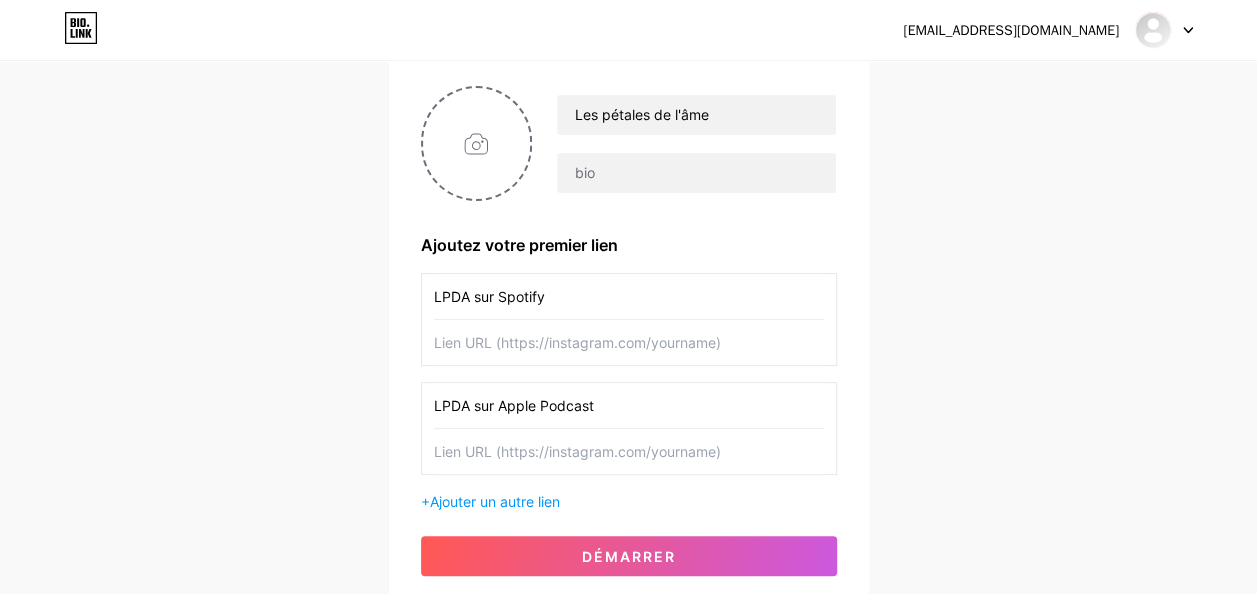 click at bounding box center [629, 342] 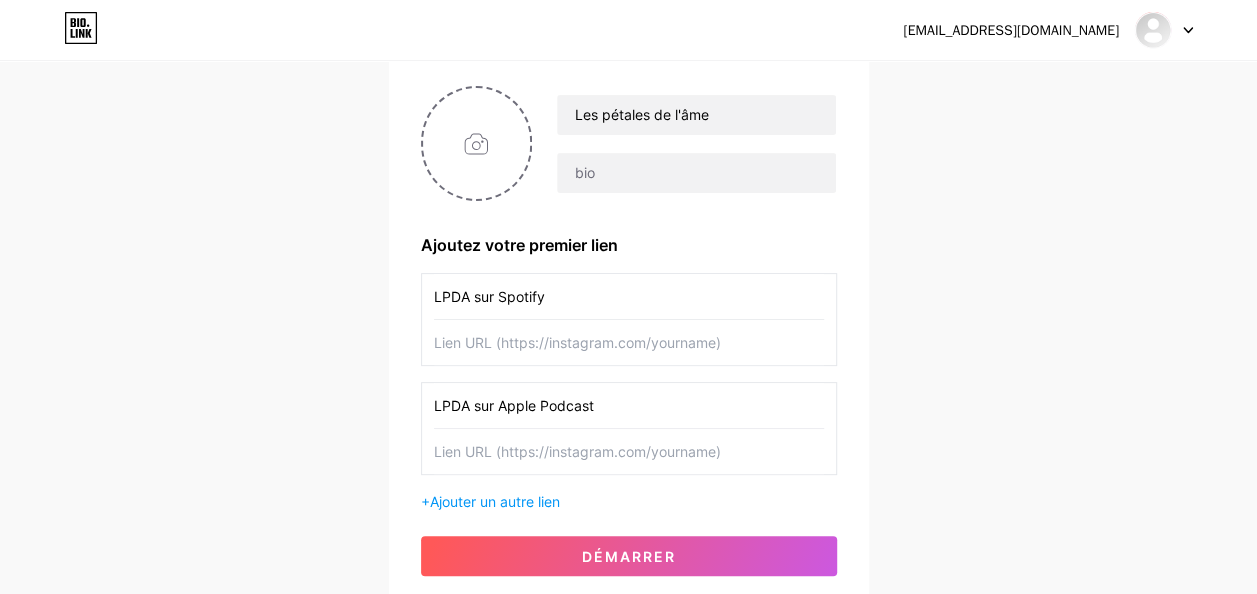paste on "[URL][DOMAIN_NAME]" 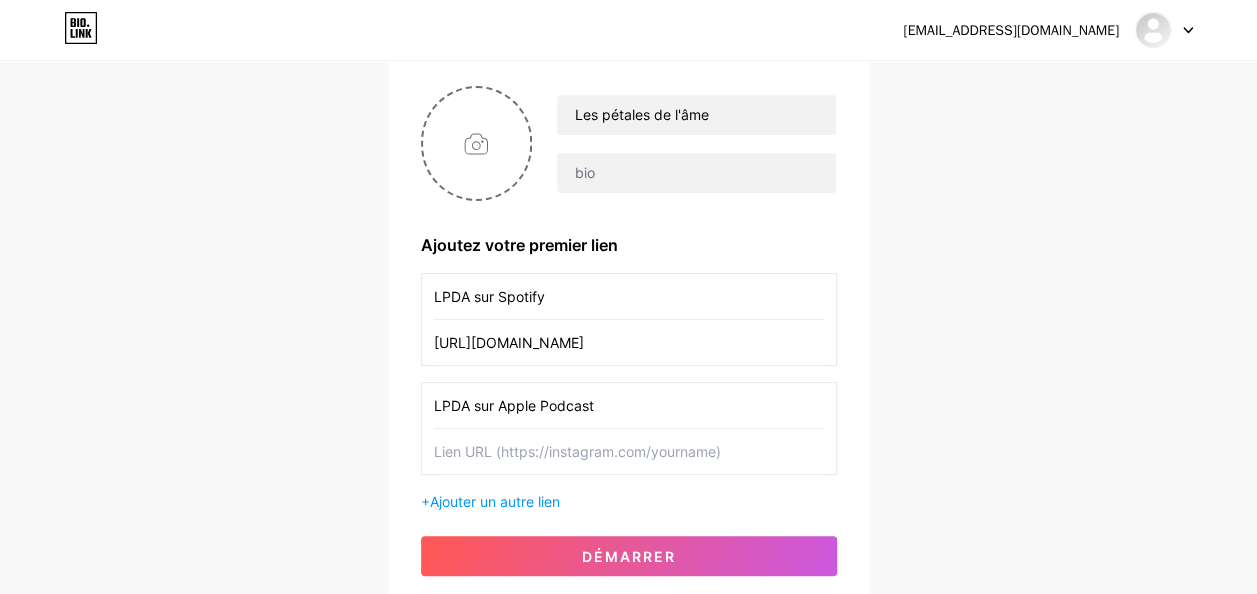 scroll, scrollTop: 0, scrollLeft: 4, axis: horizontal 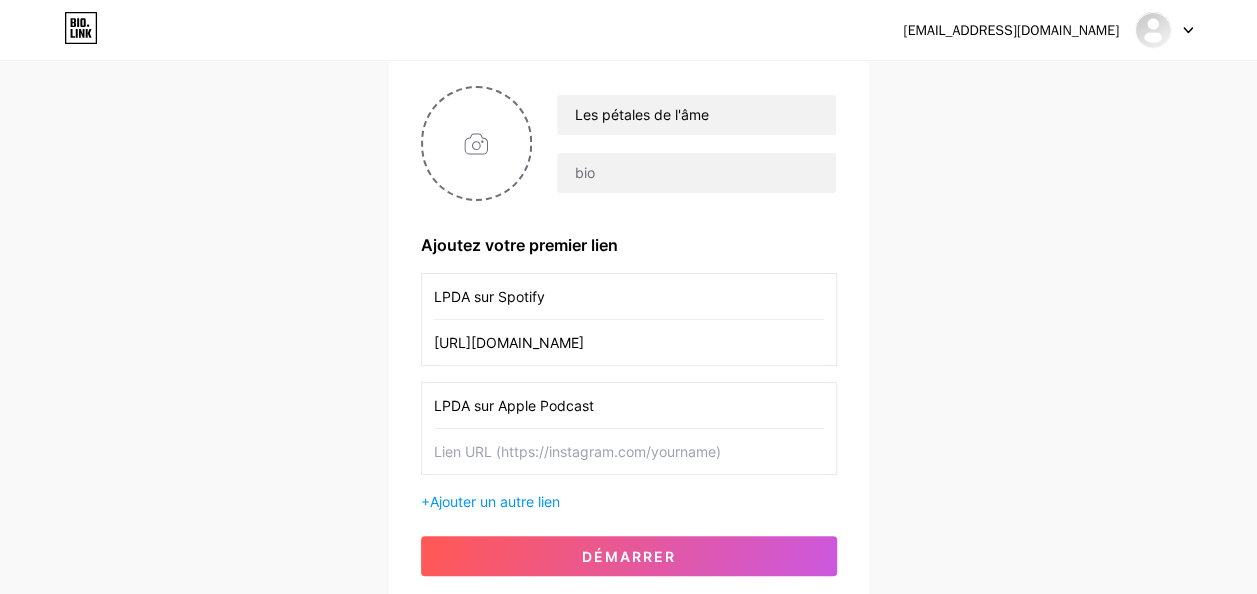 paste on "[URL][DOMAIN_NAME]" 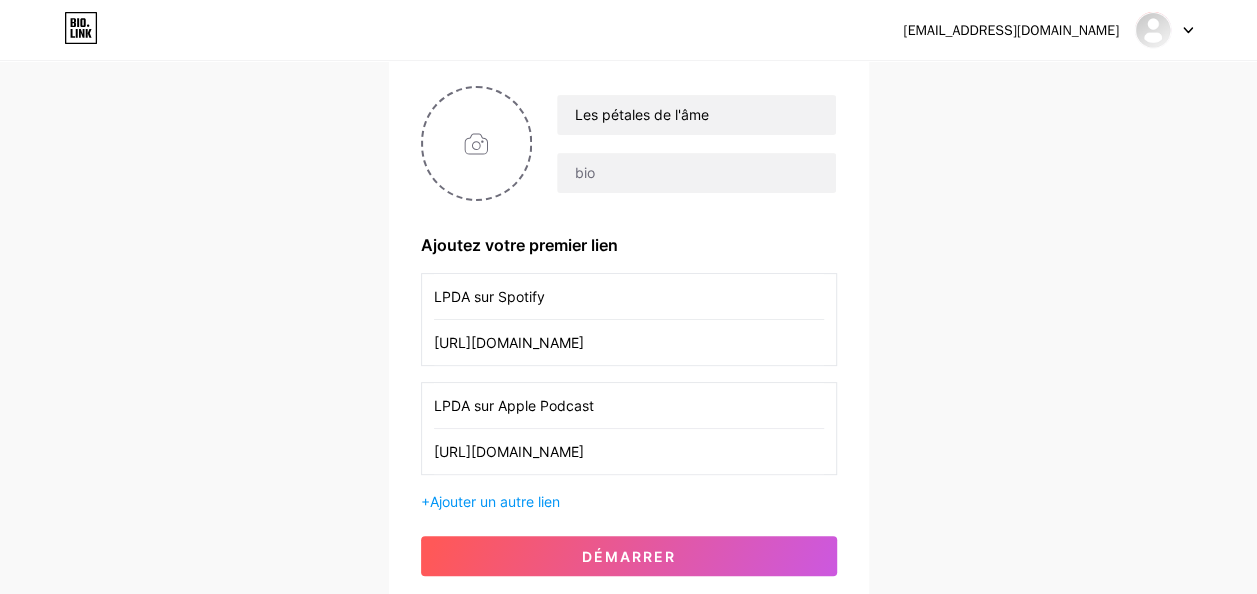 scroll, scrollTop: 0, scrollLeft: 108, axis: horizontal 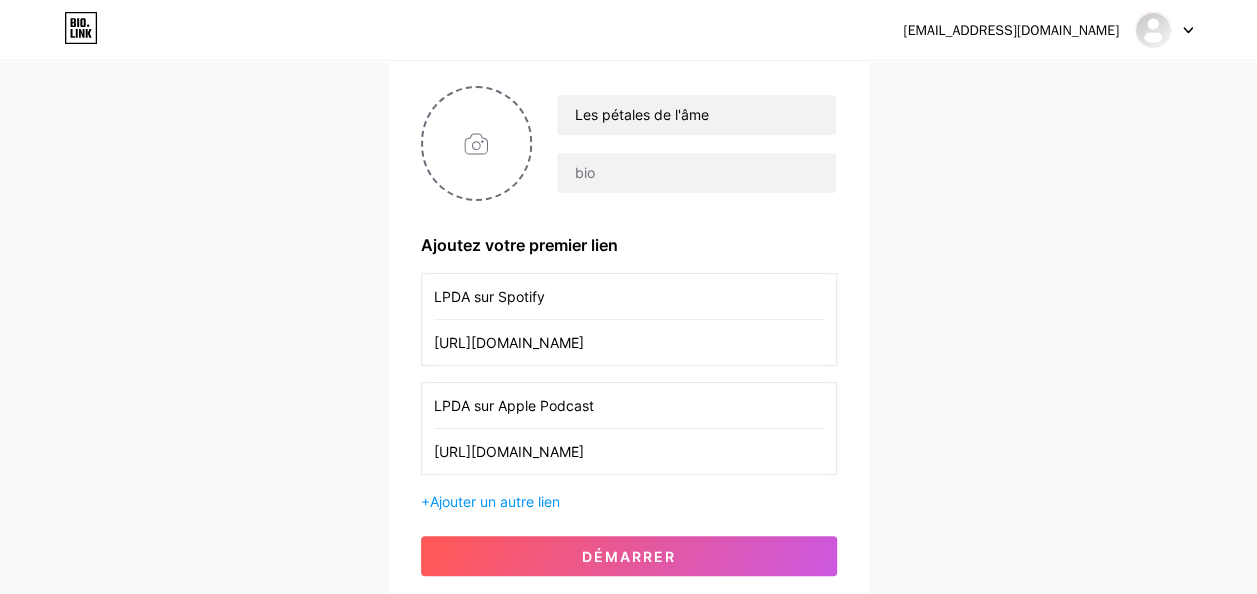 type on "[URL][DOMAIN_NAME]" 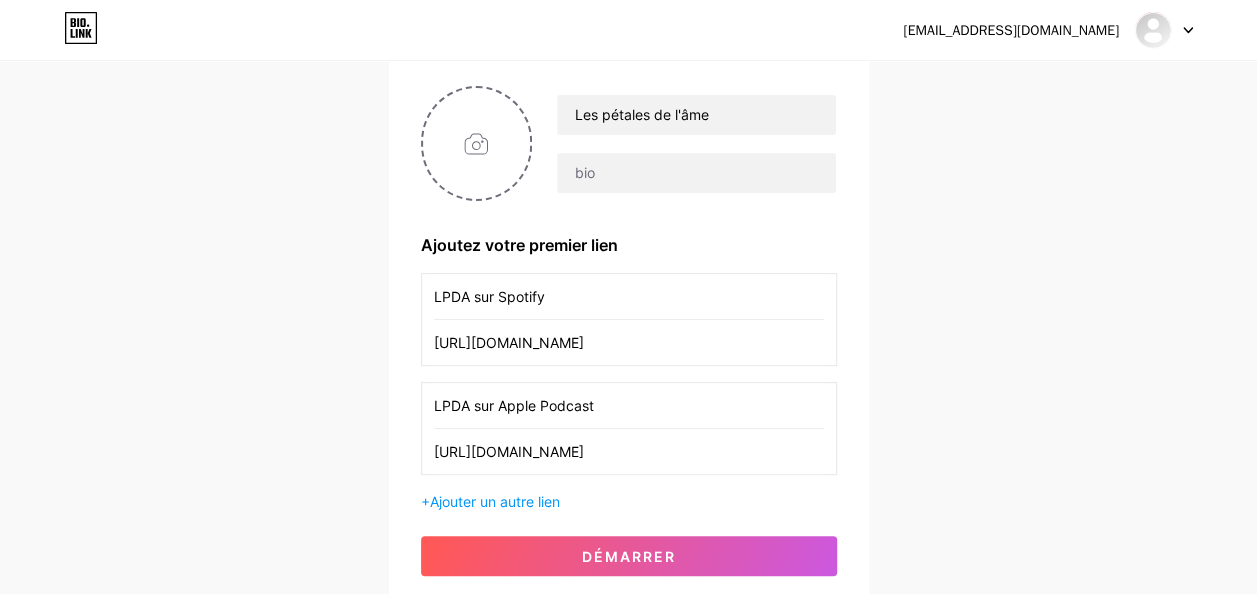 scroll, scrollTop: 0, scrollLeft: 0, axis: both 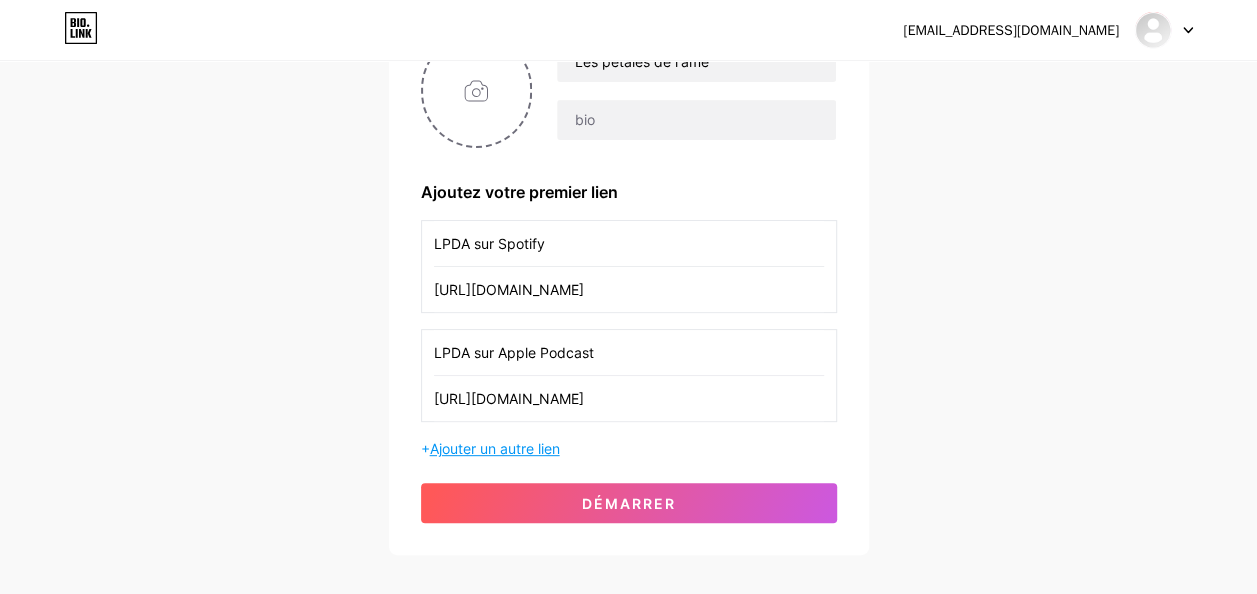 click on "Ajouter un autre lien" at bounding box center (495, 448) 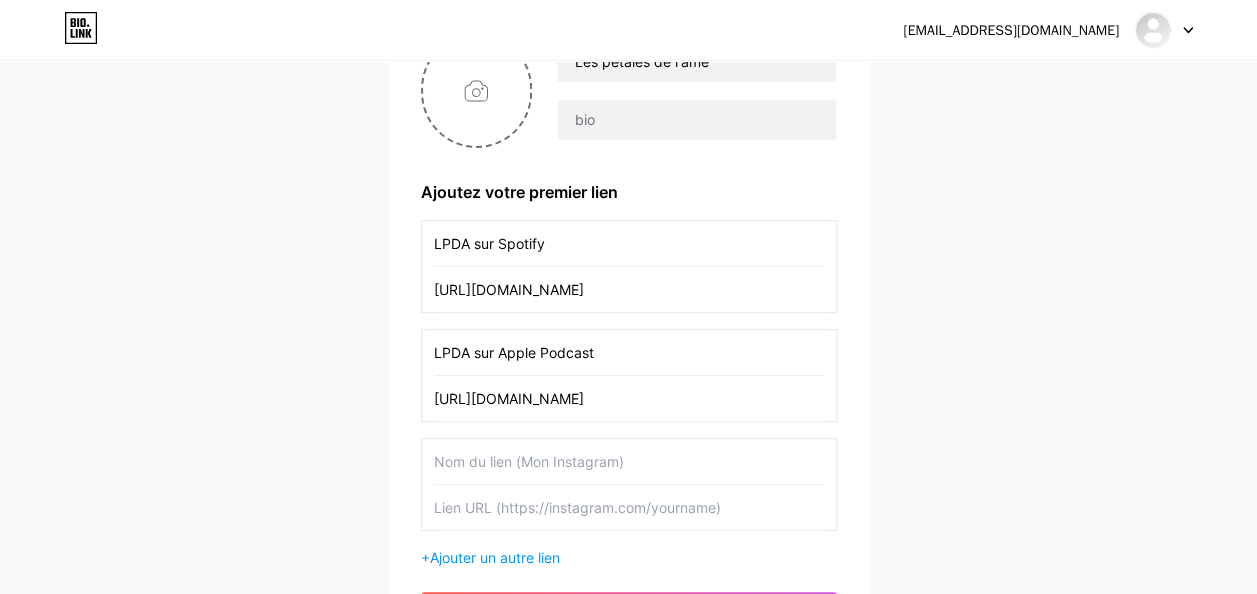 click at bounding box center [629, 461] 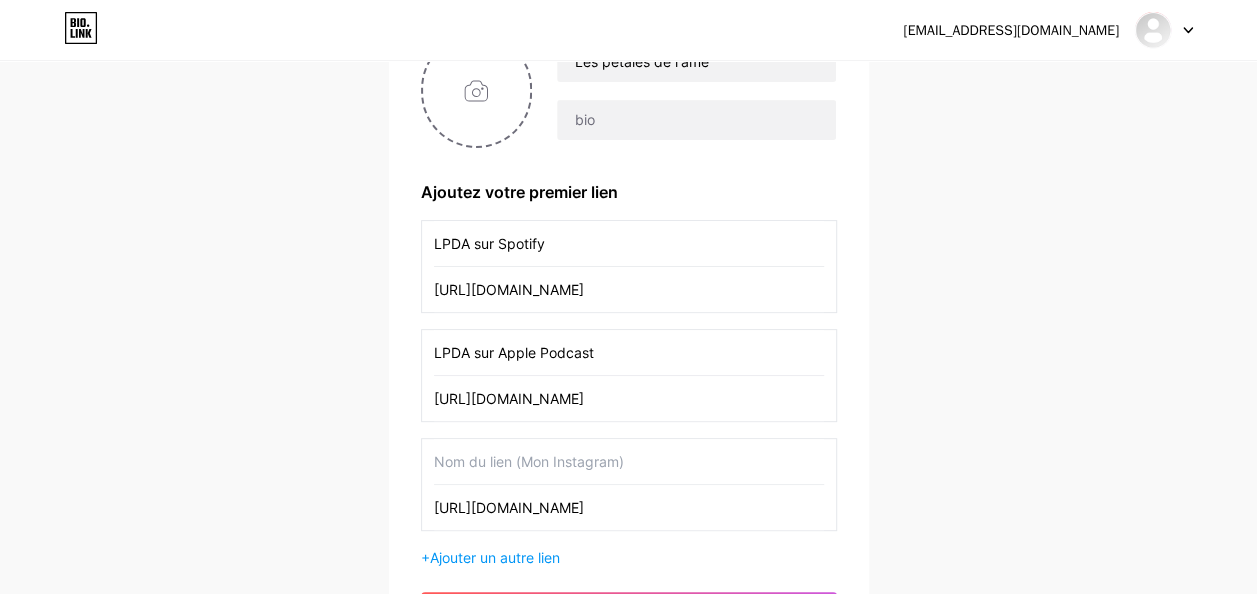 type on "[URL][DOMAIN_NAME]" 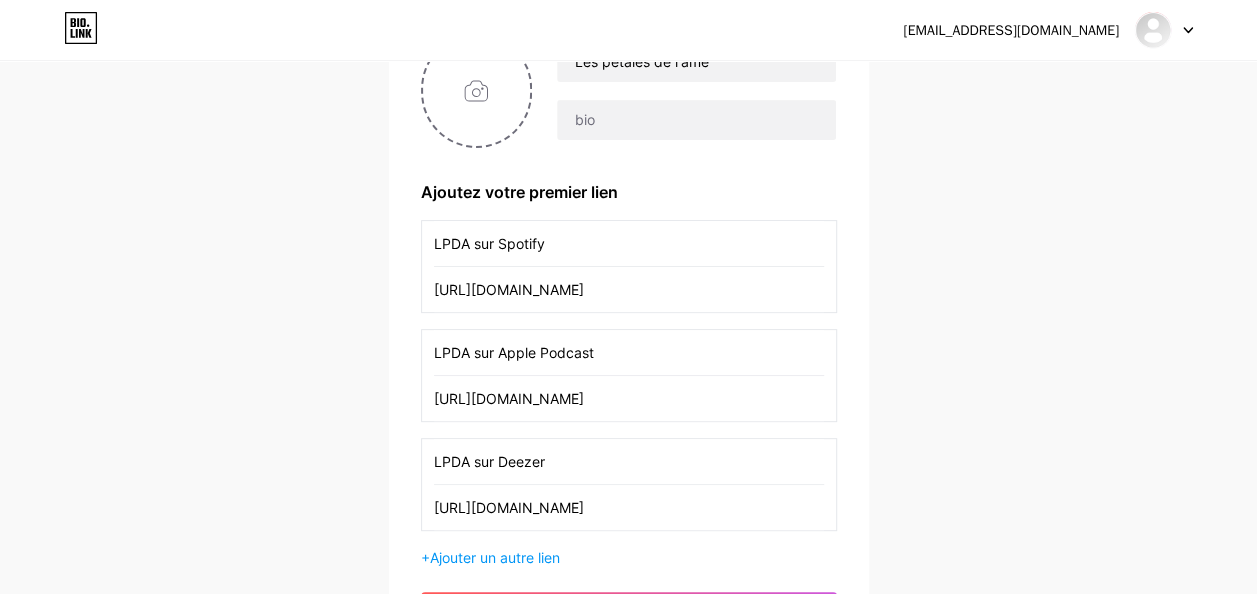type on "LPDA sur Deezer" 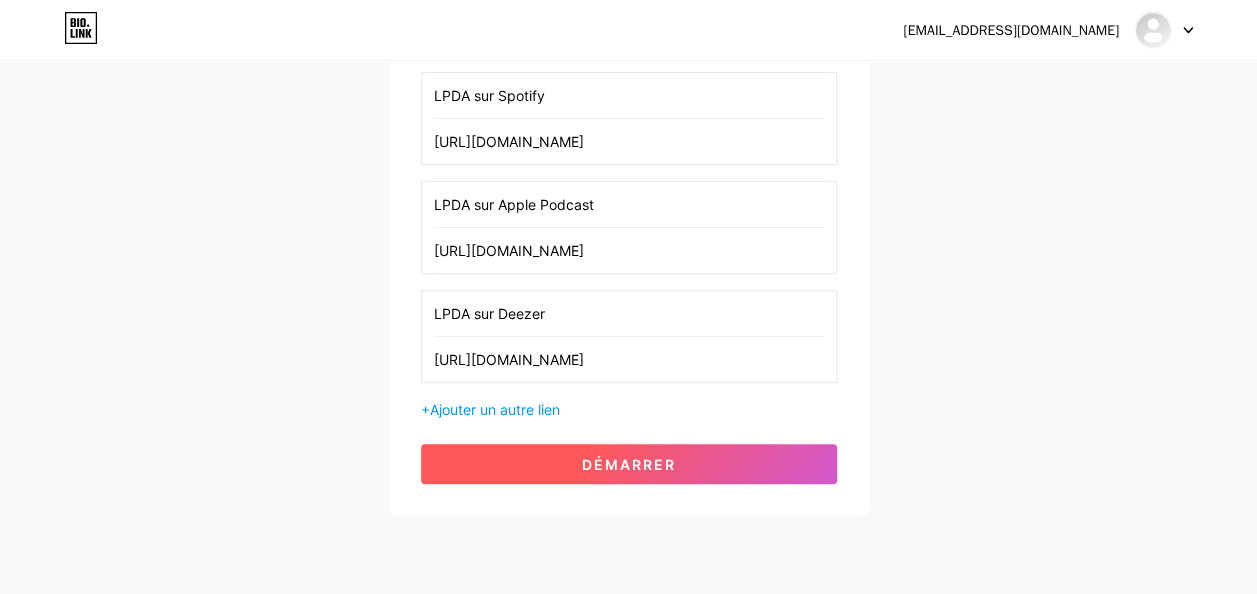 click on "démarrer" at bounding box center [629, 464] 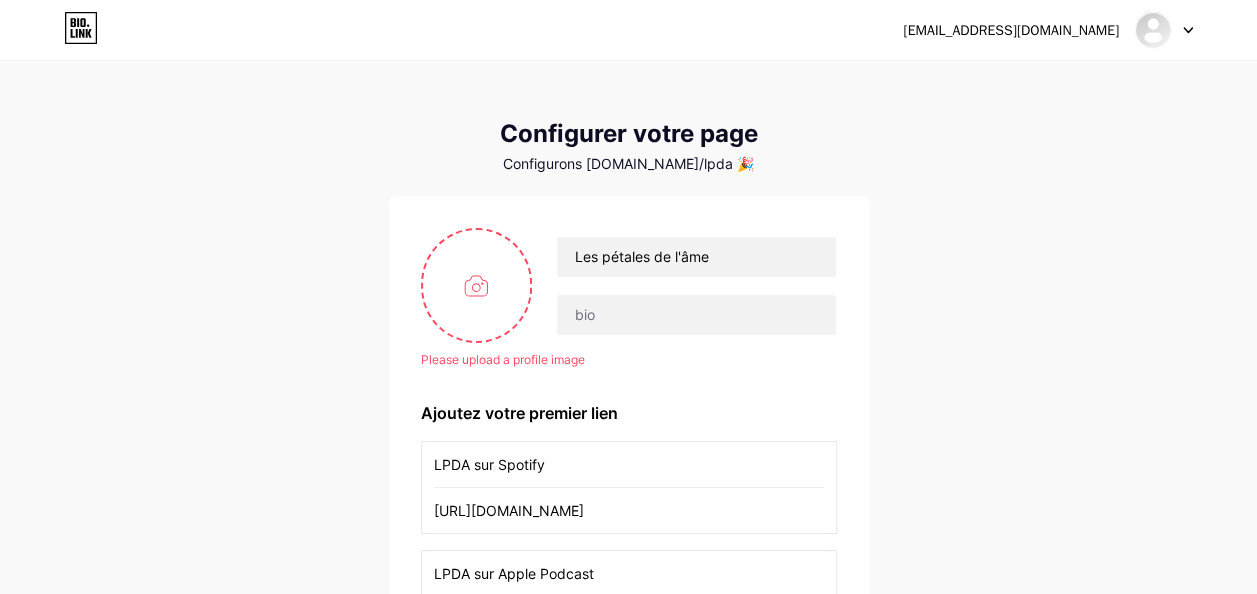 scroll, scrollTop: 5, scrollLeft: 0, axis: vertical 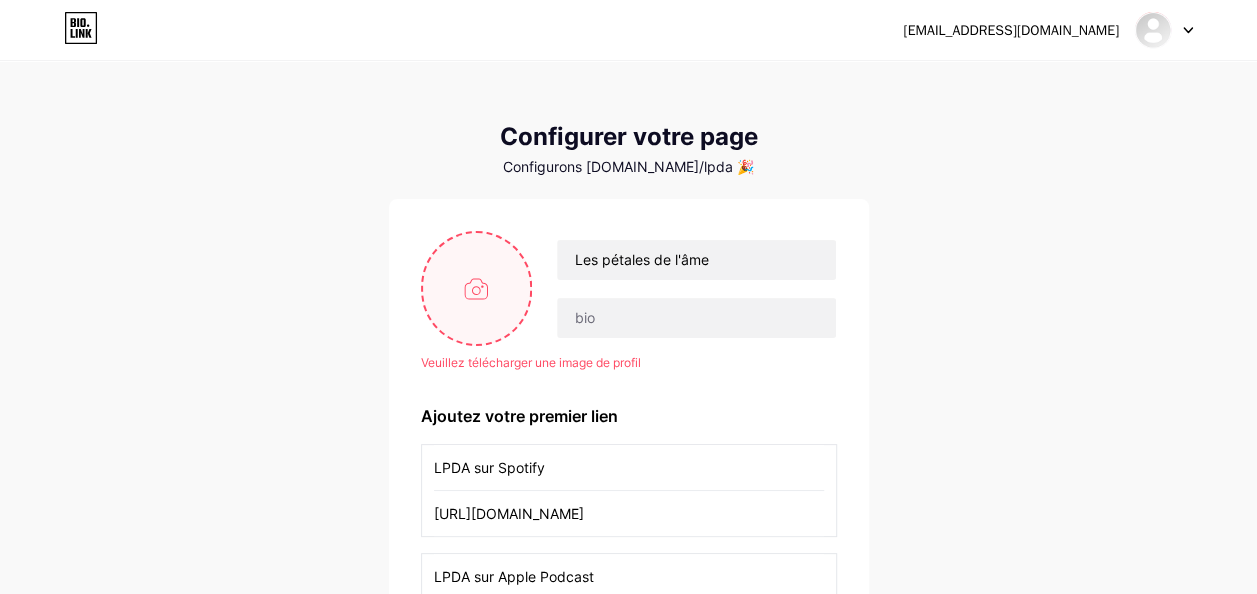 click at bounding box center [477, 288] 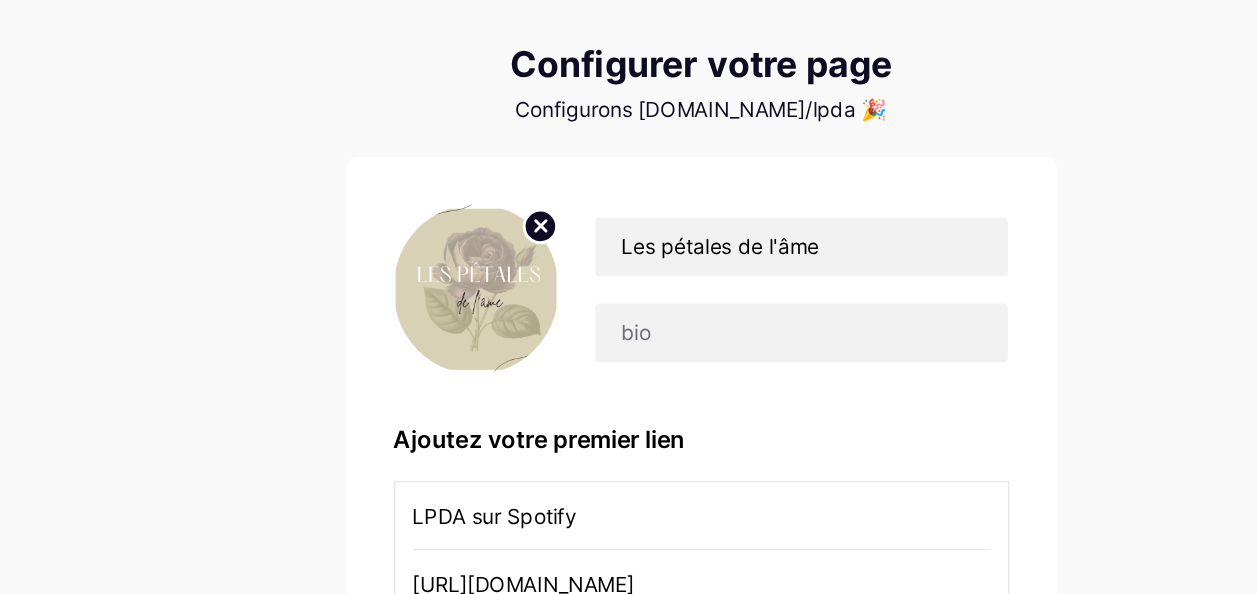 scroll, scrollTop: 5, scrollLeft: 0, axis: vertical 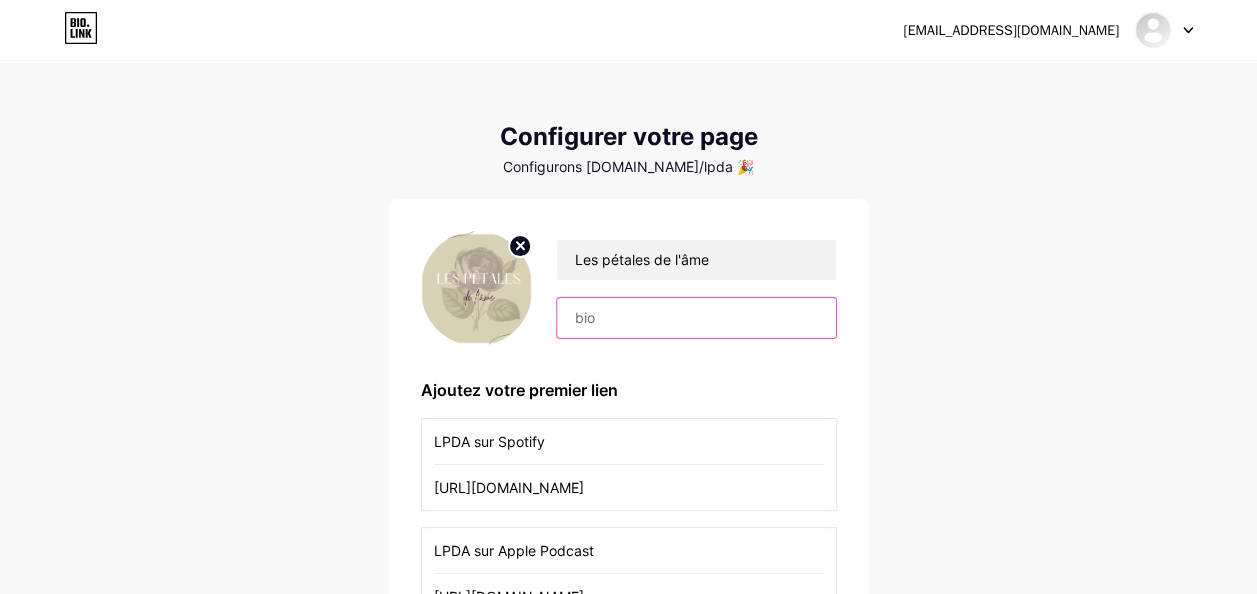 click at bounding box center (696, 318) 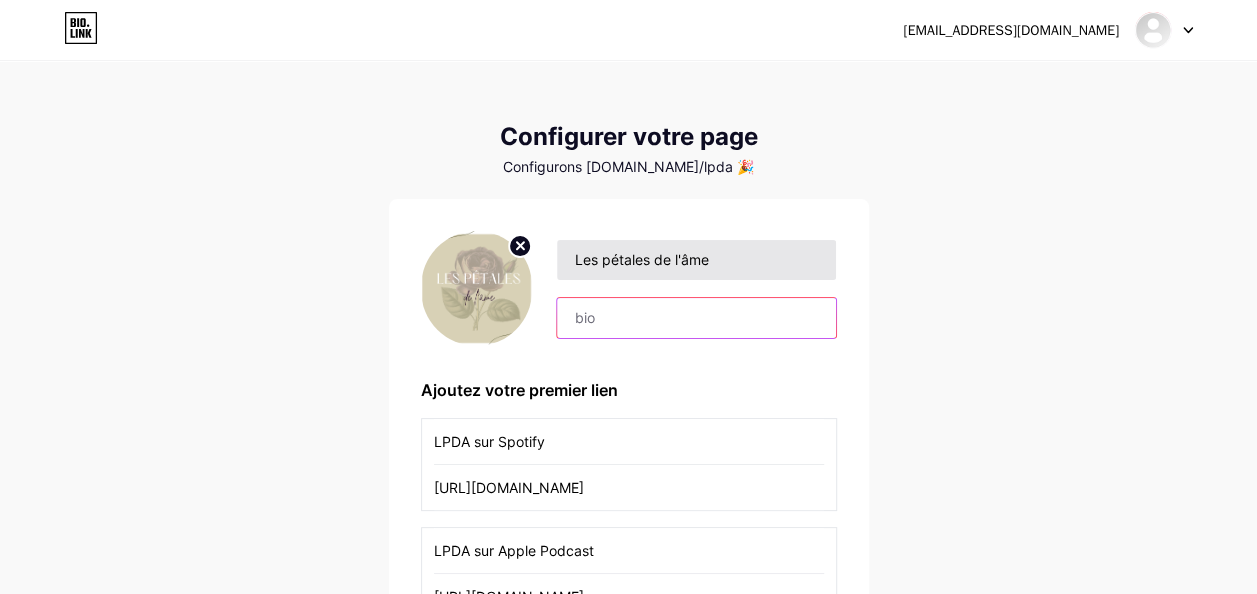 paste on "Découvre Les Pétales de l’Âme, un espace bienveillant, d’écoute et de réflexion" 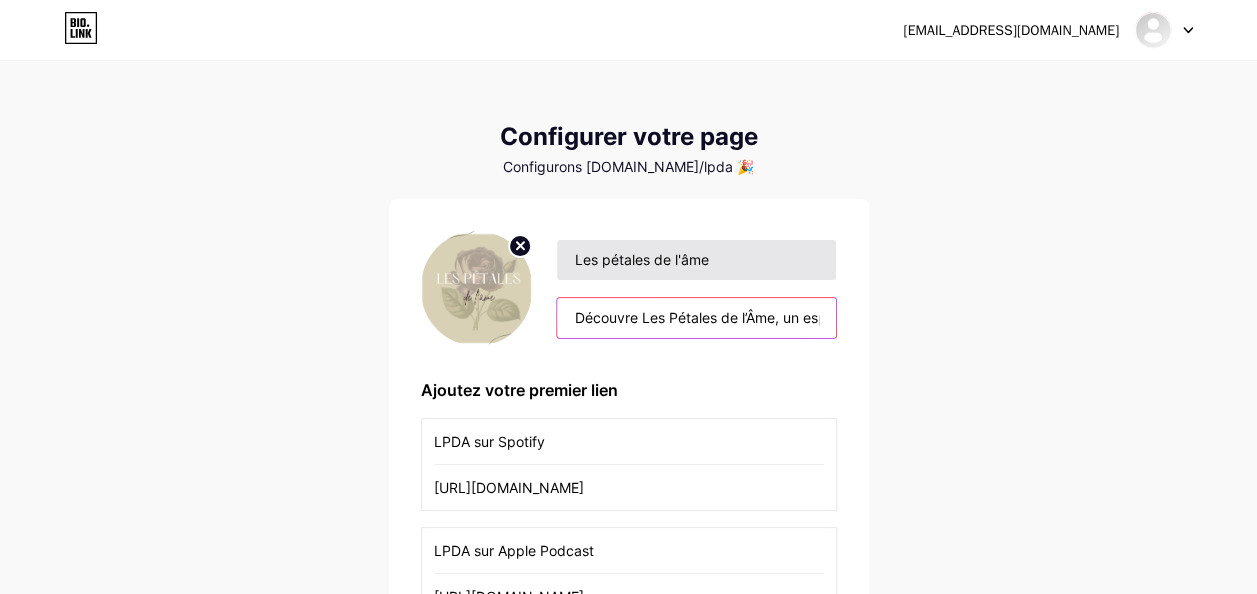 scroll, scrollTop: 0, scrollLeft: 274, axis: horizontal 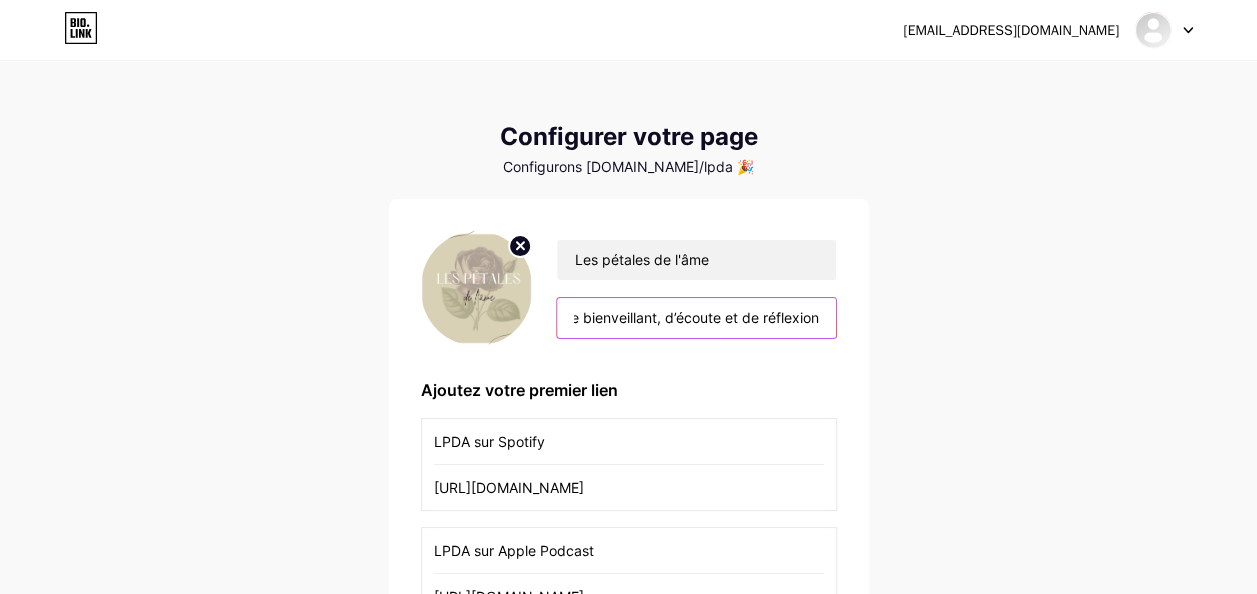 type on "Découvre Les Pétales de l’Âme, un espace bienveillant, d’écoute et de réflexion" 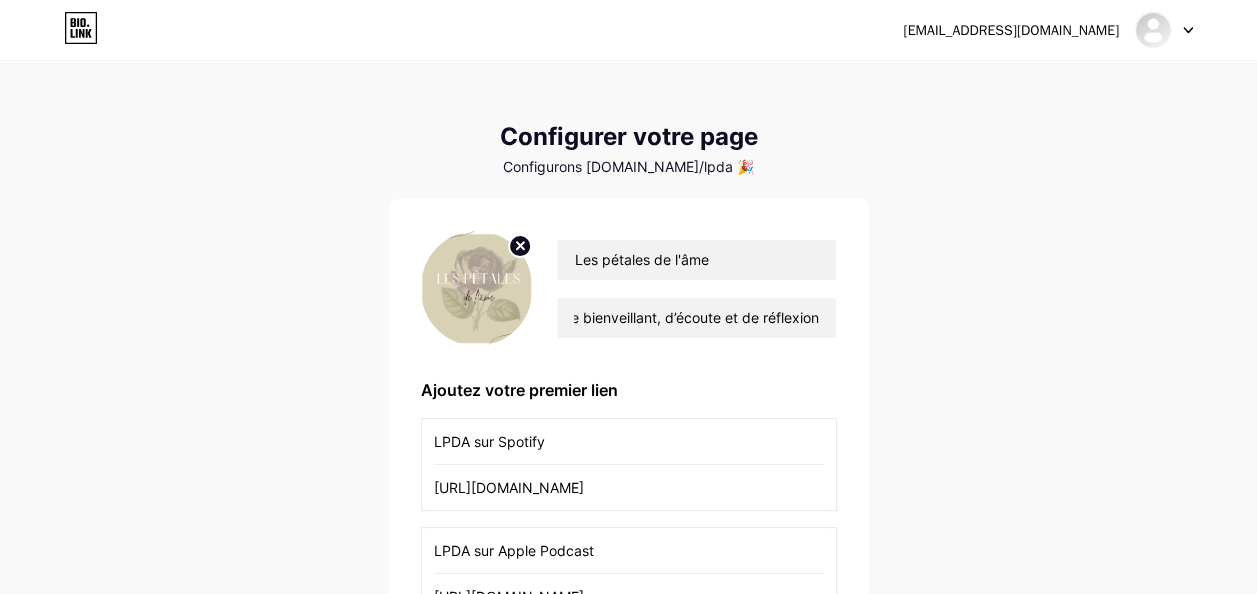 scroll, scrollTop: 0, scrollLeft: 0, axis: both 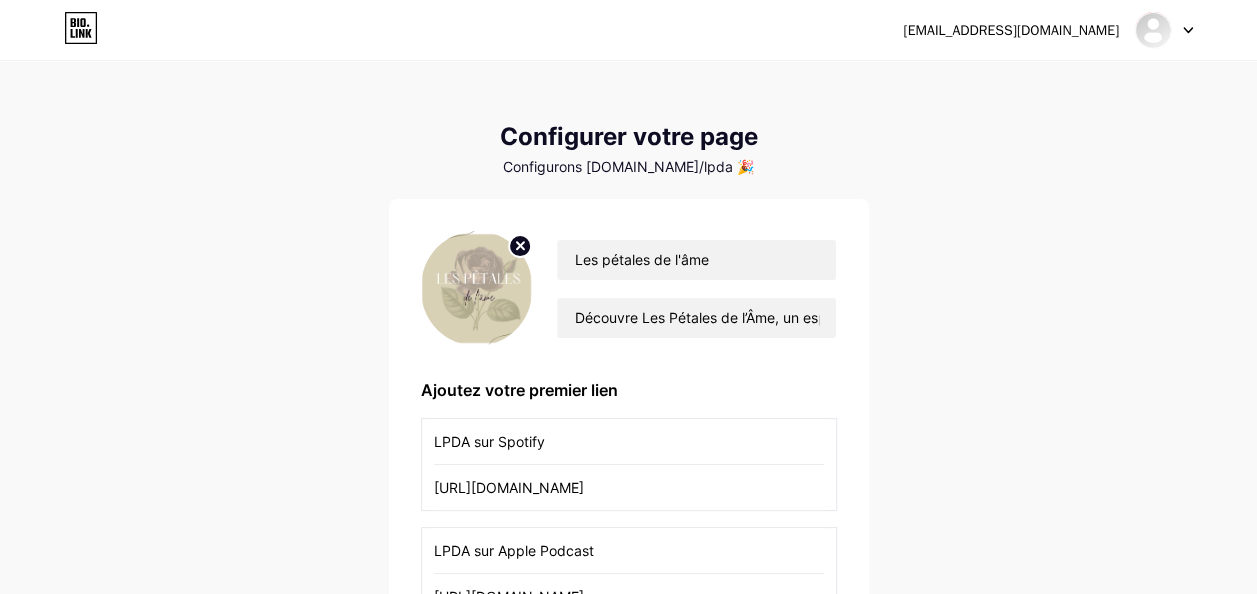 click on "contact.soeursdecoeur@gmail.com           Dashboard     Logout   Configurer votre page   Configurons bio.link/lpda 🎉               Les pétales de l'âme     Découvre Les Pétales de l’Âme, un espace bienveillant, d’écoute et de réflexion     Ajoutez votre premier lien   LPDA sur Spotify   https://open.spotify.com/show/6YGYL6O7elxBFOZL7VIQsg   LPDA sur Apple Podcast   https://podcasts.apple.com/us/podcast/les-pétales-de-lâme/id1825203281   LPDA sur Deezer   https://www.deezer.com/show/1002020001
+  Ajouter un autre lien     démarrer" at bounding box center (628, 460) 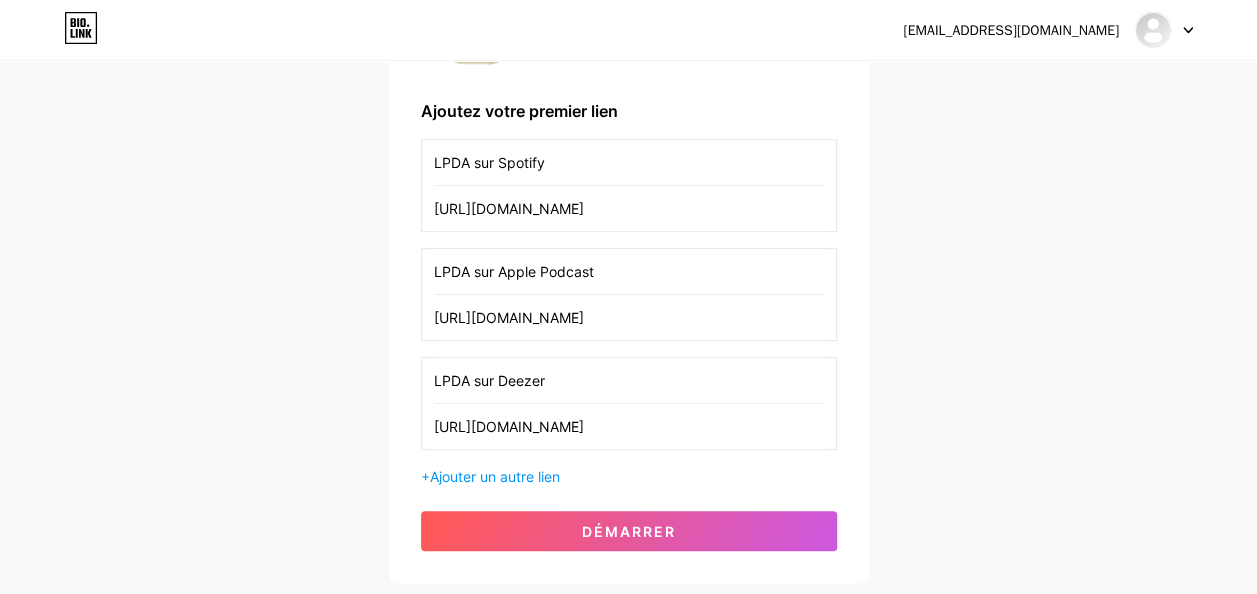 scroll, scrollTop: 306, scrollLeft: 0, axis: vertical 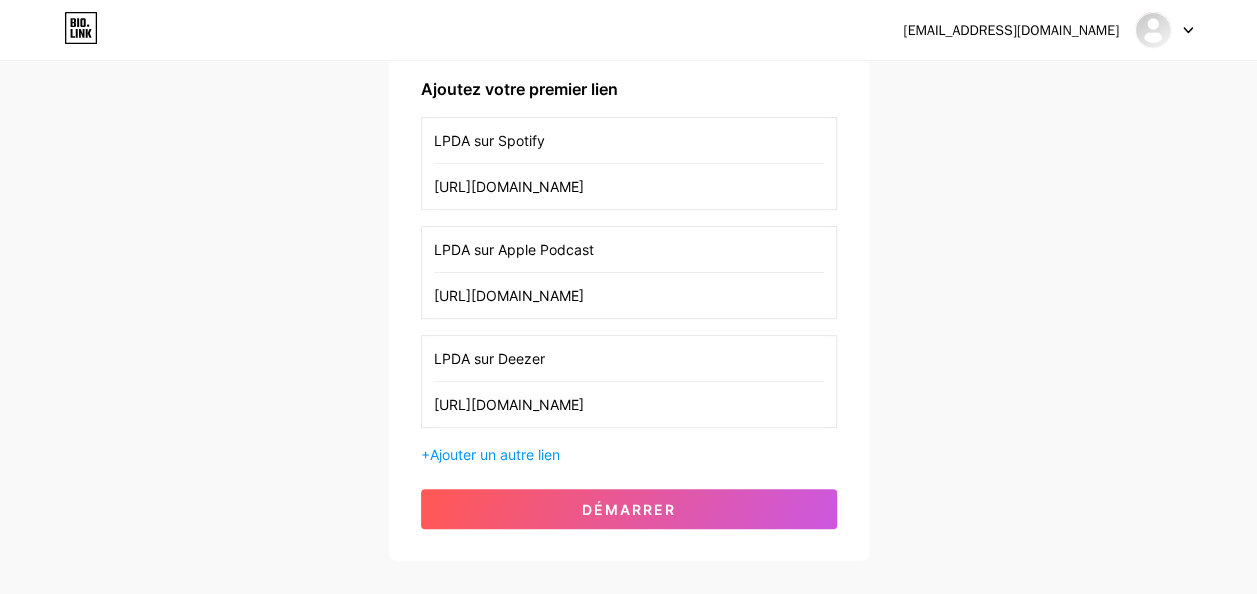 click on "LPDA sur Apple Podcast" at bounding box center (629, 249) 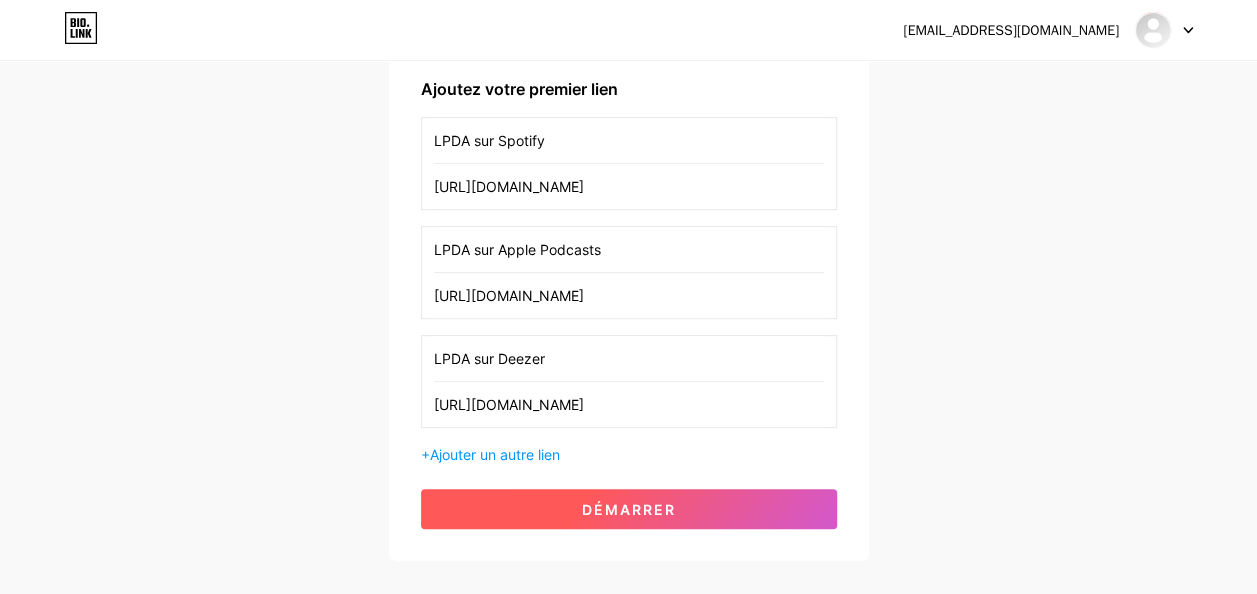 type on "LPDA sur Apple Podcasts" 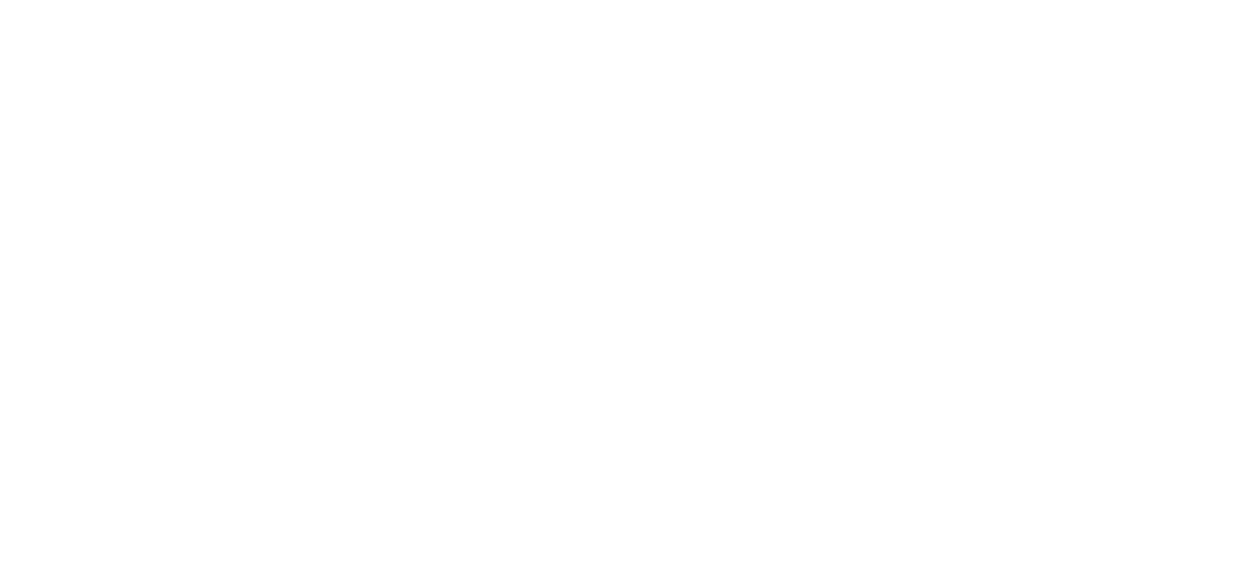 scroll, scrollTop: 0, scrollLeft: 0, axis: both 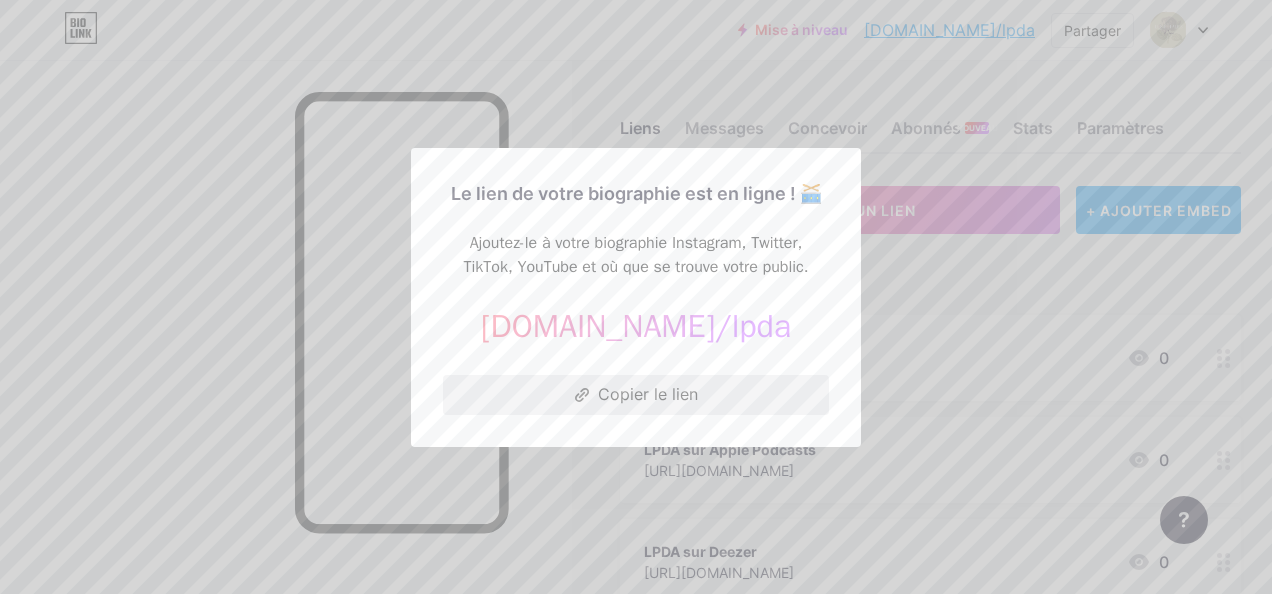 click on "Copier le lien" at bounding box center [648, 394] 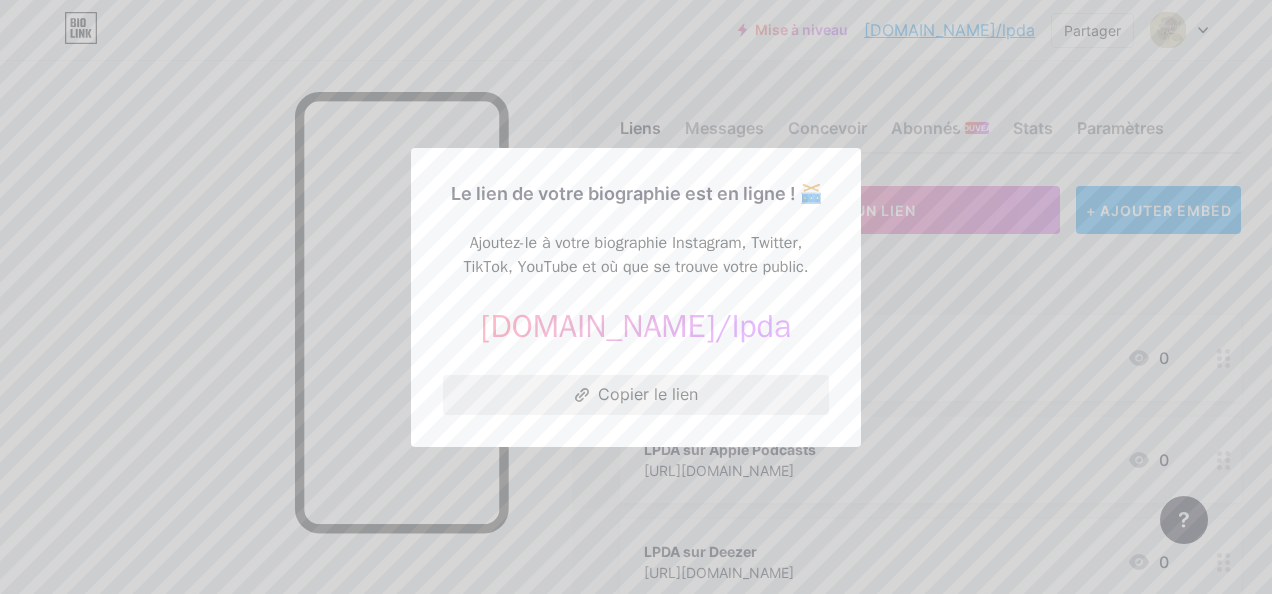 click on "Copier le lien" at bounding box center (648, 394) 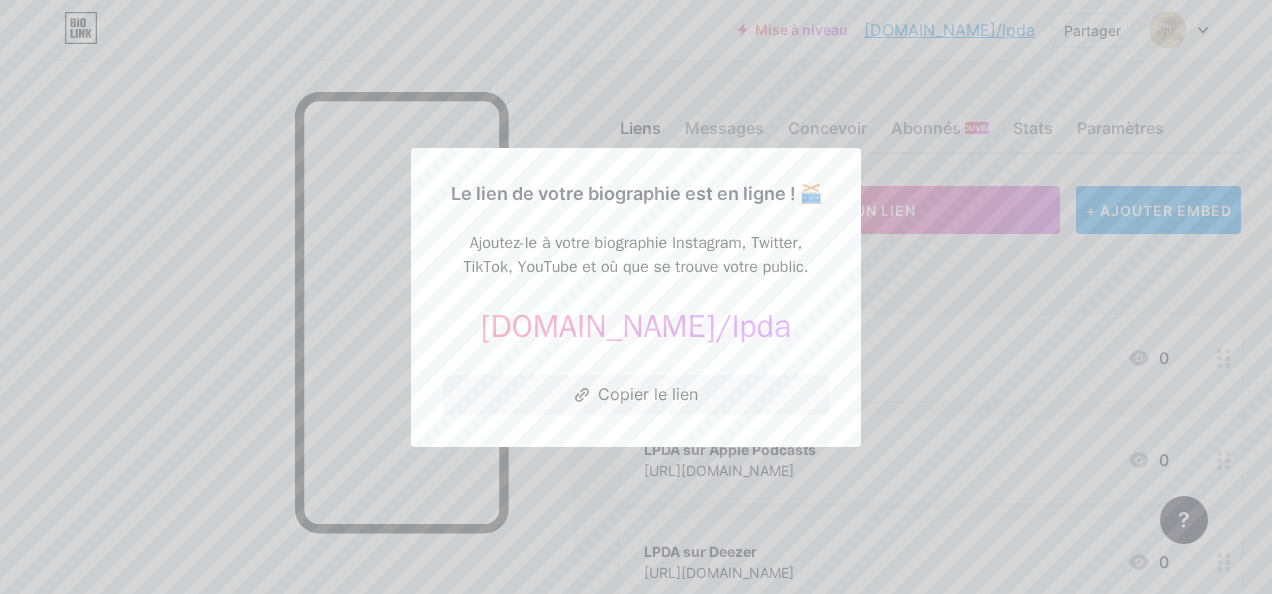 click at bounding box center (636, 297) 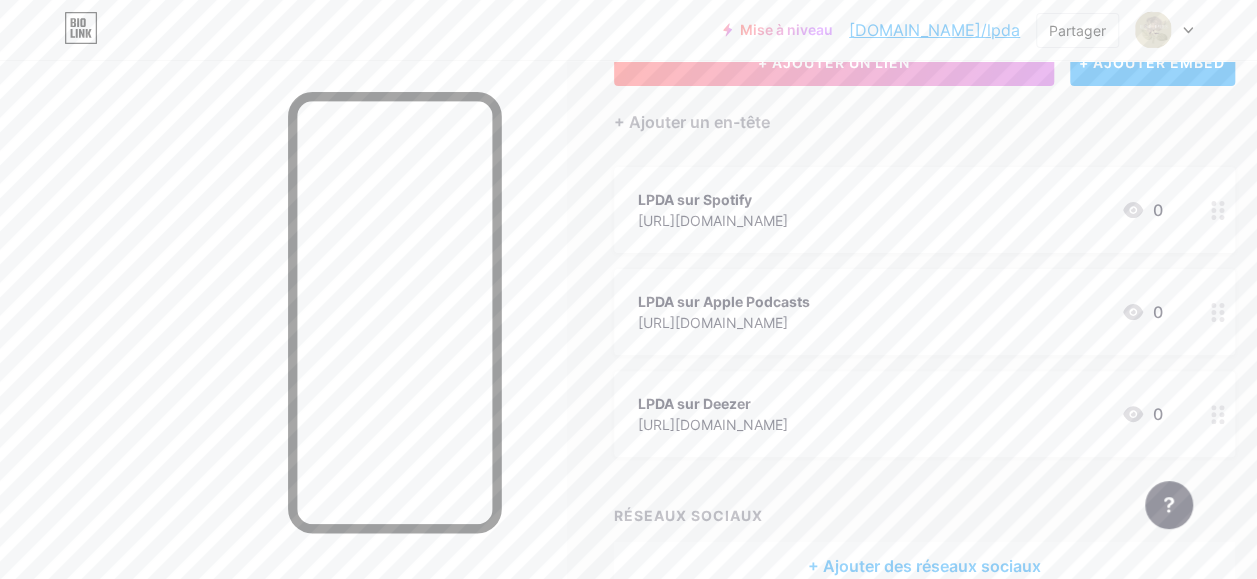 scroll, scrollTop: 0, scrollLeft: 0, axis: both 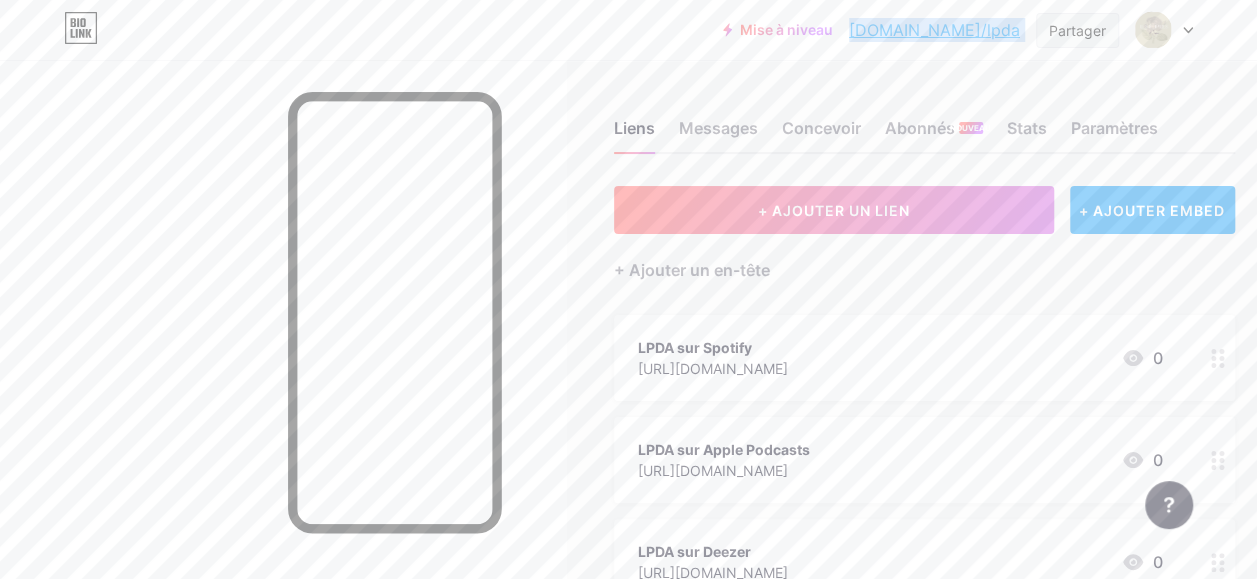 drag, startPoint x: 926, startPoint y: 30, endPoint x: 1040, endPoint y: 23, distance: 114.21471 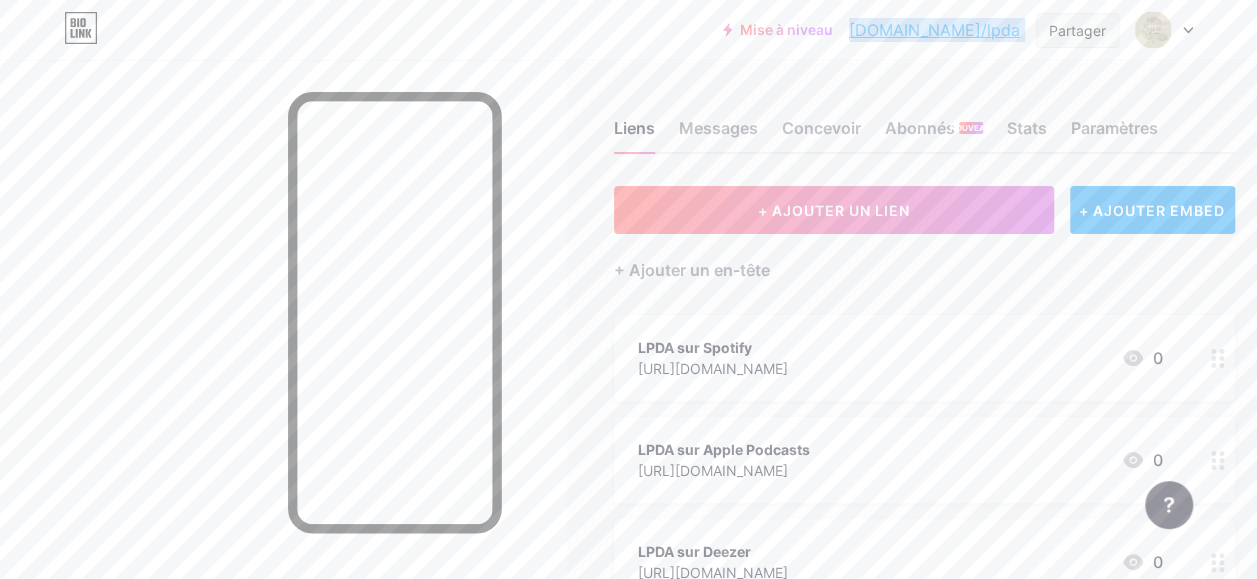 copy on "bio.link/lpda   Partager               Switch accounts     Les pétales de l'âme   bio.link/lpda       + Add a new page        Account settings   Logout" 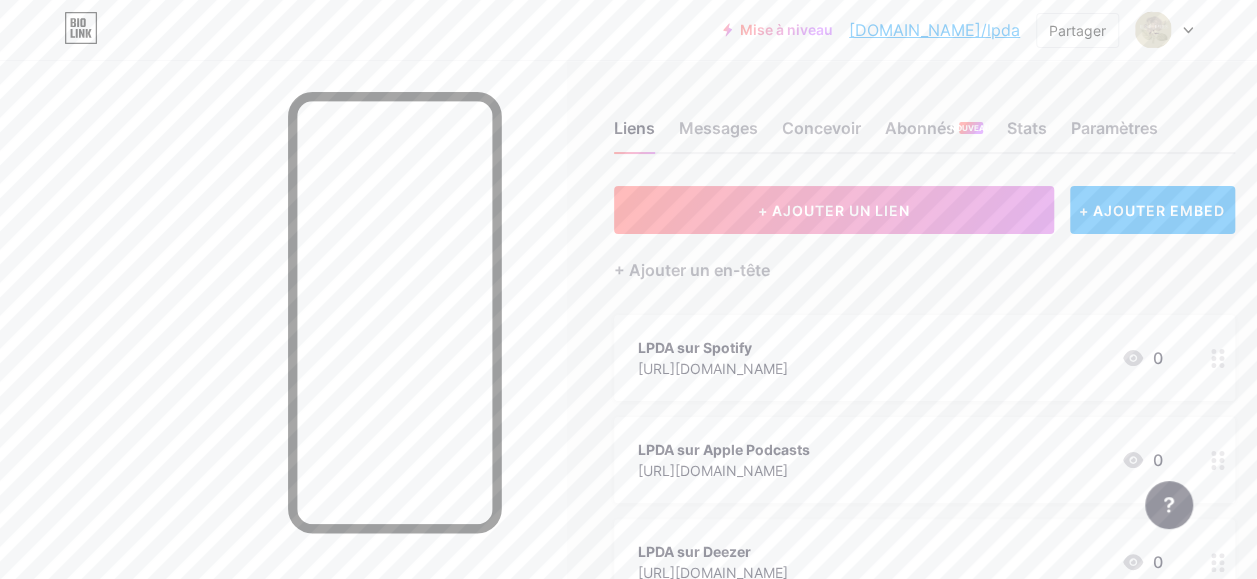 click on "Liens    Messages     Concevoir    Abonnés  NOUVEAU
Stats    Paramètres       + AJOUTER UN LIEN     + AJOUTER EMBED    + Ajouter un en-tête
LPDA sur Spotify
https://open.spotify.com/show/6YGYL6O7elxBFOZL7VIQsg
0
LPDA sur Apple Podcasts
https://podcasts.apple.com/us/podcast/les-pétales-de-lâme/id1825203281
0
LPDA sur Deezer
https://www.deezer.com/show/1002020001
0
RÉSEAUX SOCIAUX     + Ajouter des réseaux sociaux                       Demandes de fonctionnalités             Centre d’aide         Contacter l’assistance" at bounding box center (659, 449) 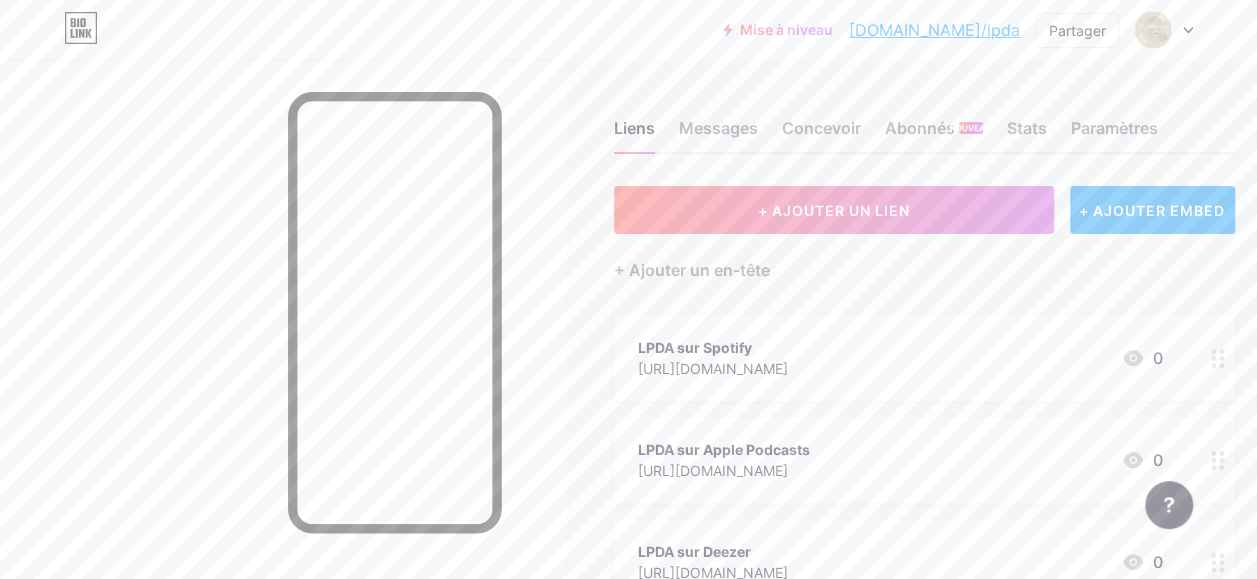 click on "[DOMAIN_NAME]/lpda" at bounding box center [934, 30] 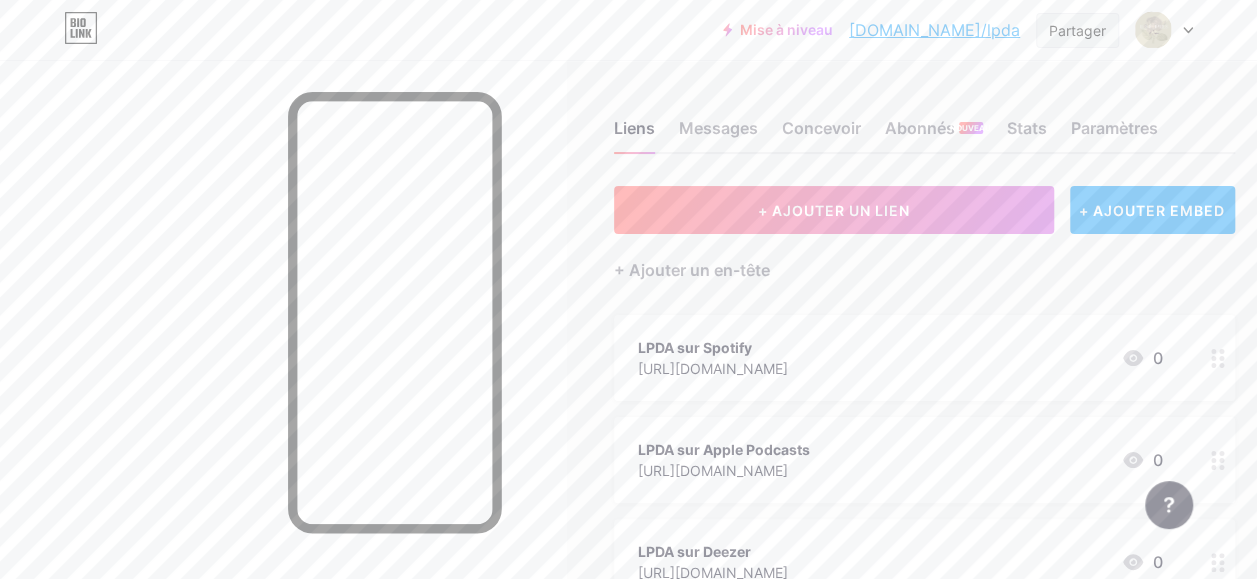 click on "Partager" at bounding box center [1077, 30] 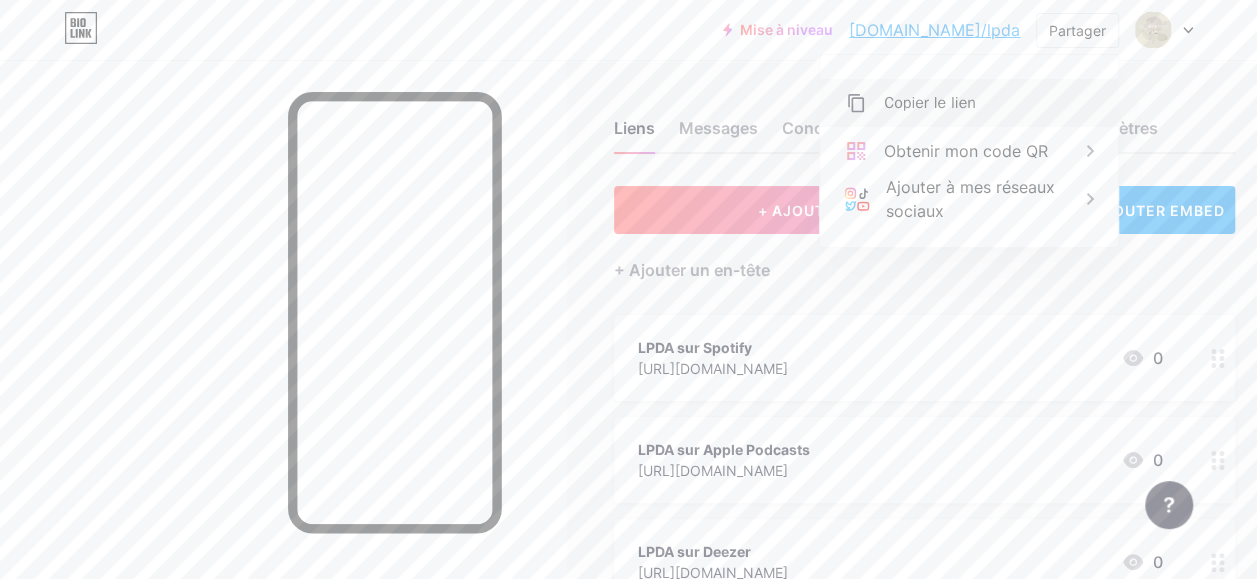 click on "Copier le lien" at bounding box center [969, 103] 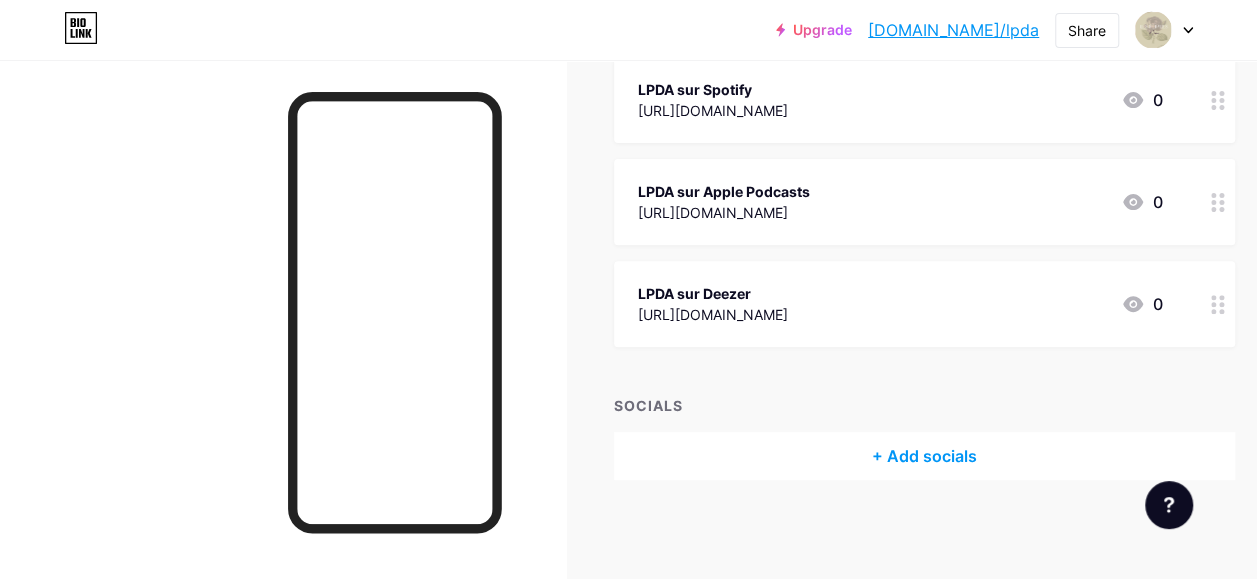 scroll, scrollTop: 0, scrollLeft: 0, axis: both 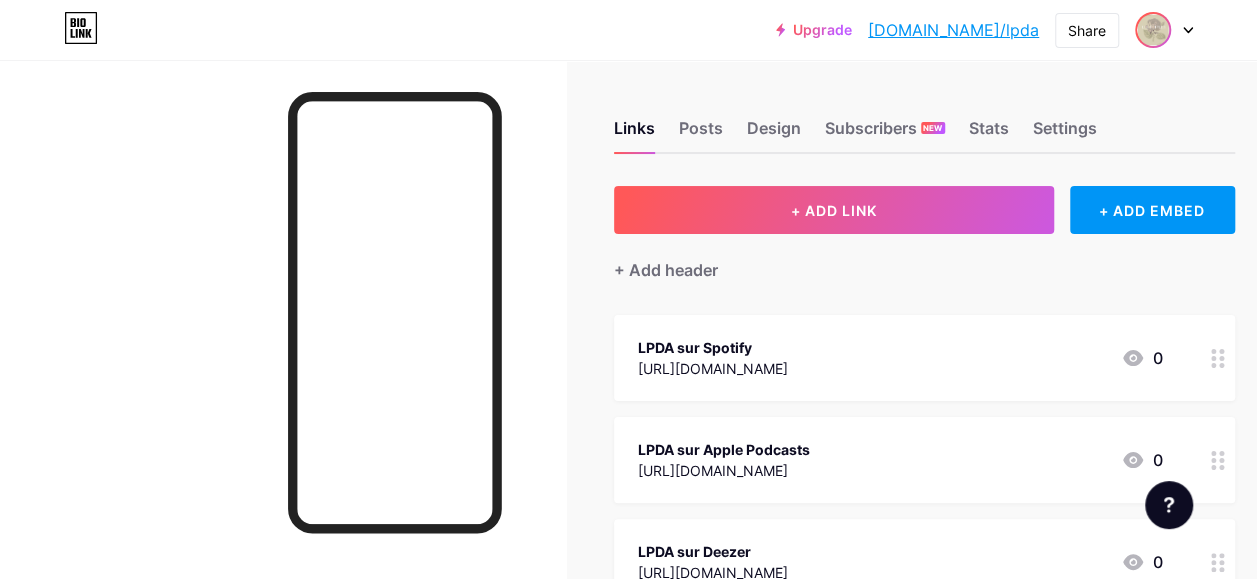 click at bounding box center (1153, 30) 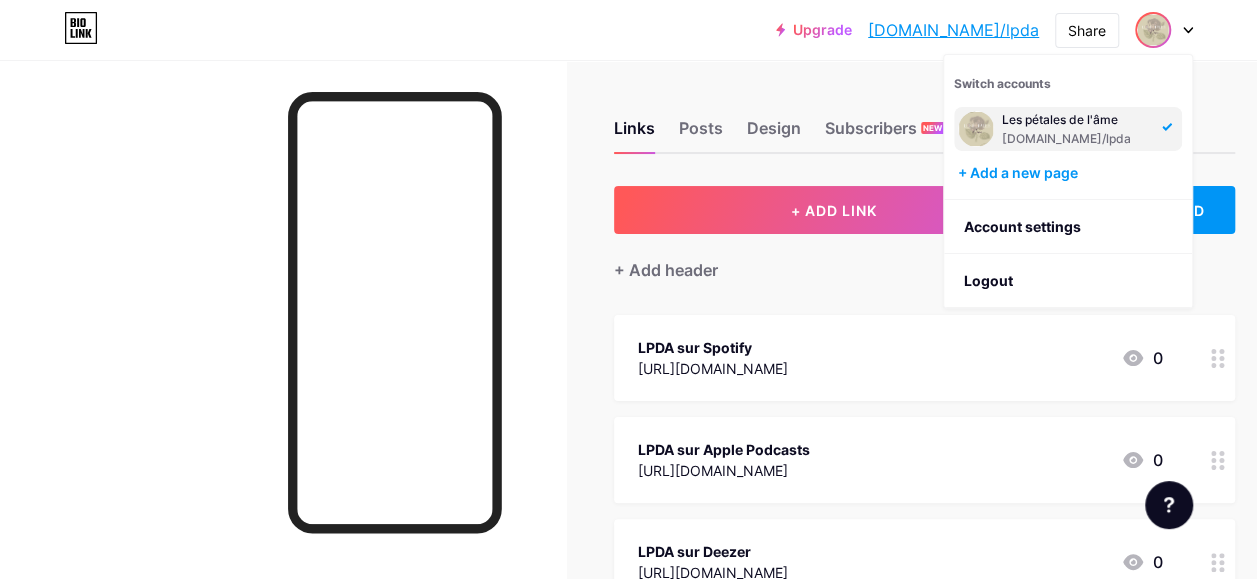 click on "Les pétales de l'âme" at bounding box center [1076, 120] 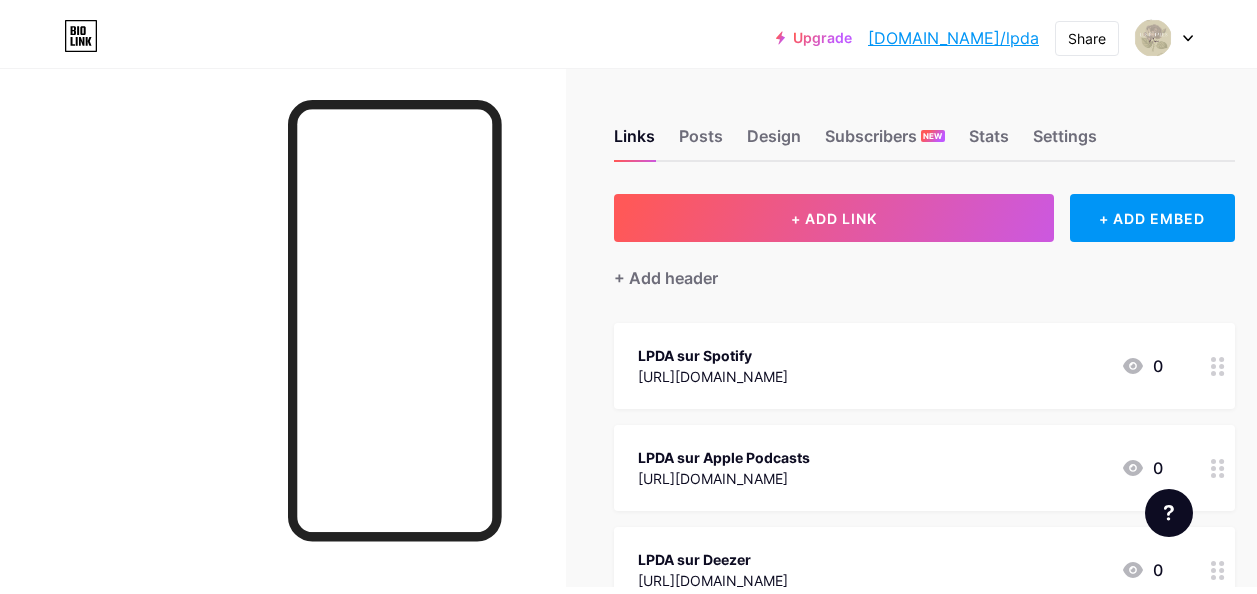 scroll, scrollTop: 0, scrollLeft: 0, axis: both 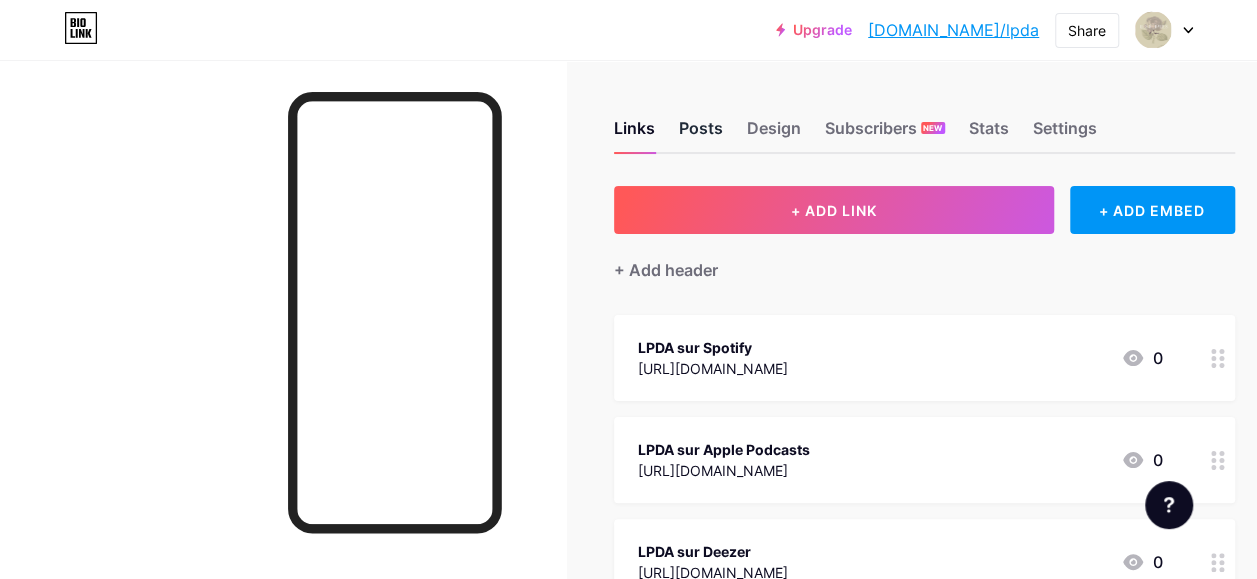 click on "Posts" at bounding box center [701, 134] 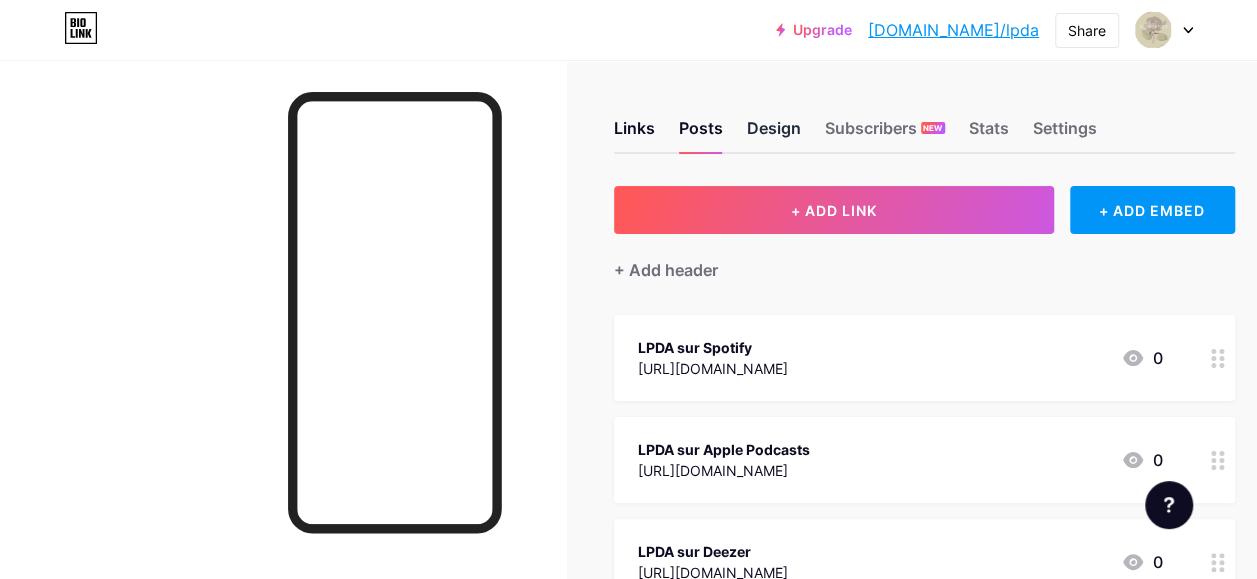 click on "Design" at bounding box center (774, 134) 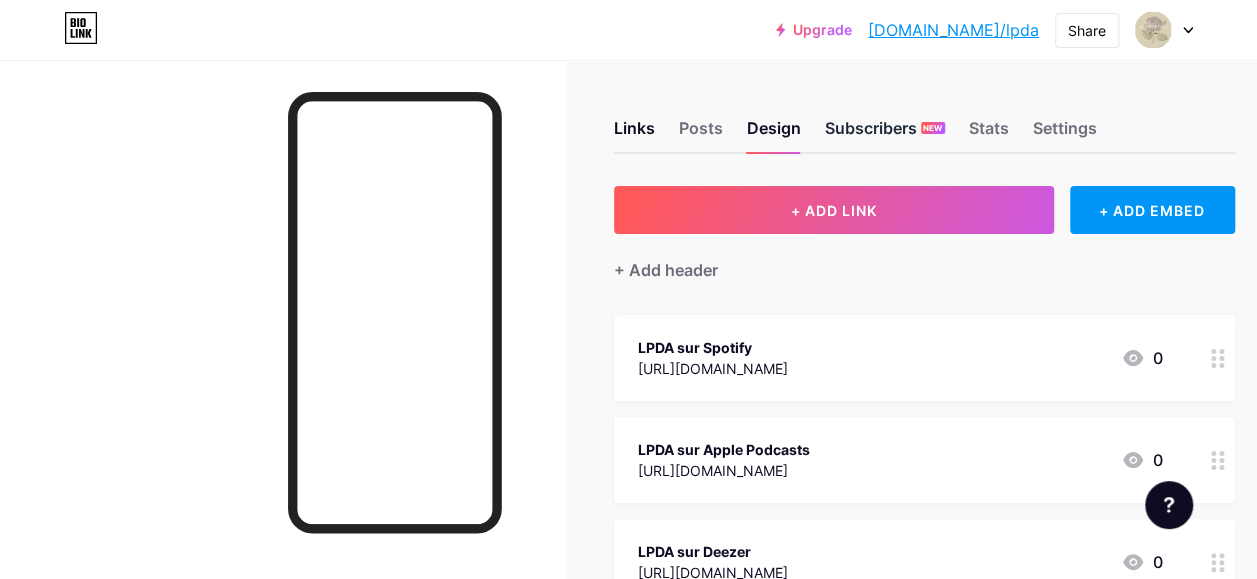 click on "Subscribers
NEW" at bounding box center (885, 134) 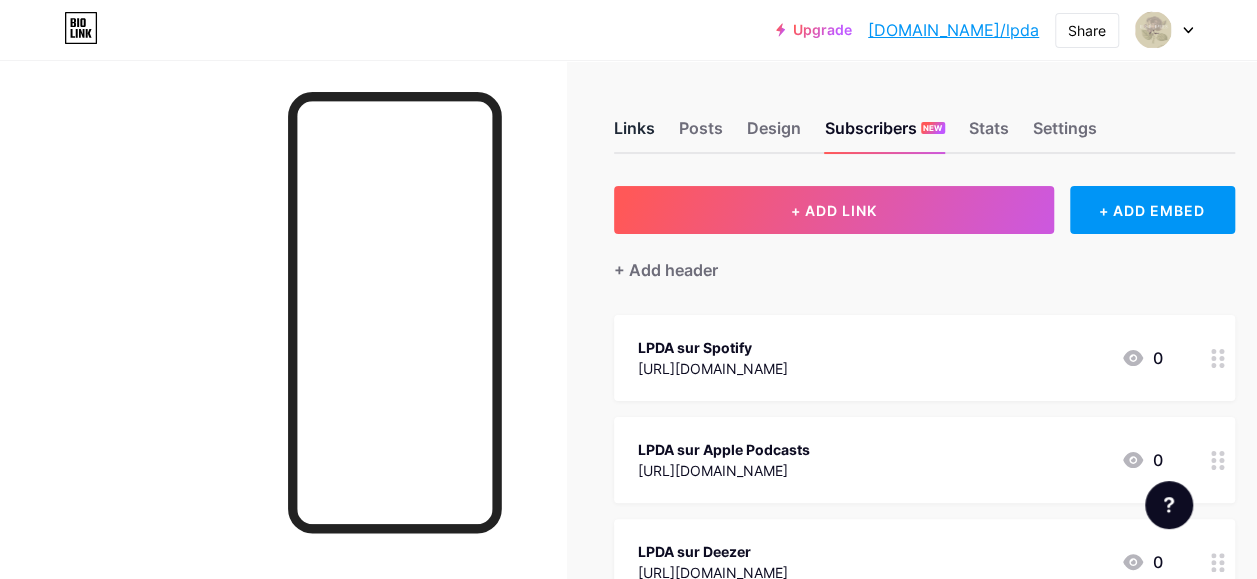 click on "Links" at bounding box center (634, 134) 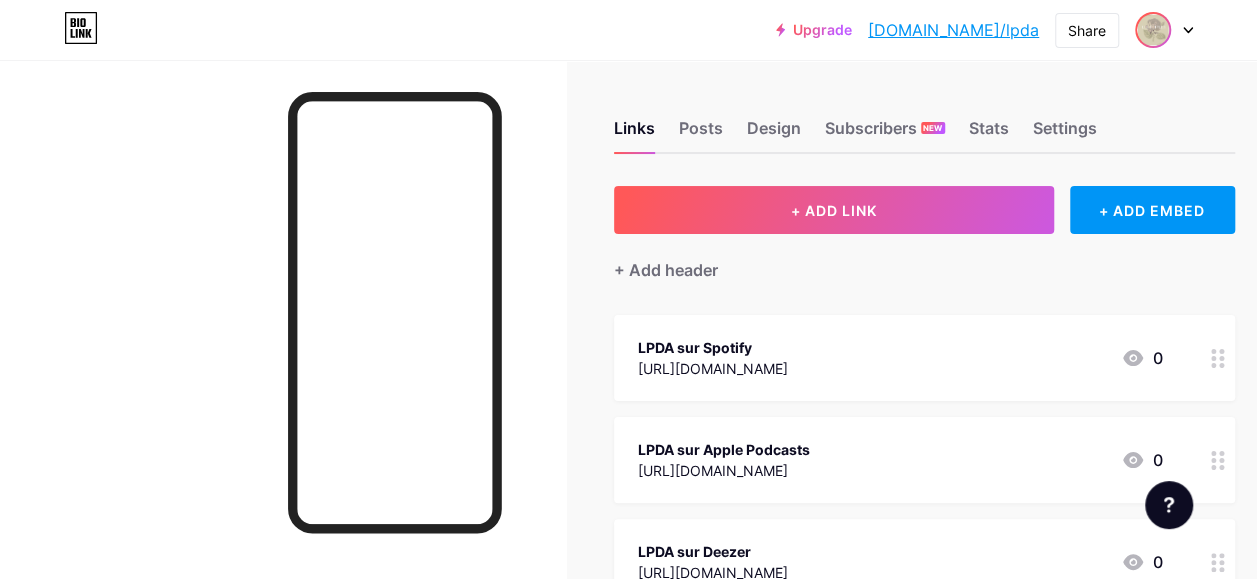 click at bounding box center [1153, 30] 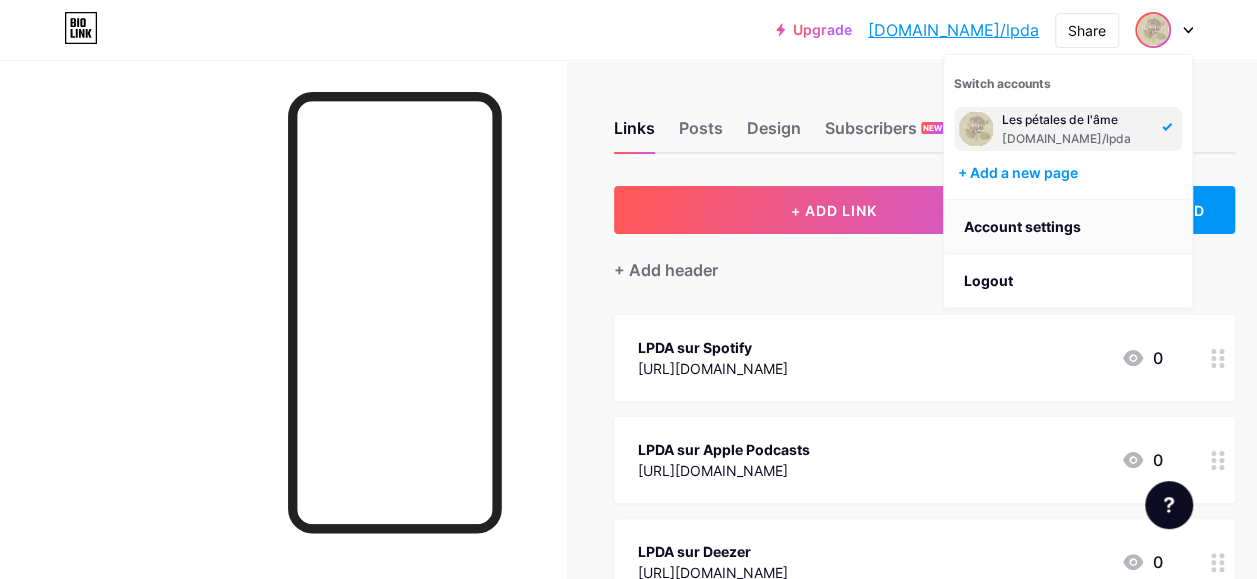 click on "Account settings" at bounding box center (1068, 227) 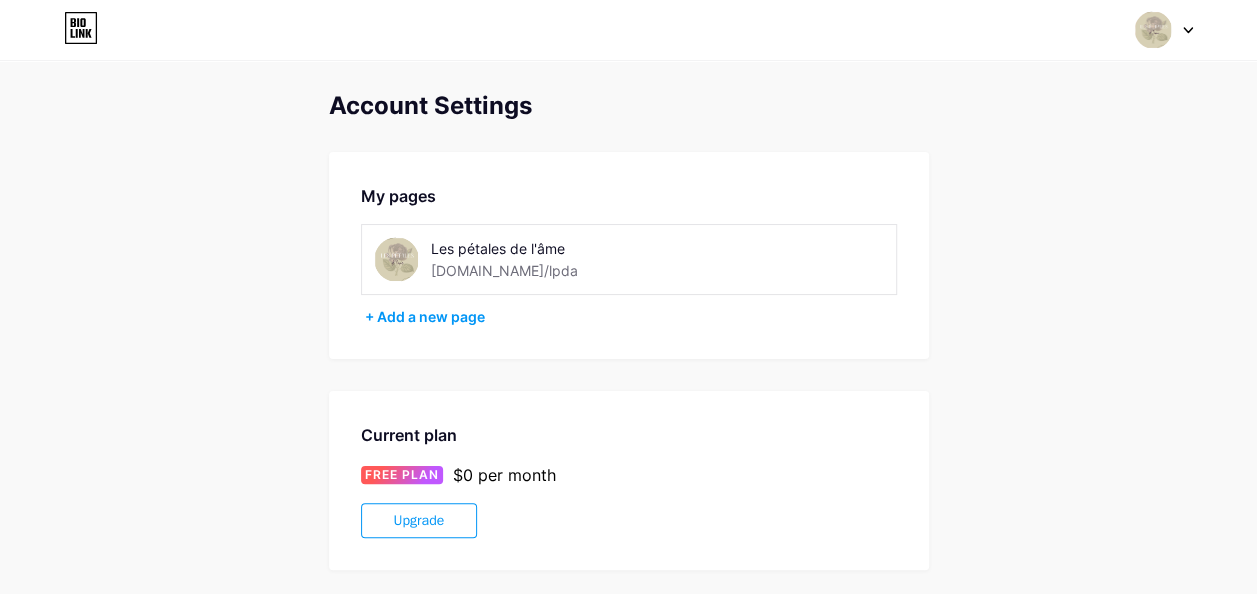 click at bounding box center [396, 259] 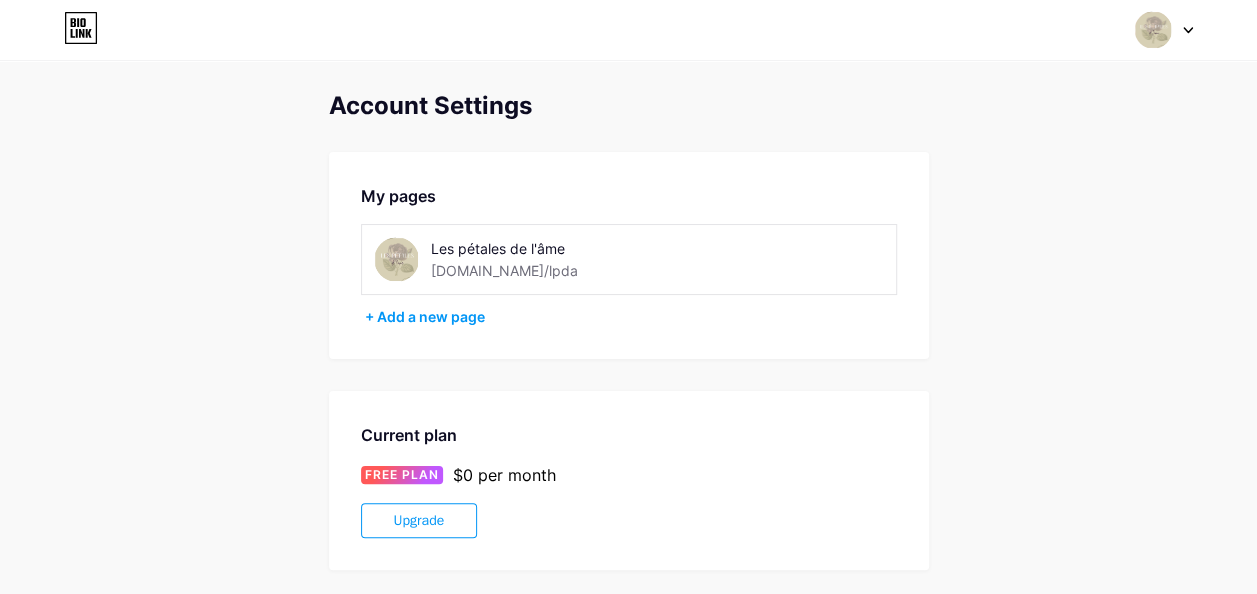 click at bounding box center [396, 259] 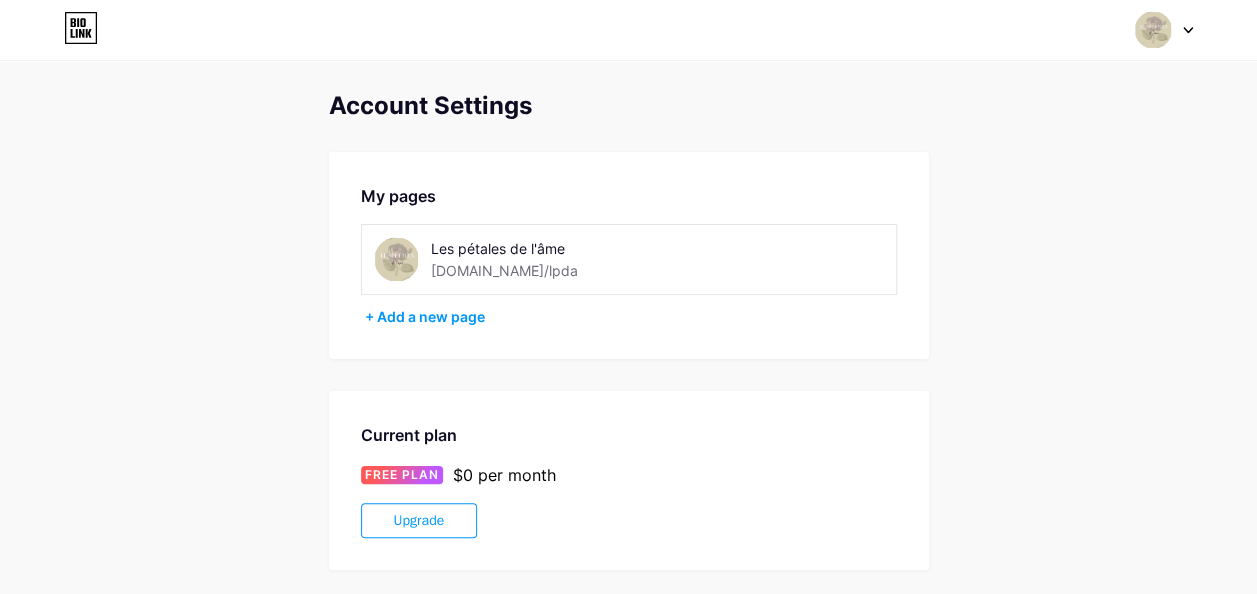 click at bounding box center [1153, 30] 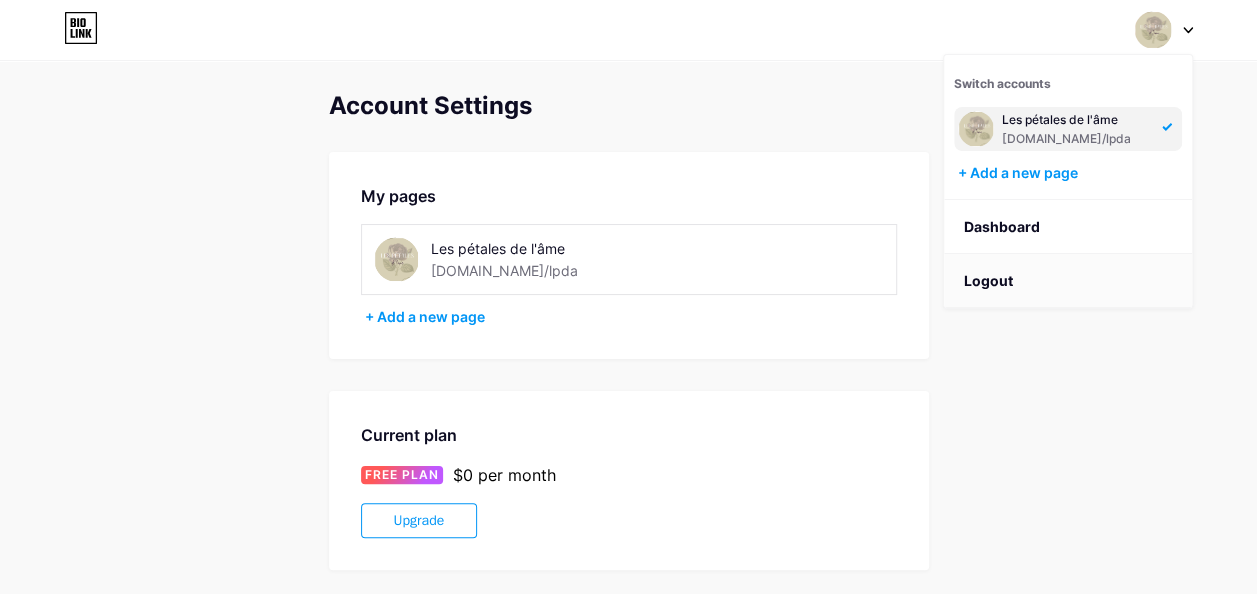 click on "Logout" at bounding box center [1068, 281] 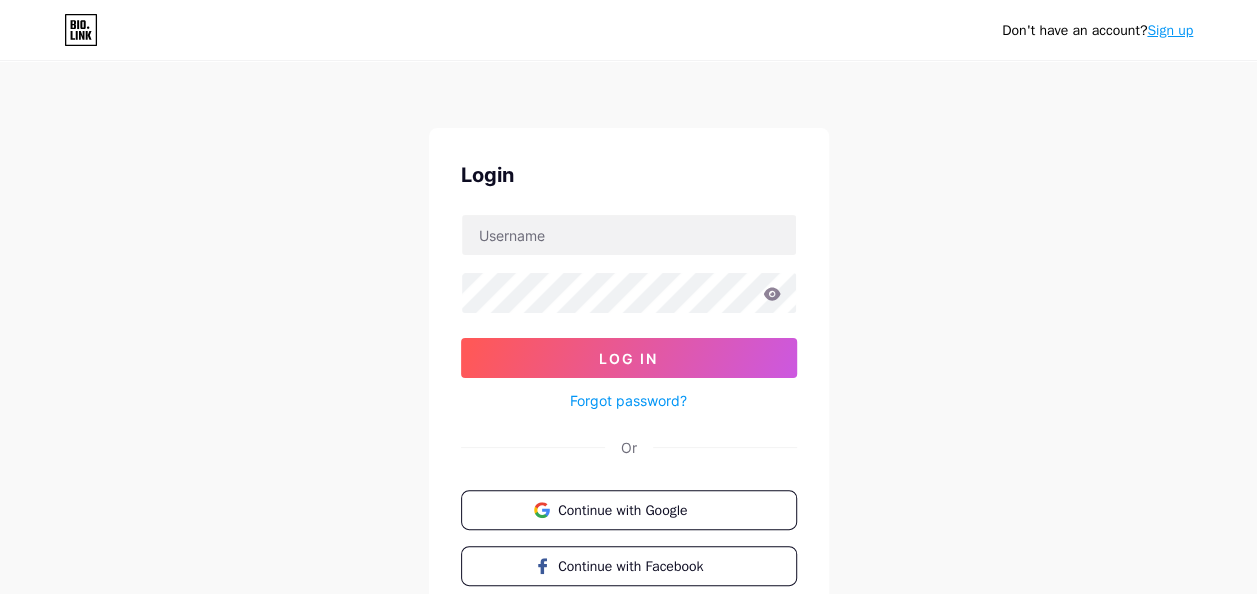 click on "Log In
Forgot password?" at bounding box center [629, 313] 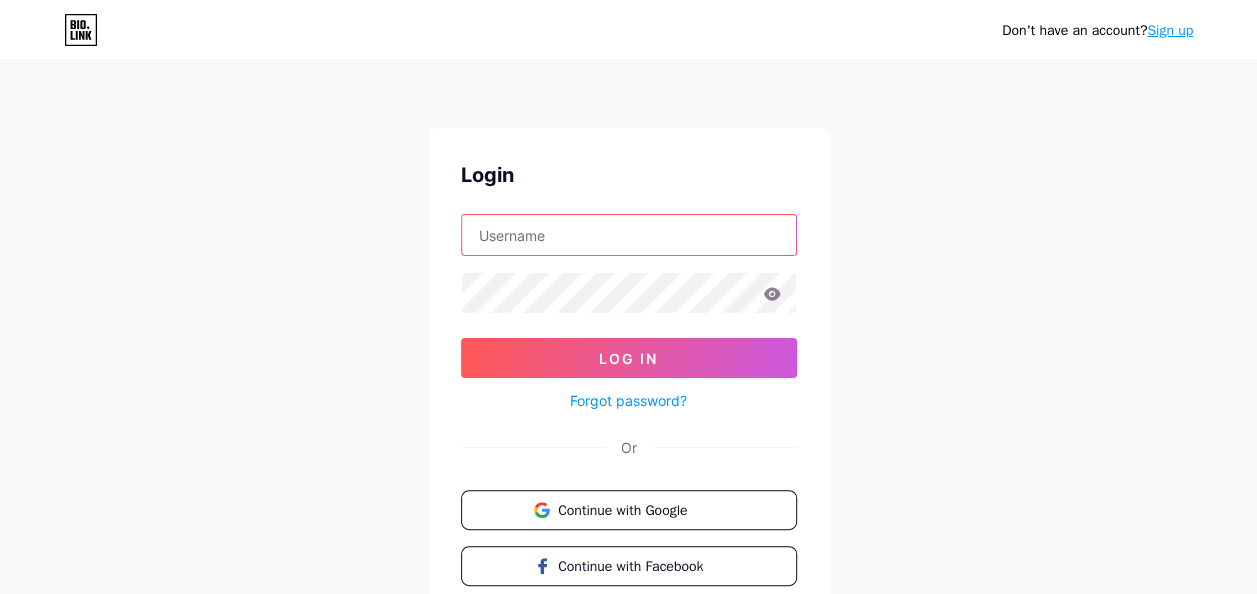 click at bounding box center [629, 235] 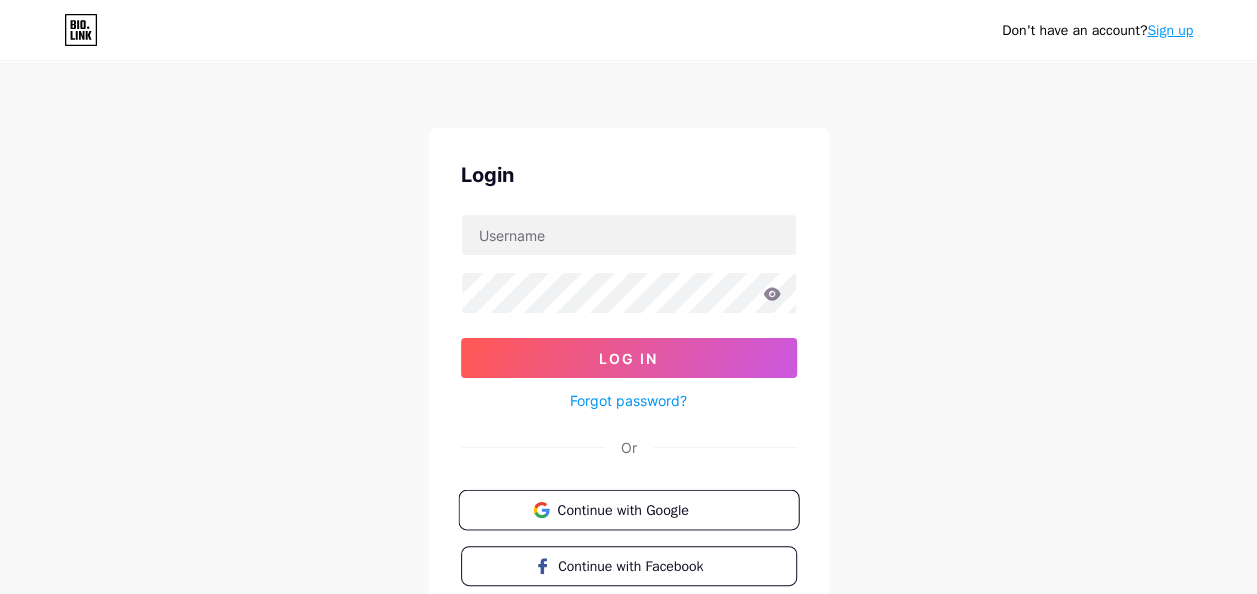 click on "Continue with Google" at bounding box center [628, 510] 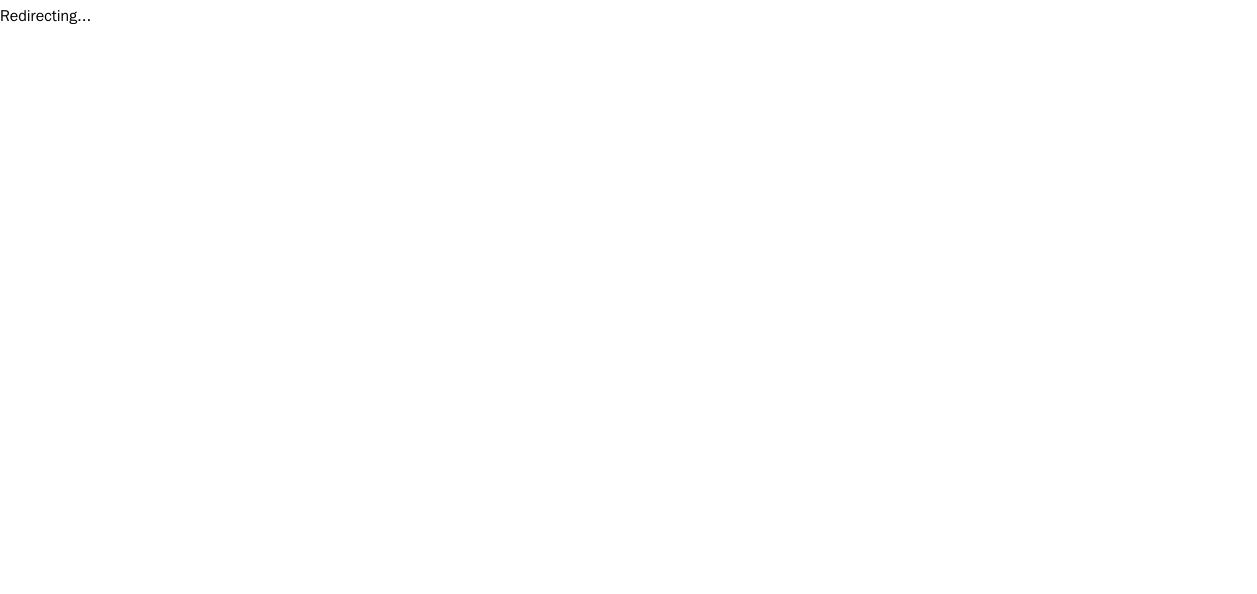 scroll, scrollTop: 0, scrollLeft: 0, axis: both 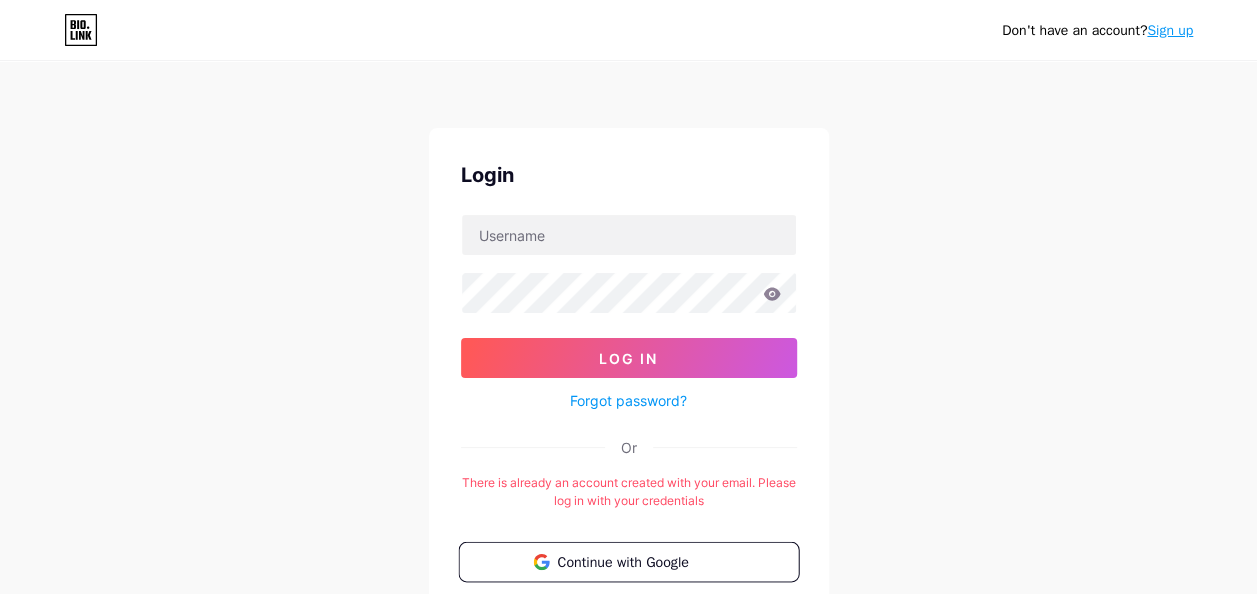 click on "Continue with Google" at bounding box center [640, 561] 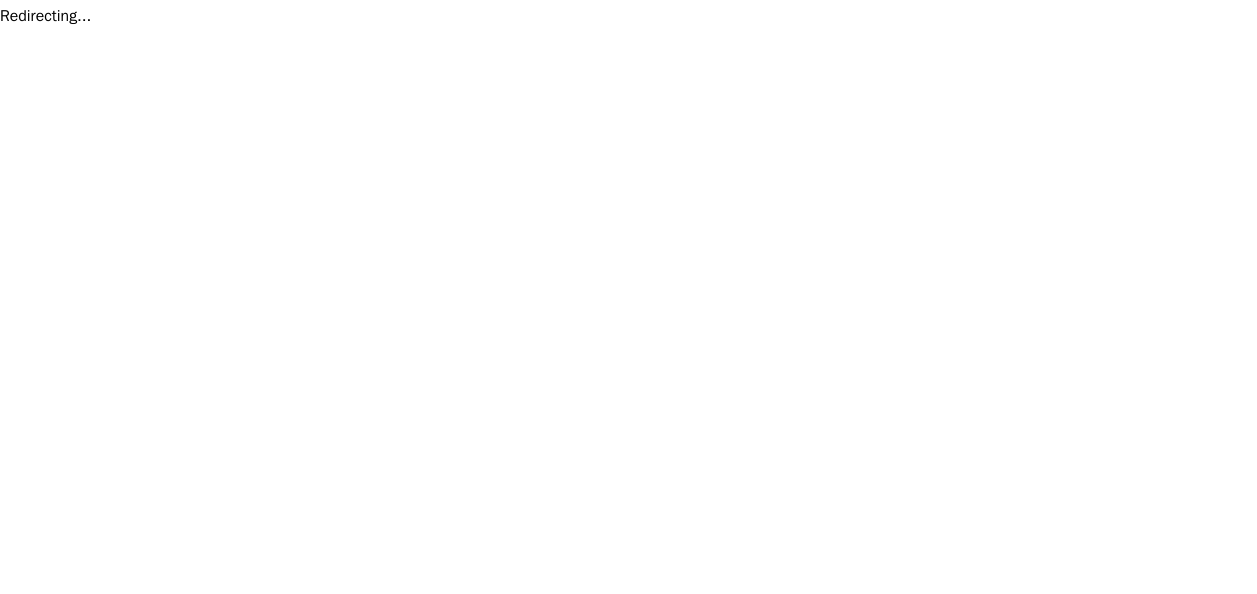 scroll, scrollTop: 0, scrollLeft: 0, axis: both 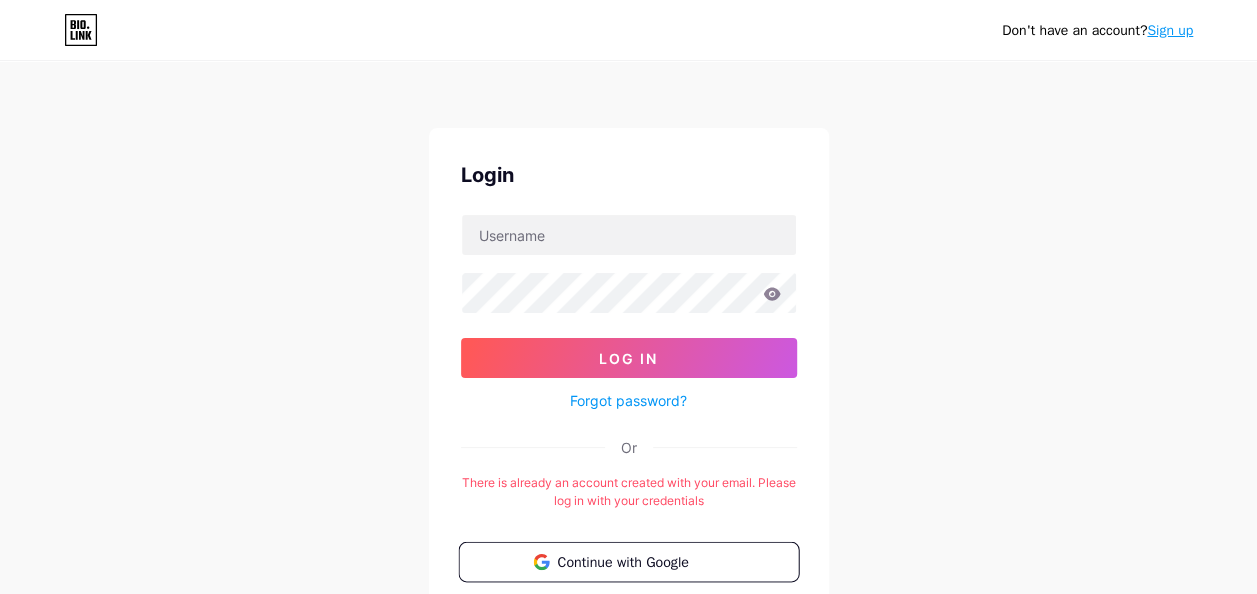 click on "Continue with Google" at bounding box center (628, 562) 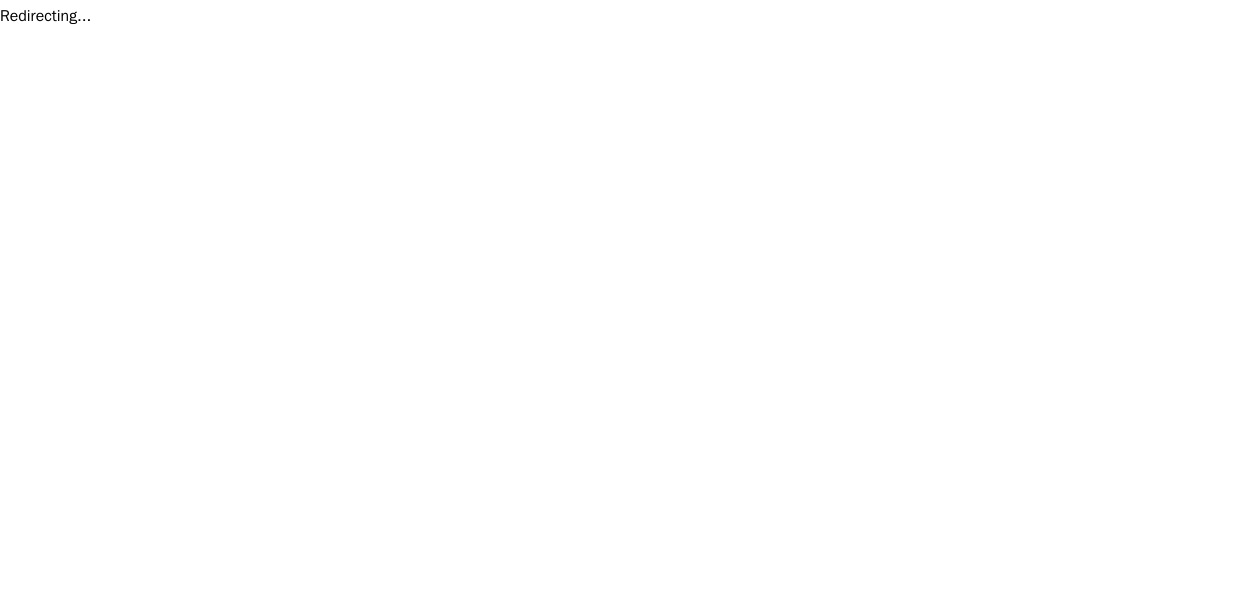 scroll, scrollTop: 0, scrollLeft: 0, axis: both 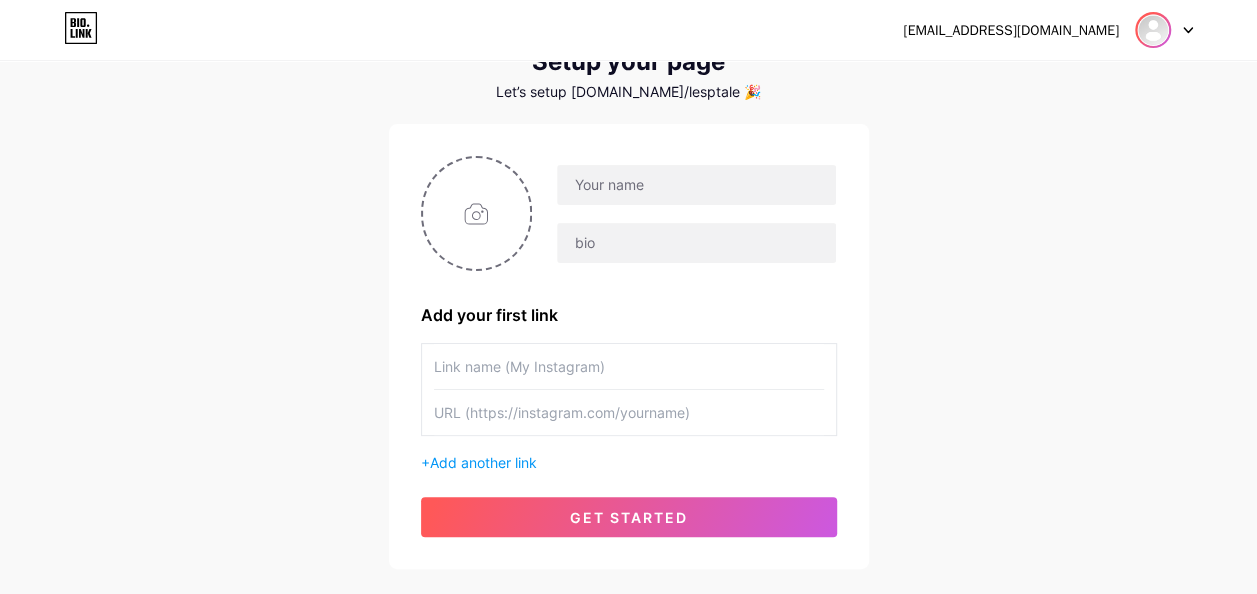 click at bounding box center [1153, 30] 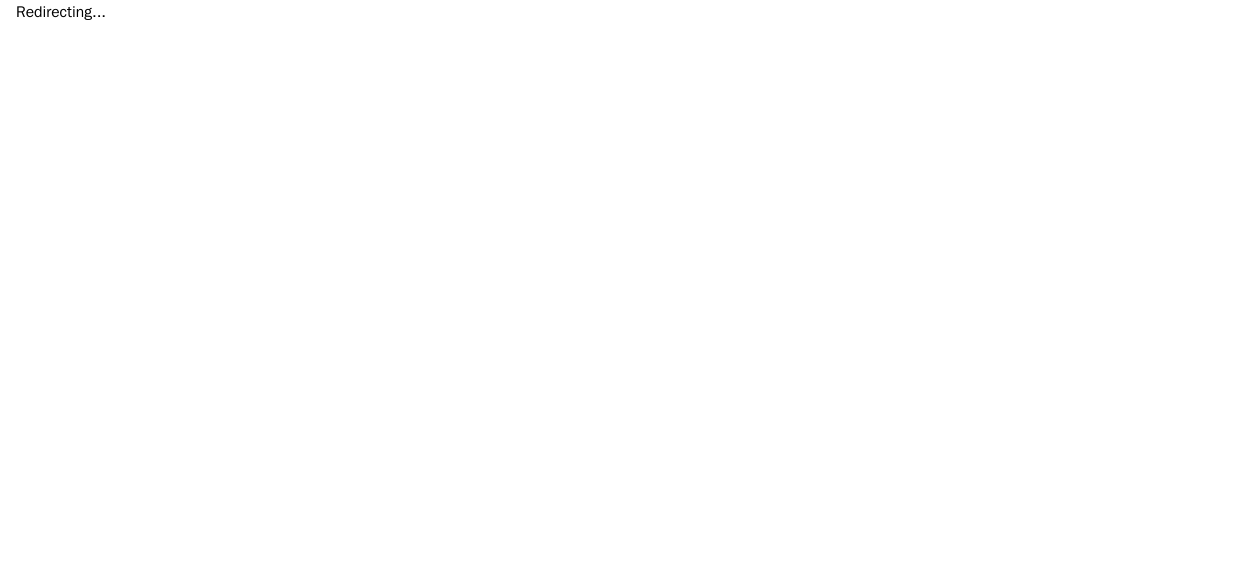 scroll, scrollTop: 0, scrollLeft: 0, axis: both 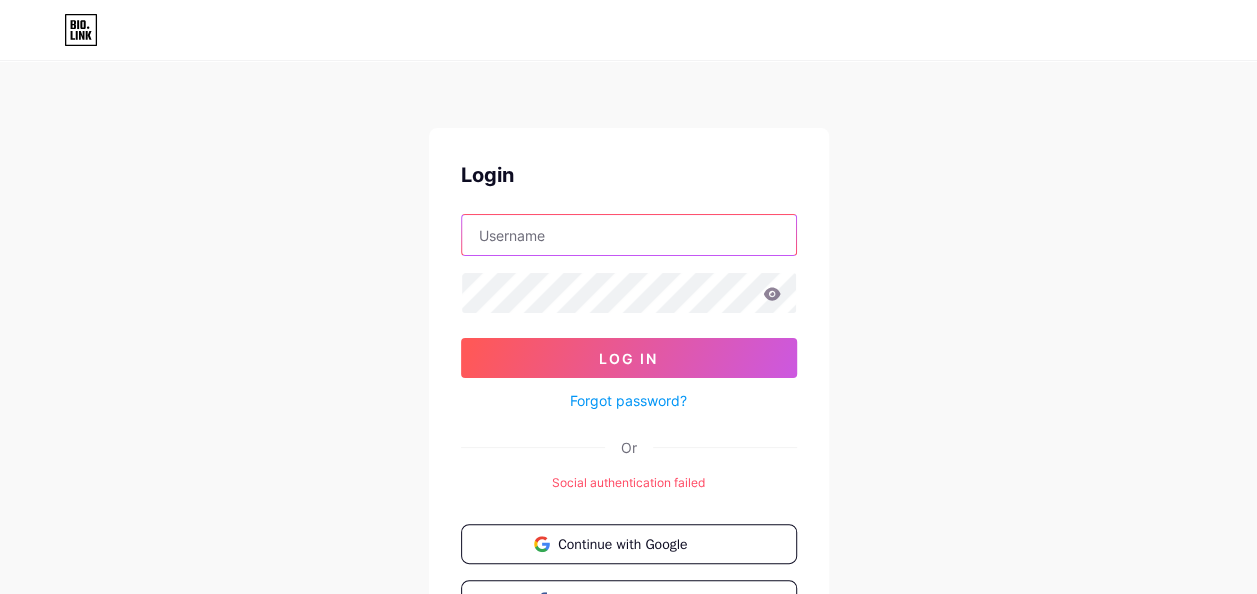 click at bounding box center (629, 235) 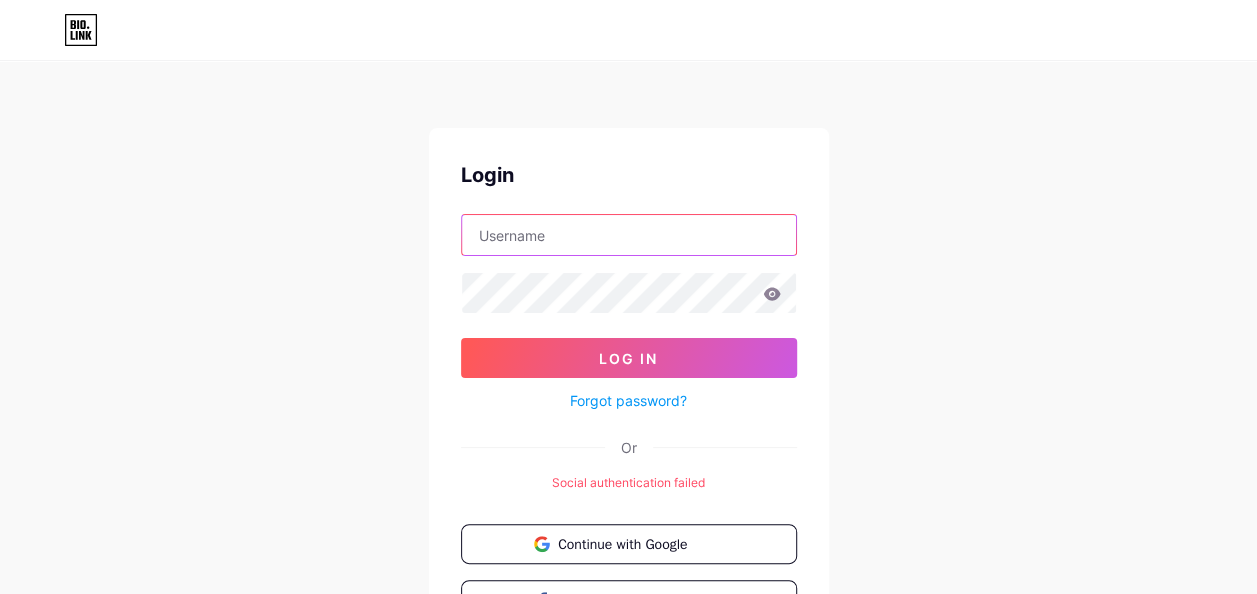 paste on "[EMAIL_ADDRESS][DOMAIN_NAME]" 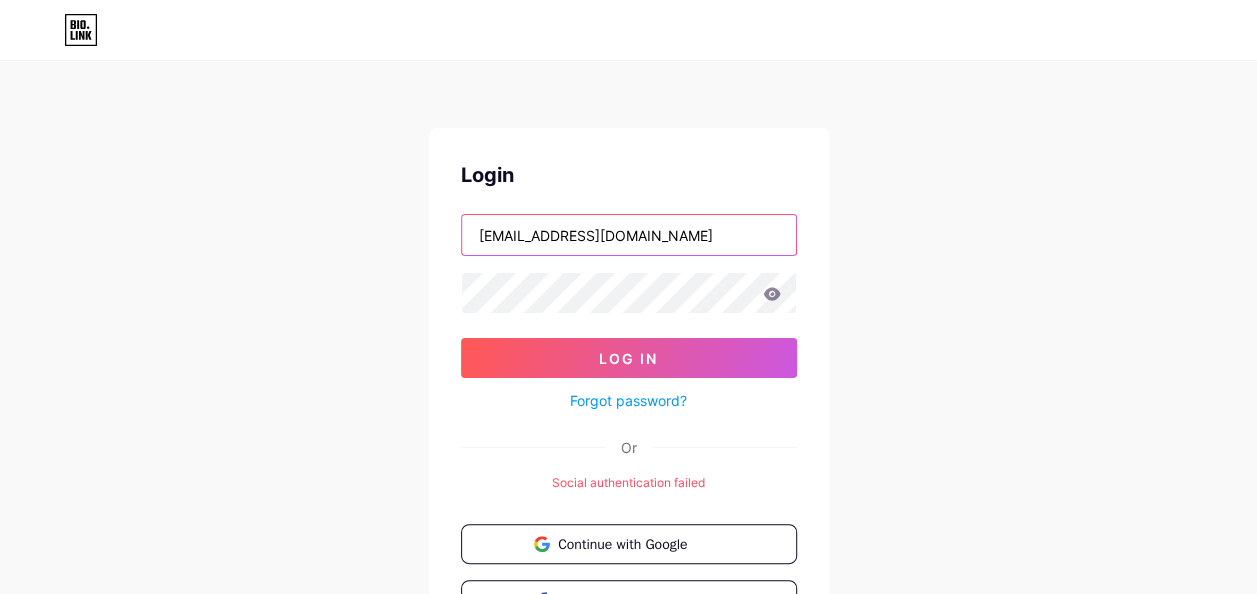 type on "contact.soeursdecoeur@gmail.com" 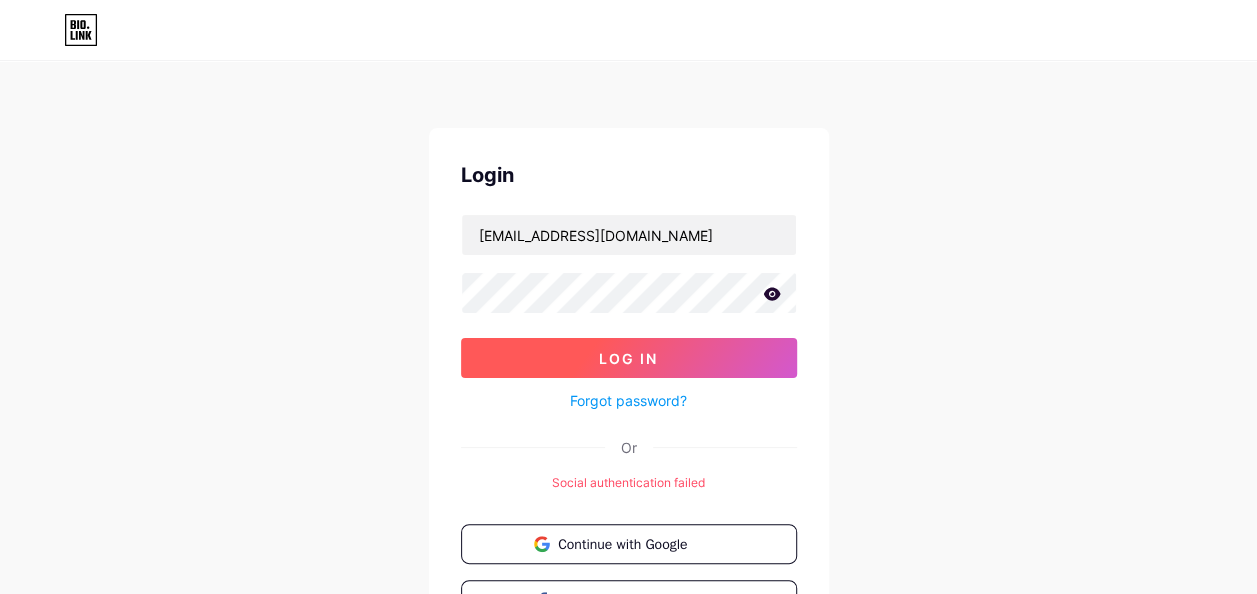 click on "Log In" at bounding box center (629, 358) 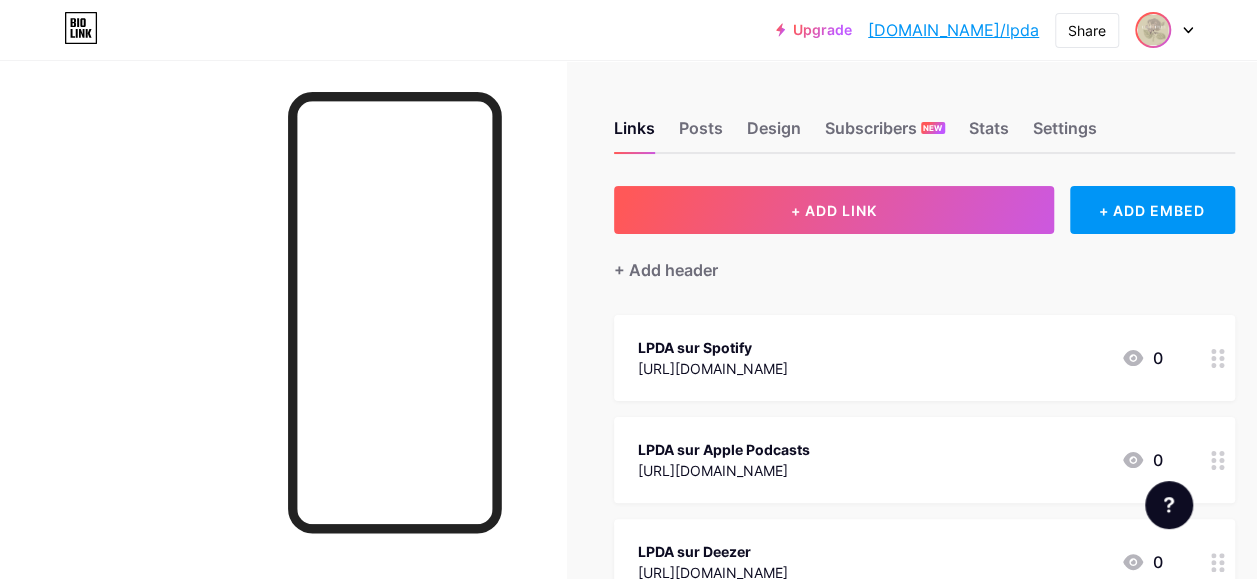 click at bounding box center (1153, 30) 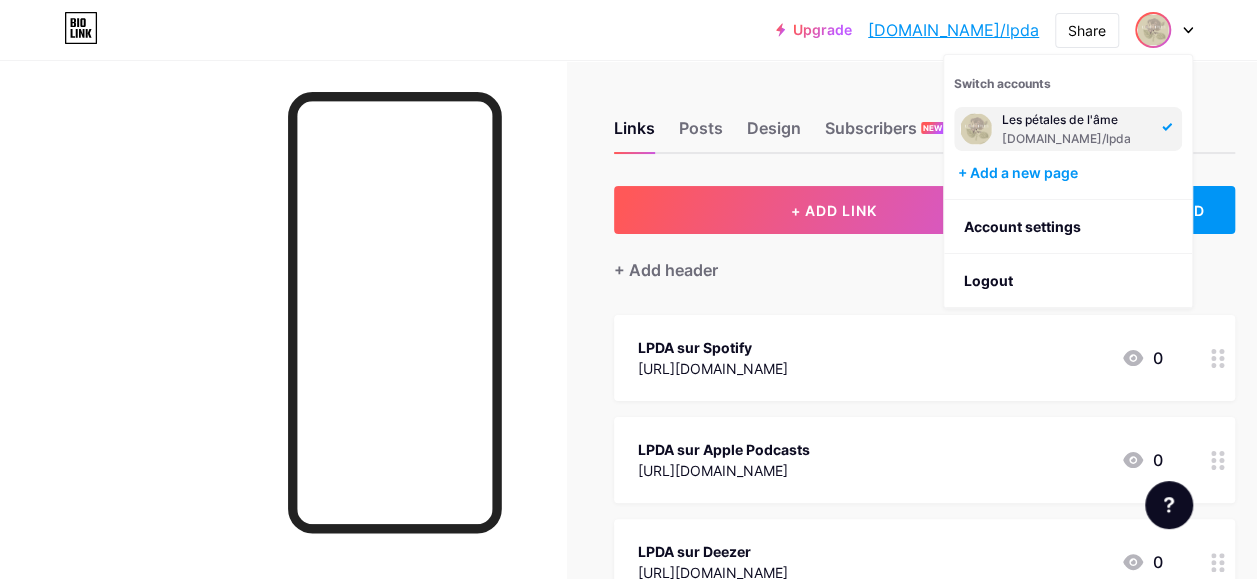 click at bounding box center (976, 129) 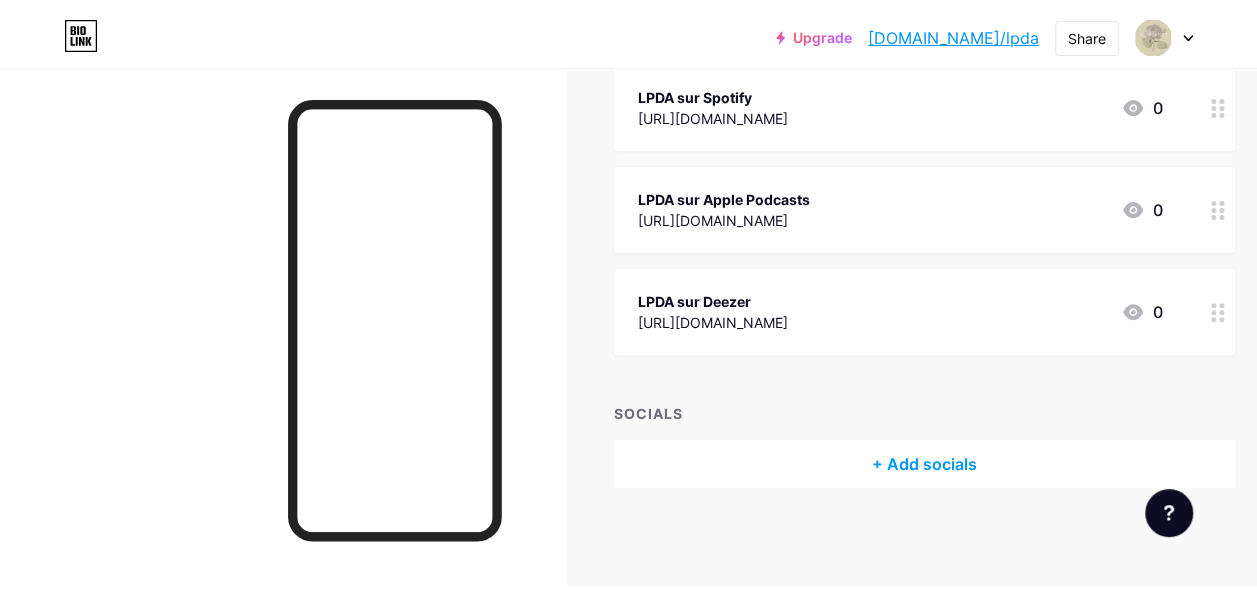 scroll, scrollTop: 0, scrollLeft: 0, axis: both 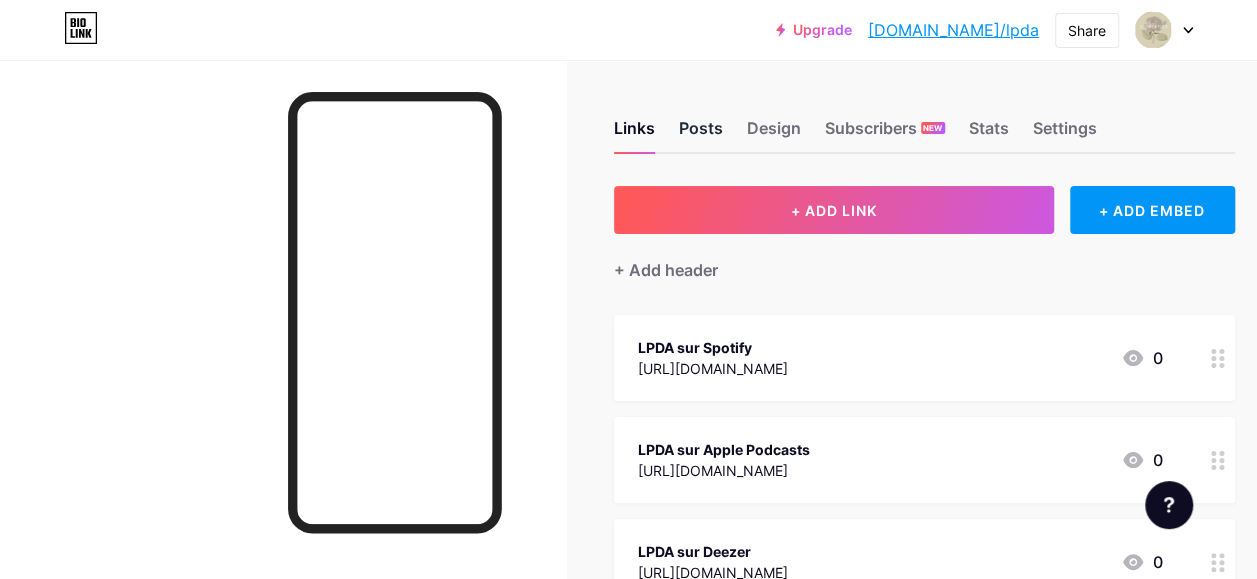 click on "Posts" at bounding box center (701, 134) 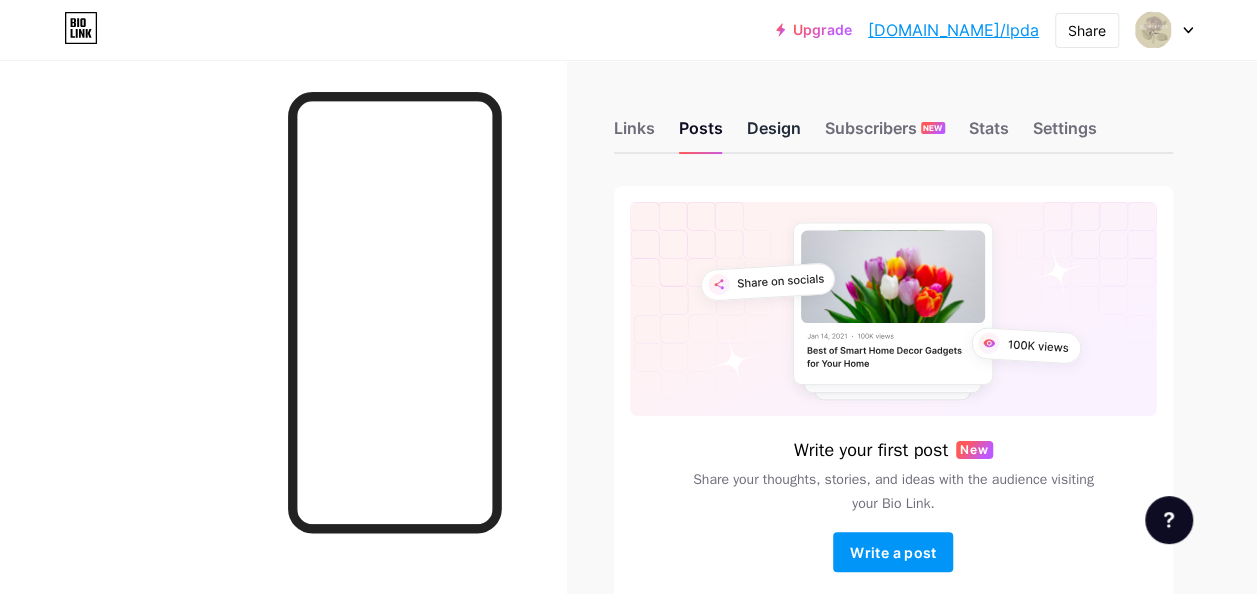 click on "Design" at bounding box center (774, 134) 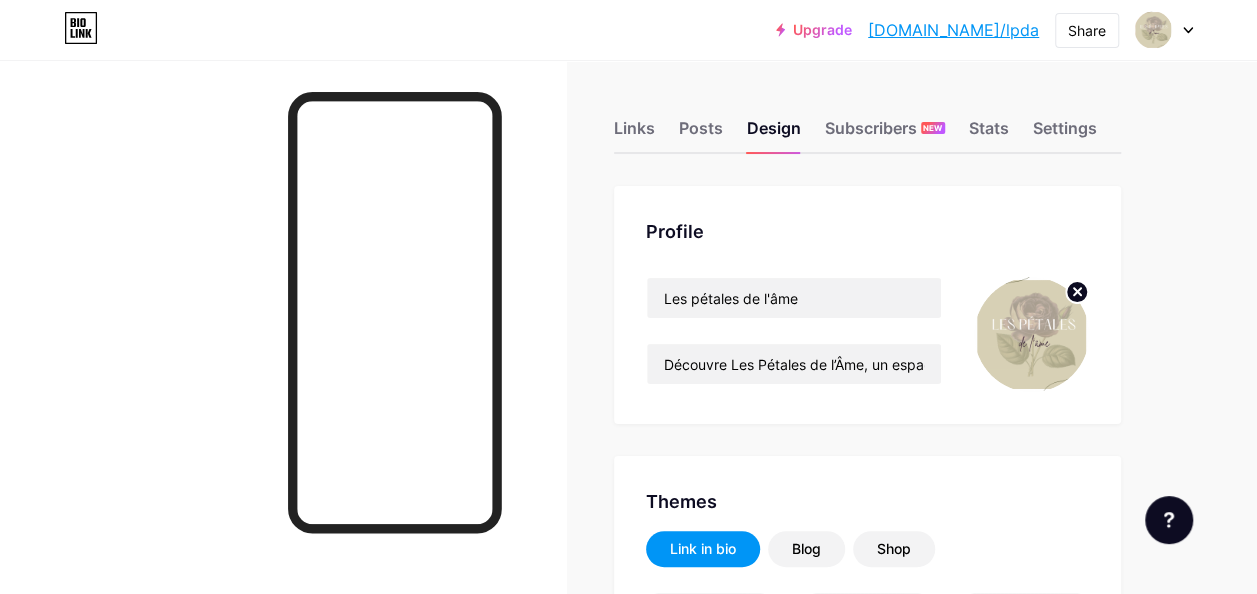 click at bounding box center [1031, 334] 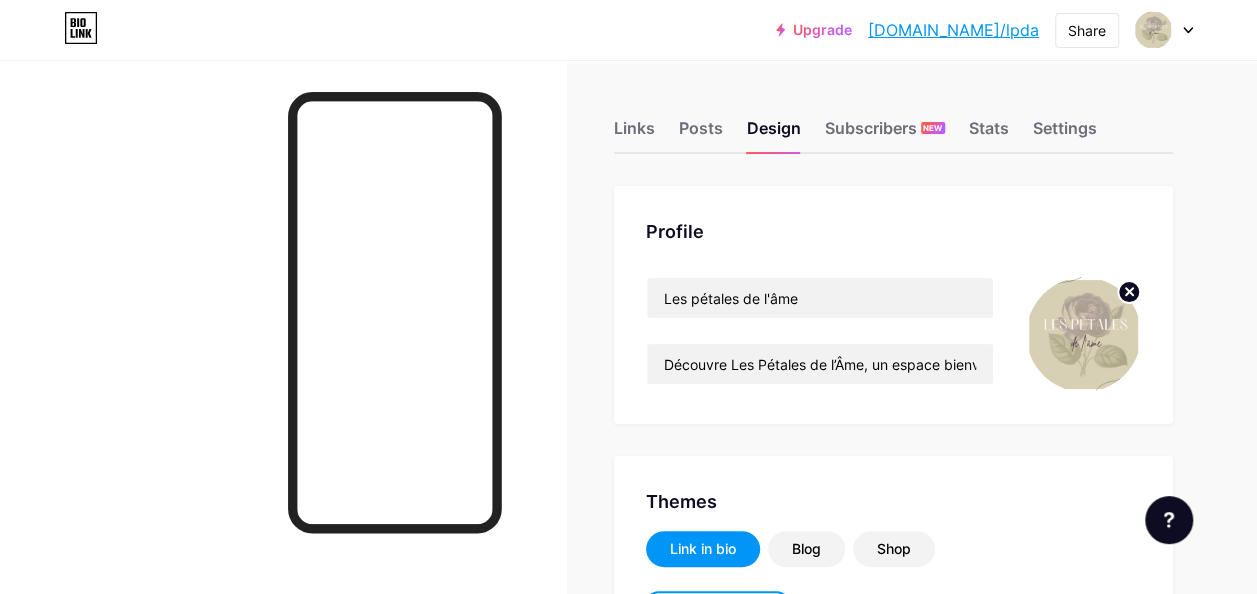 click 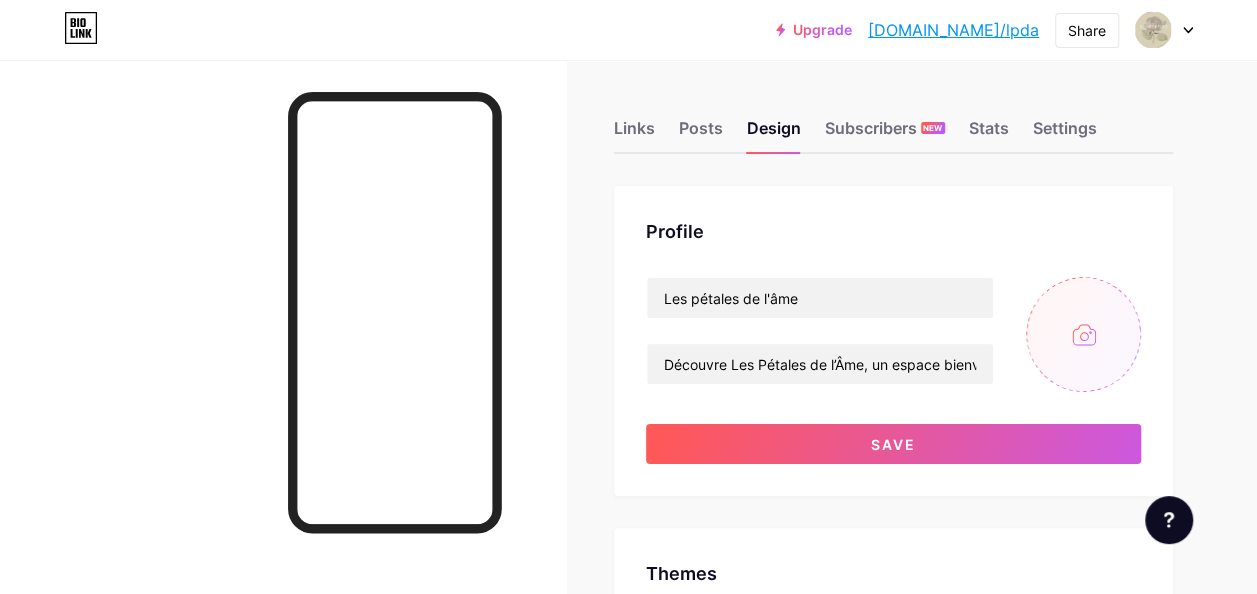 click at bounding box center (1083, 334) 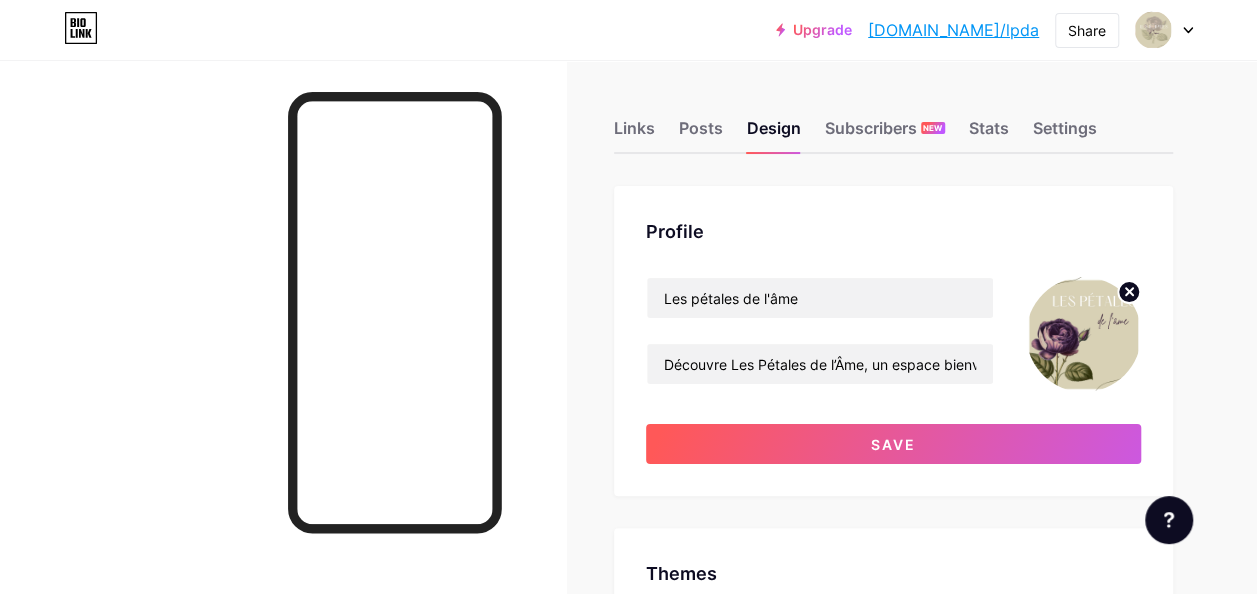 click at bounding box center (1083, 334) 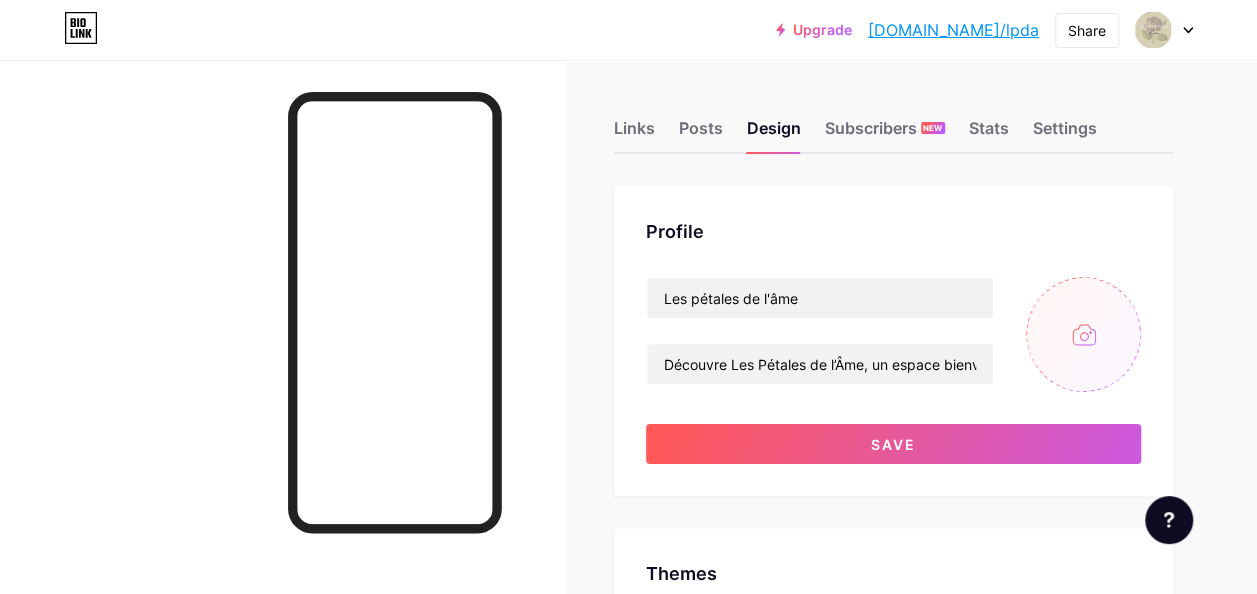 click at bounding box center [1083, 334] 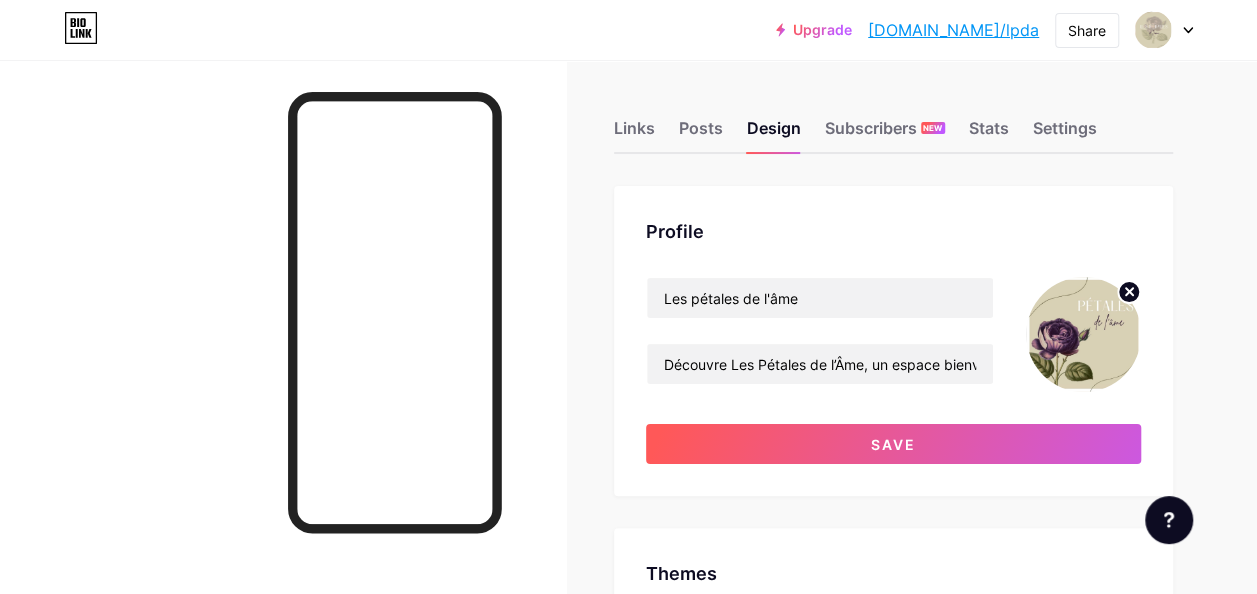 click 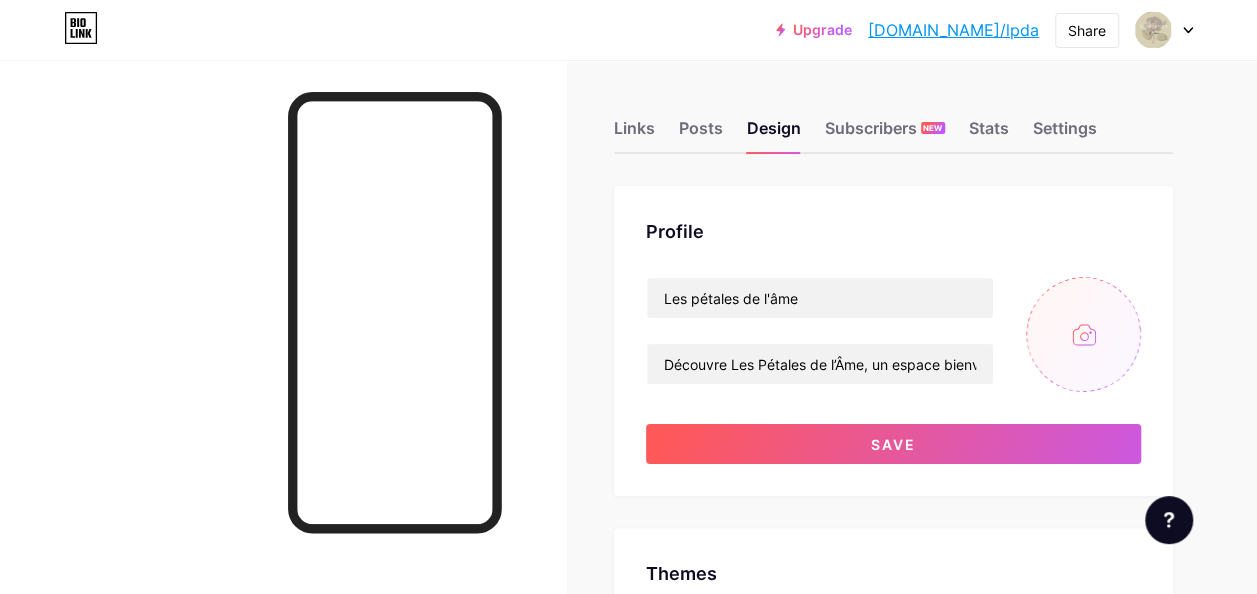 click at bounding box center [1083, 334] 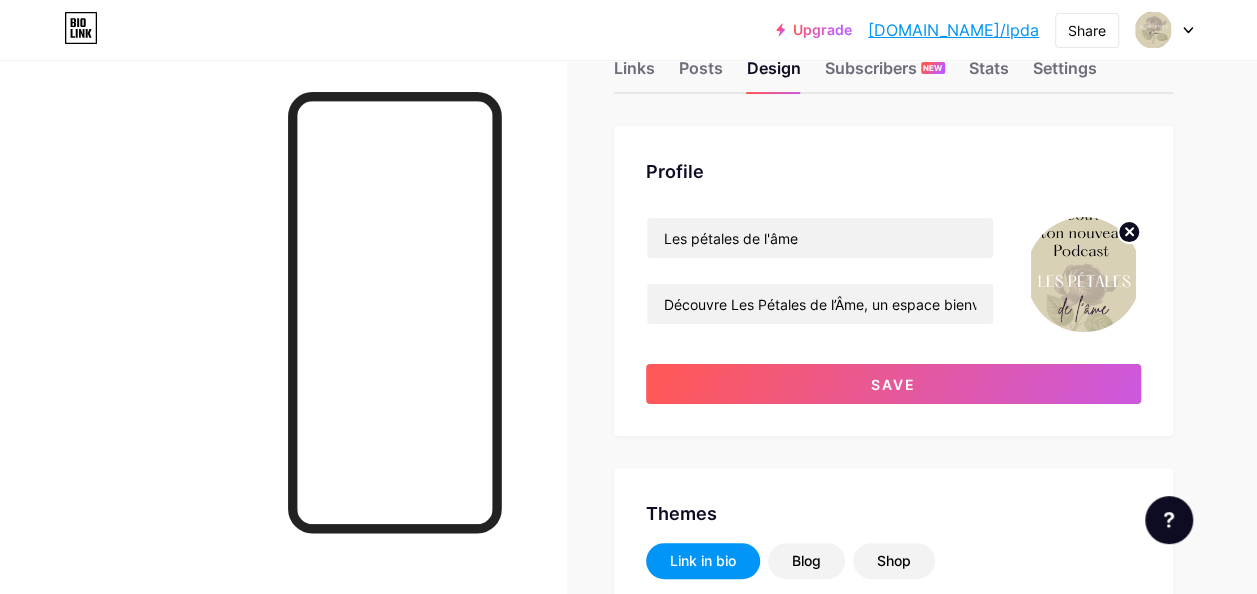 scroll, scrollTop: 63, scrollLeft: 0, axis: vertical 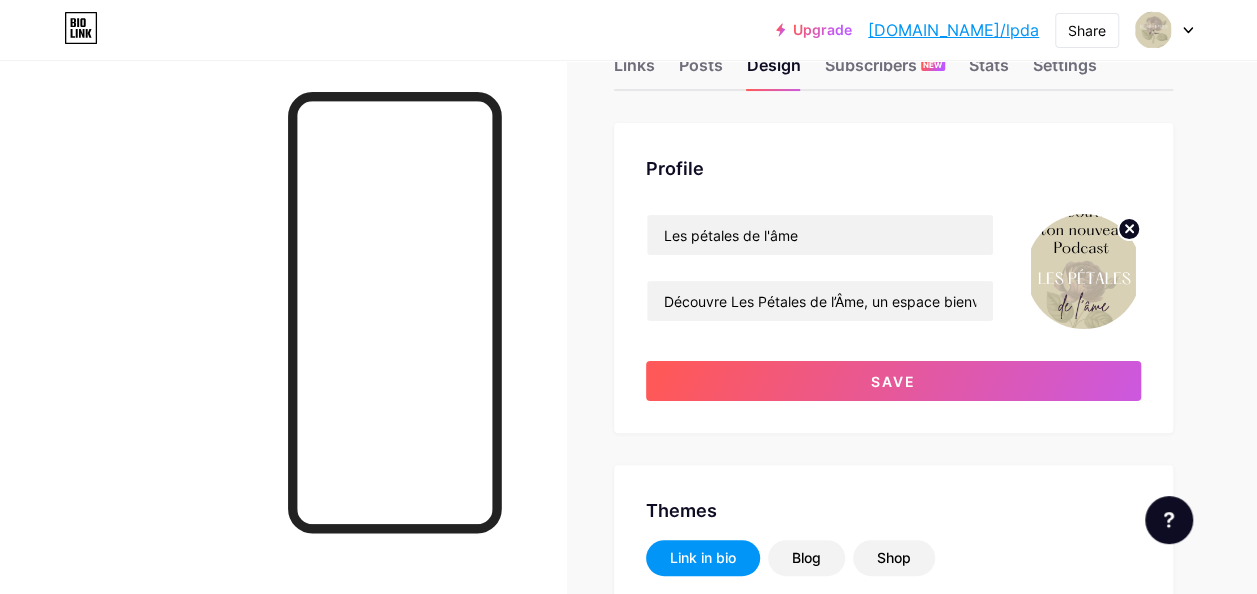 click 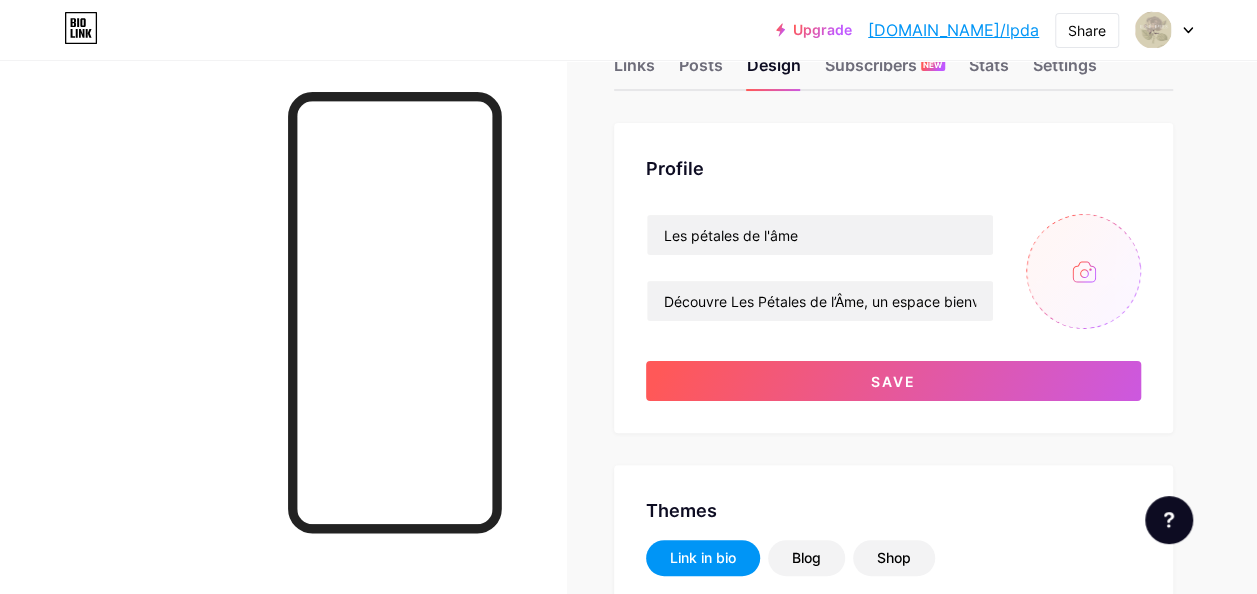 click at bounding box center [1083, 271] 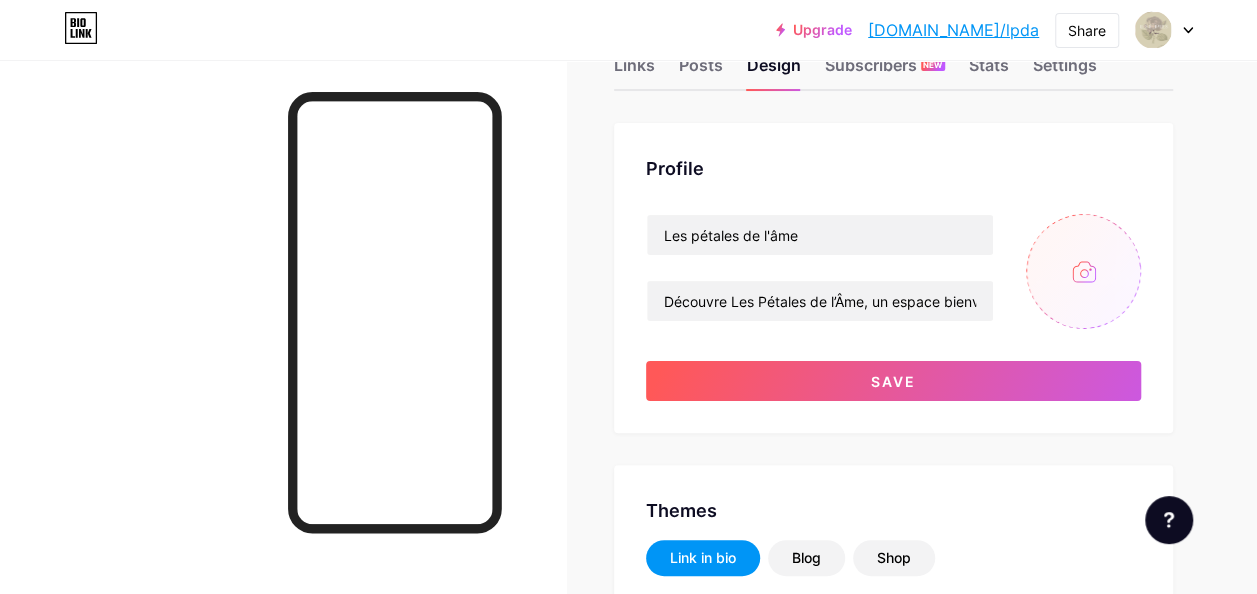 type on "C:\fakepath\5.png" 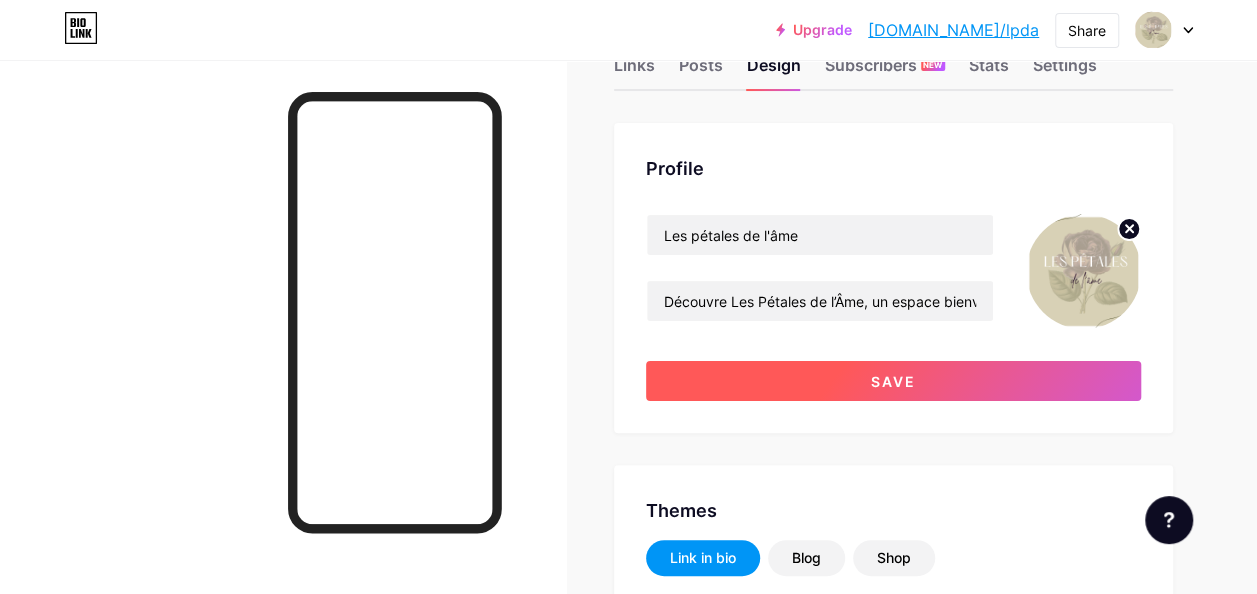 click on "Save" at bounding box center [893, 381] 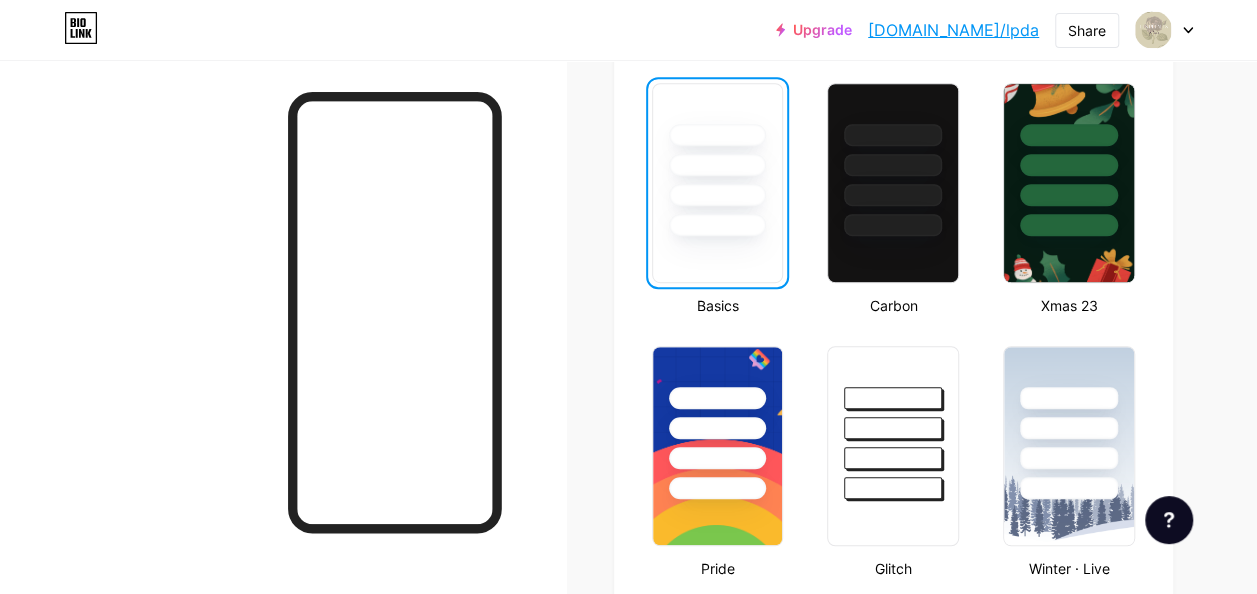 scroll, scrollTop: 513, scrollLeft: 0, axis: vertical 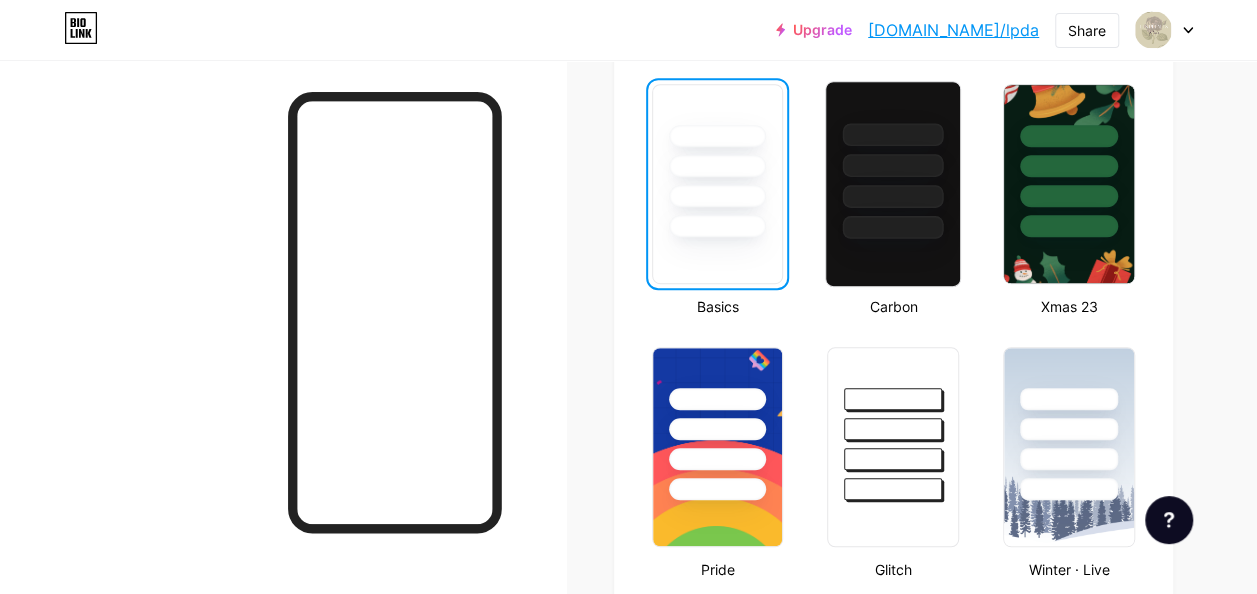 click at bounding box center (893, 160) 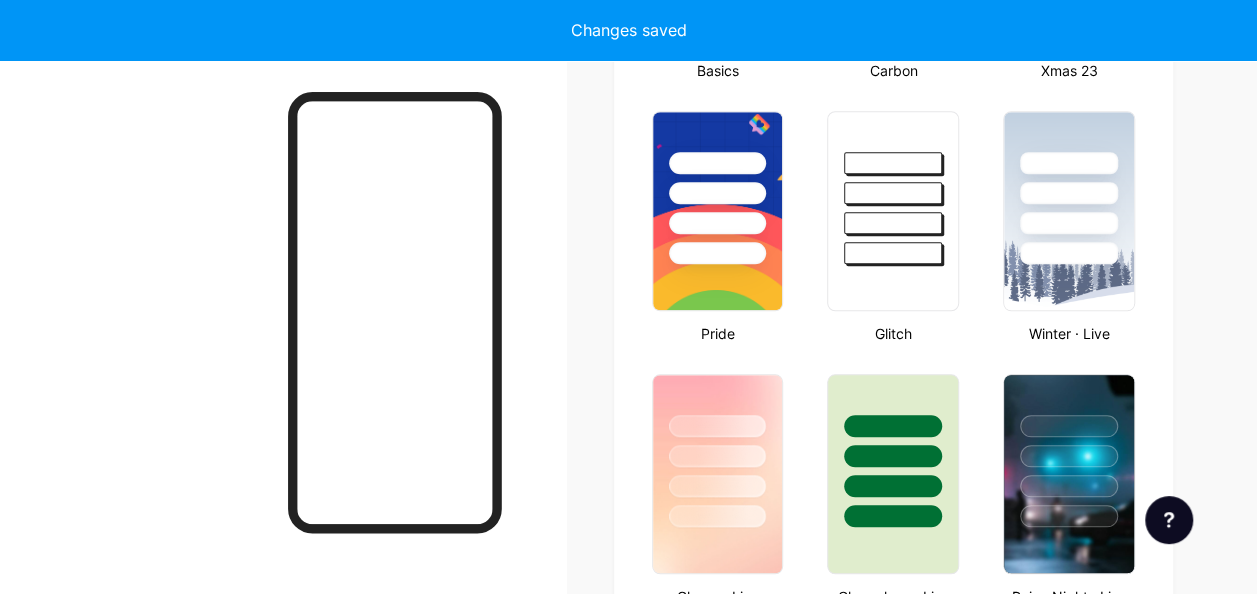 scroll, scrollTop: 752, scrollLeft: 0, axis: vertical 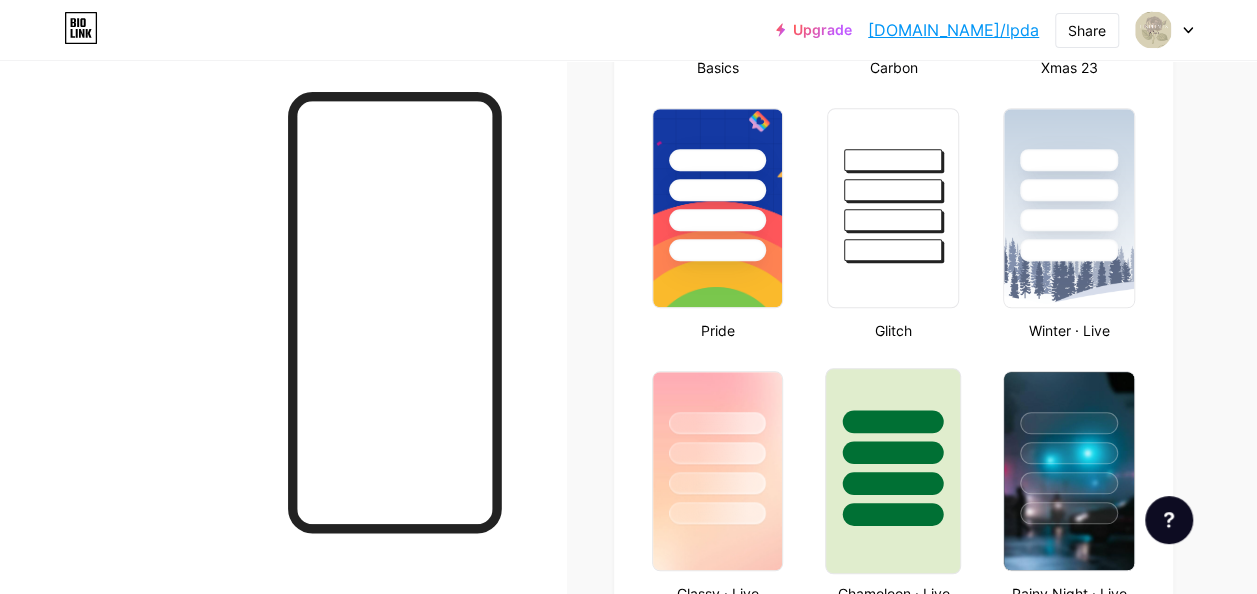 click at bounding box center [893, 447] 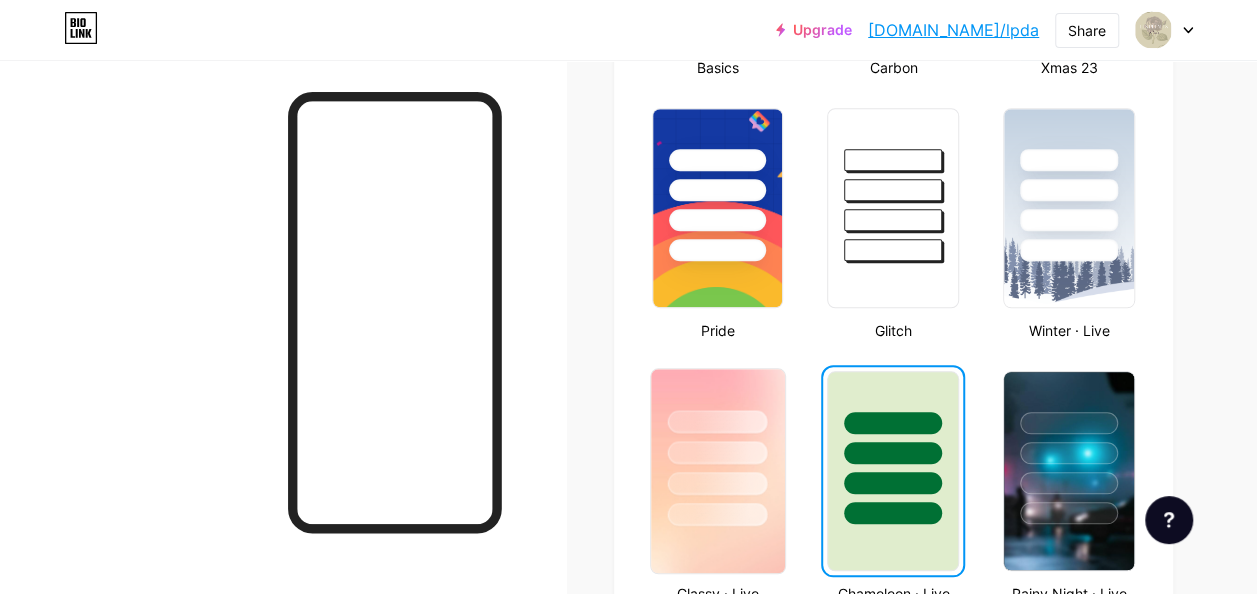 click at bounding box center [718, 447] 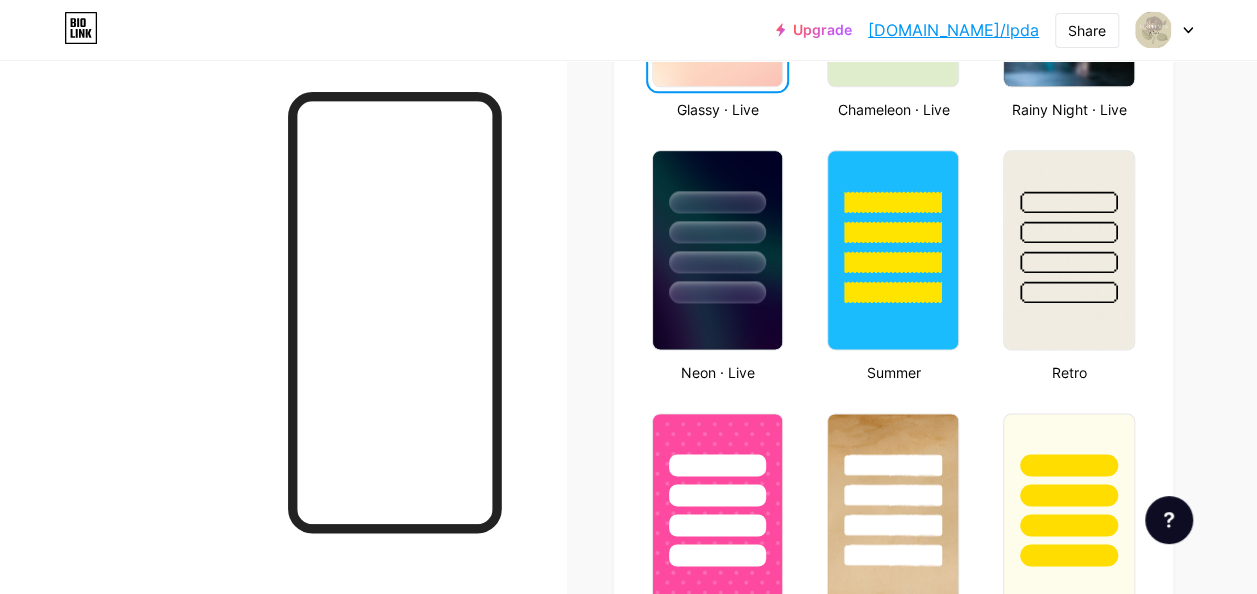 scroll, scrollTop: 1237, scrollLeft: 0, axis: vertical 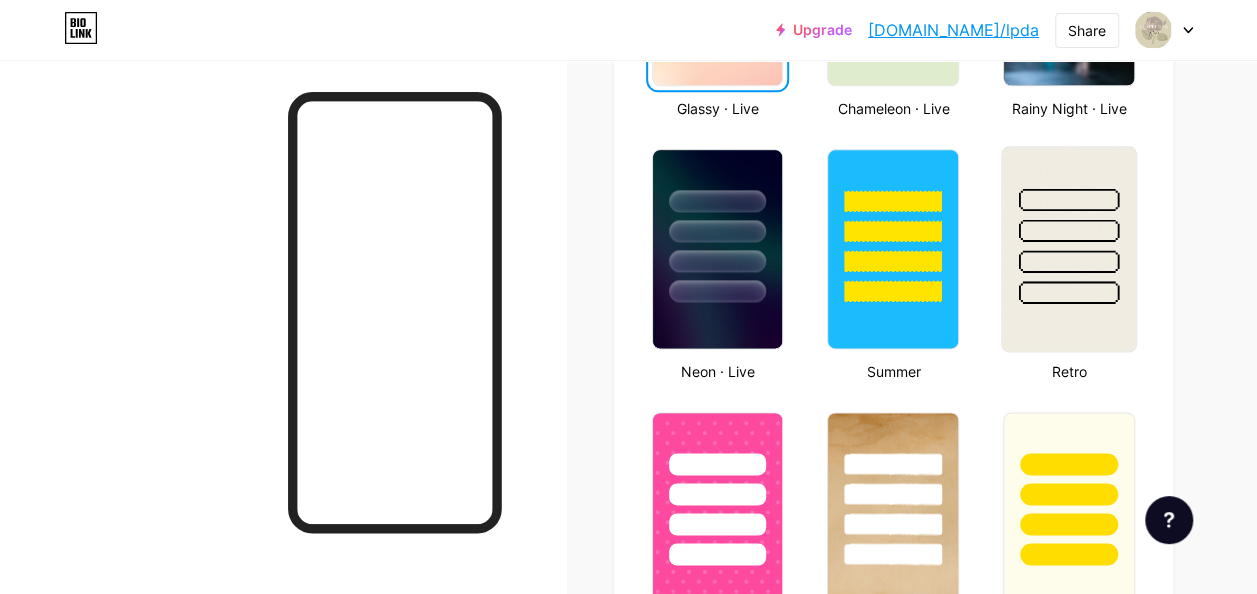 click at bounding box center [1069, 292] 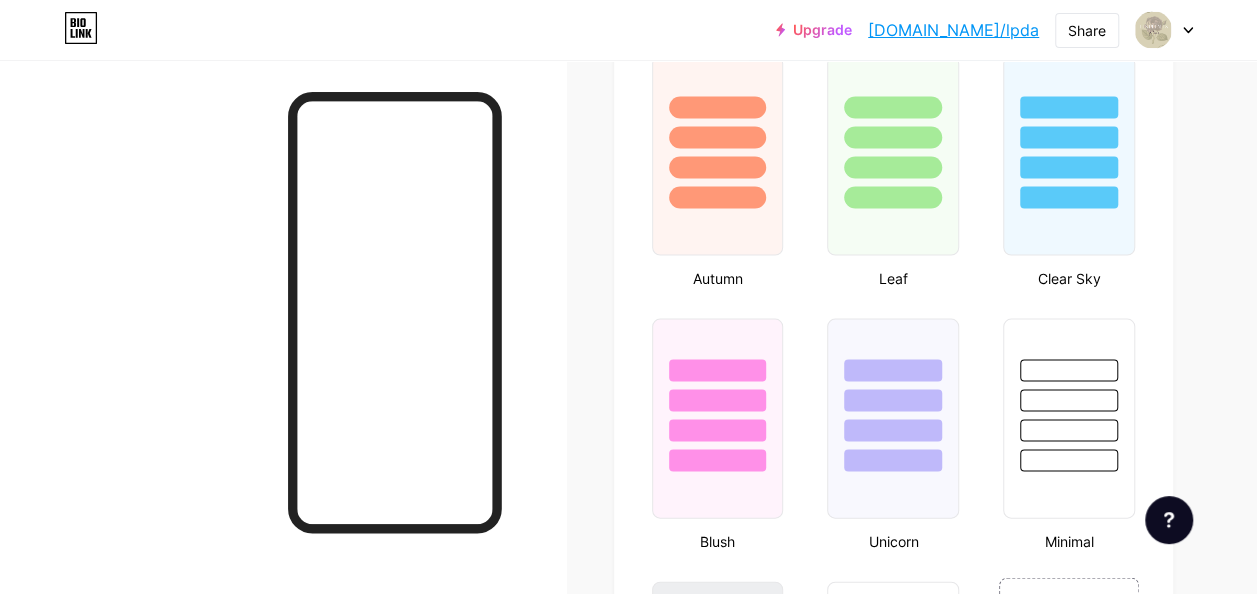 scroll, scrollTop: 1859, scrollLeft: 0, axis: vertical 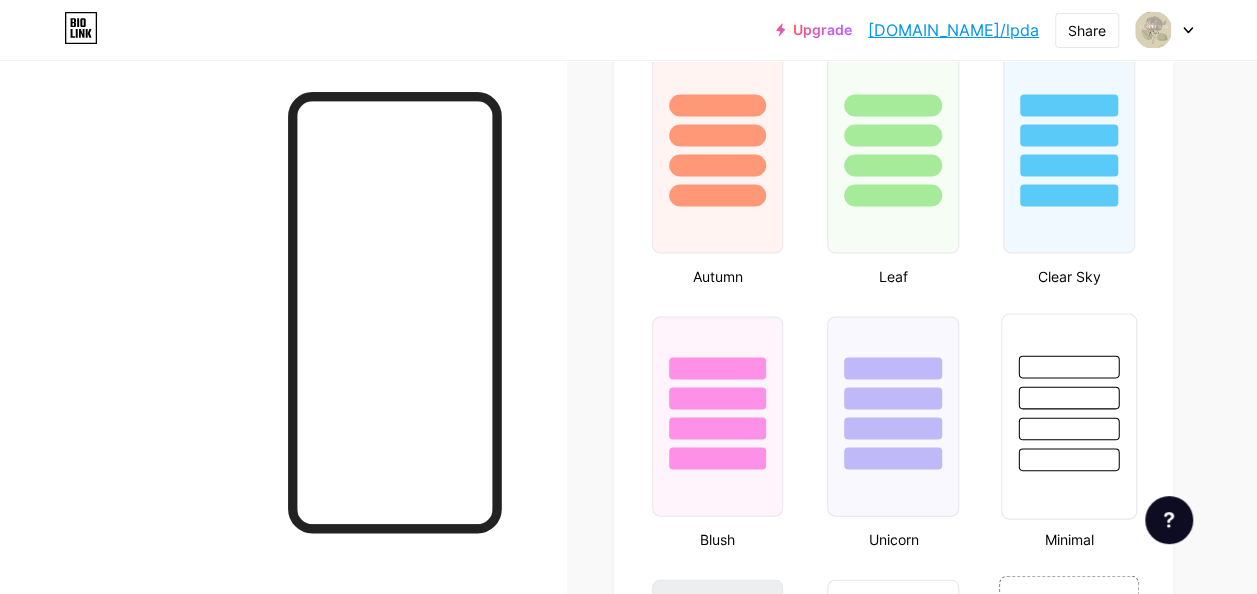 click at bounding box center (1069, 428) 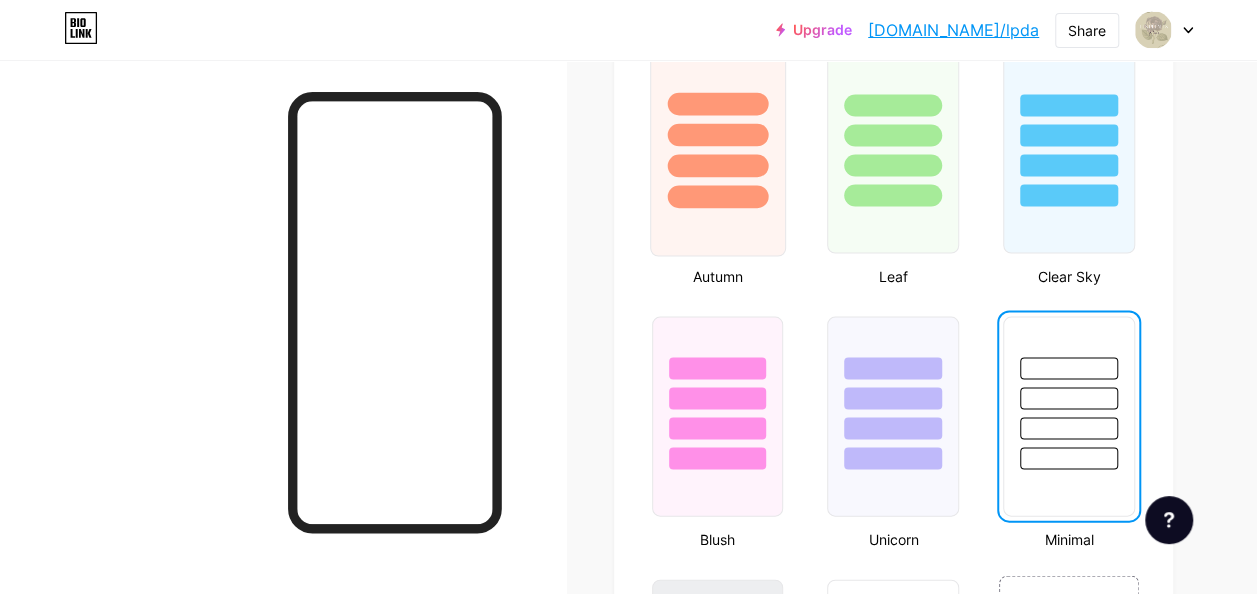 click at bounding box center (717, 196) 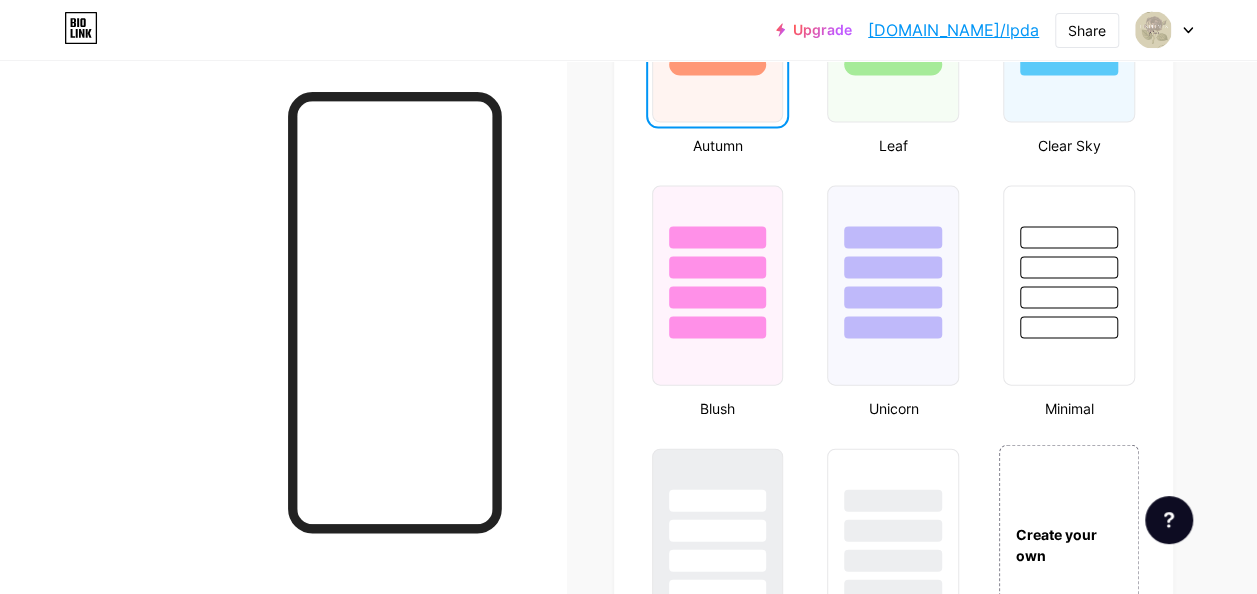 scroll, scrollTop: 1994, scrollLeft: 0, axis: vertical 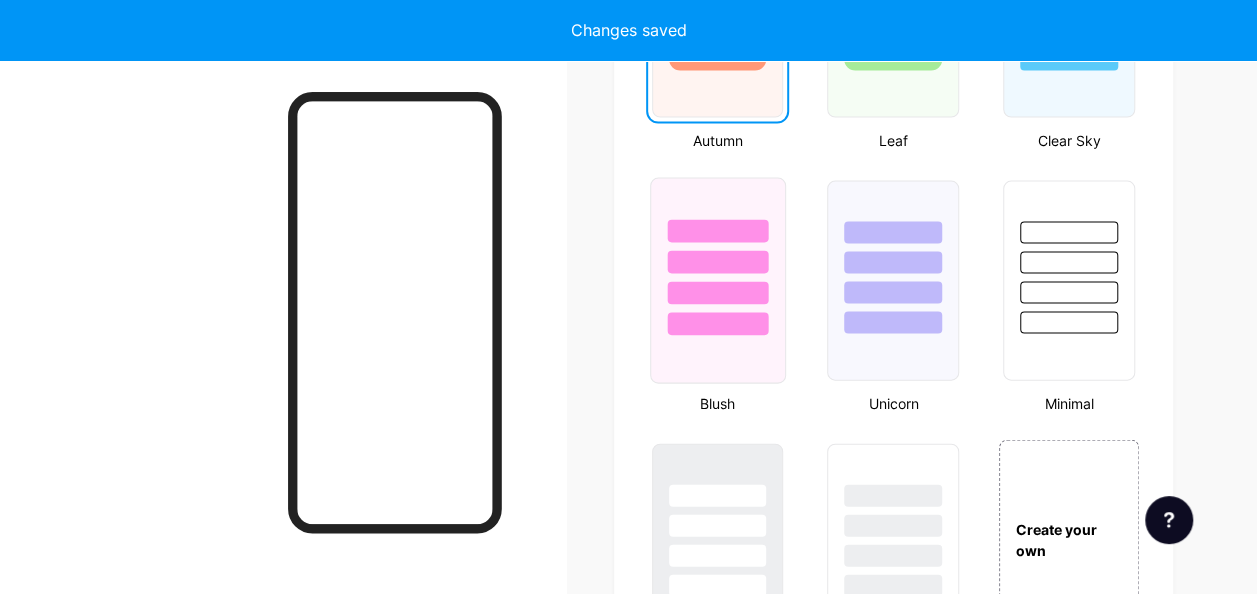 click at bounding box center [718, 281] 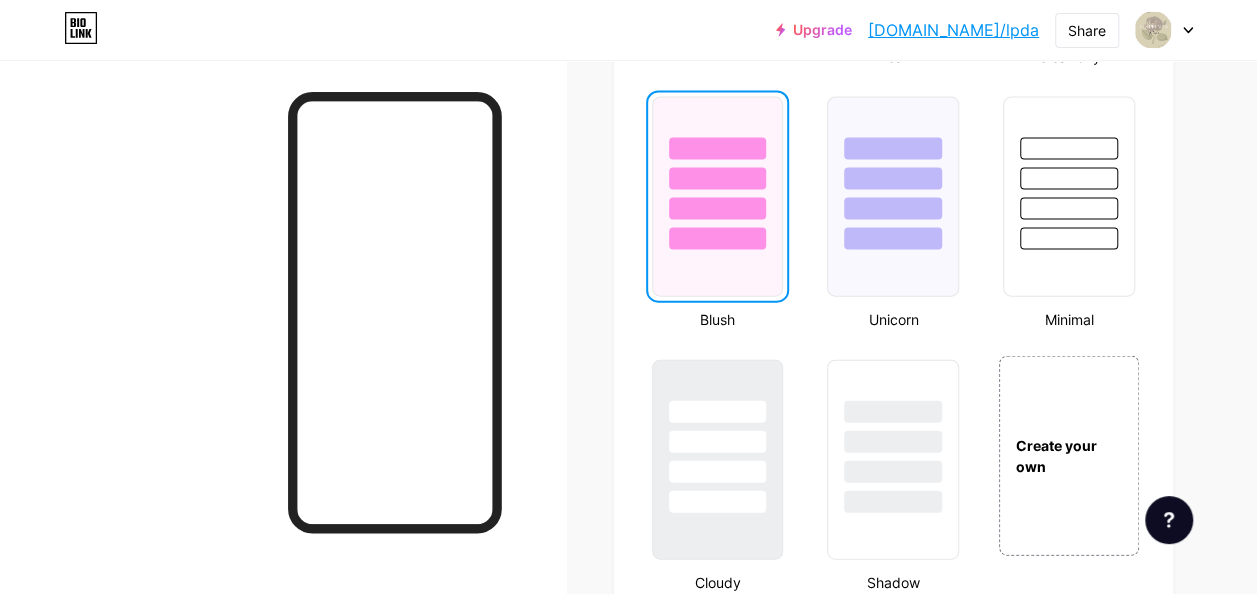 scroll, scrollTop: 2142, scrollLeft: 0, axis: vertical 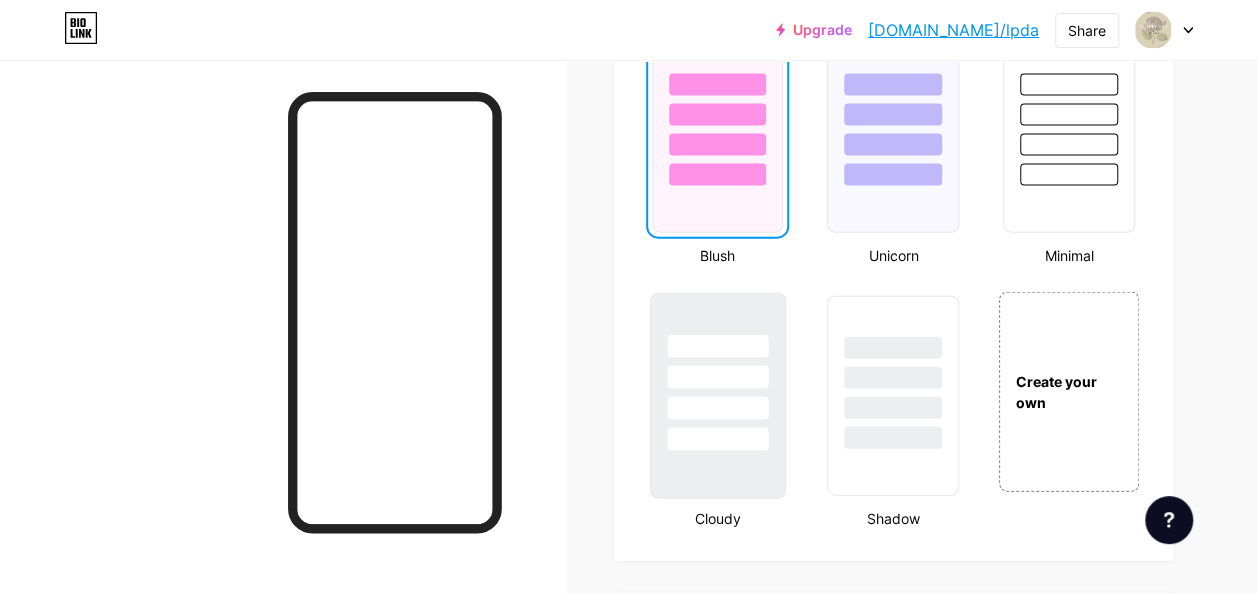 click at bounding box center (718, 396) 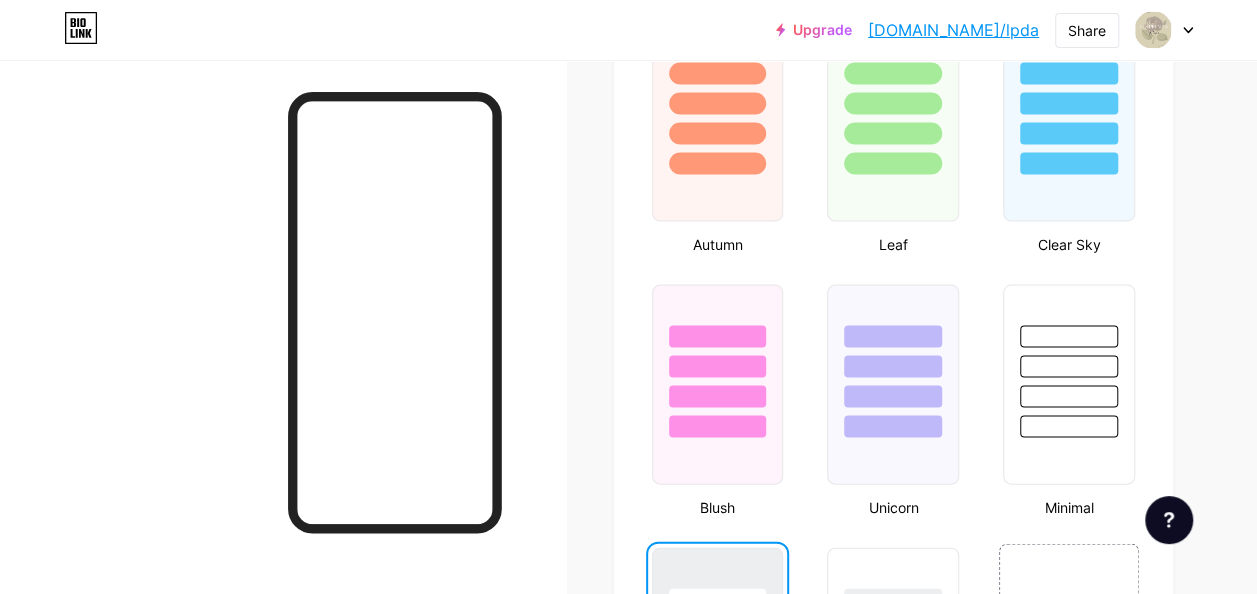 scroll, scrollTop: 1890, scrollLeft: 0, axis: vertical 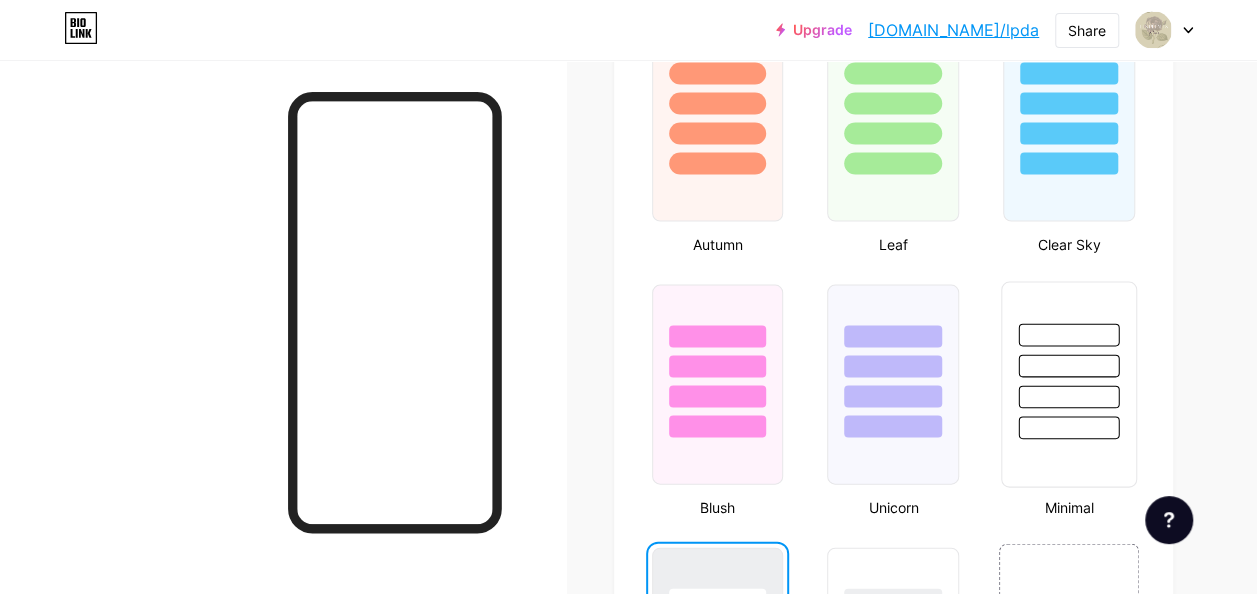 click at bounding box center (1069, 335) 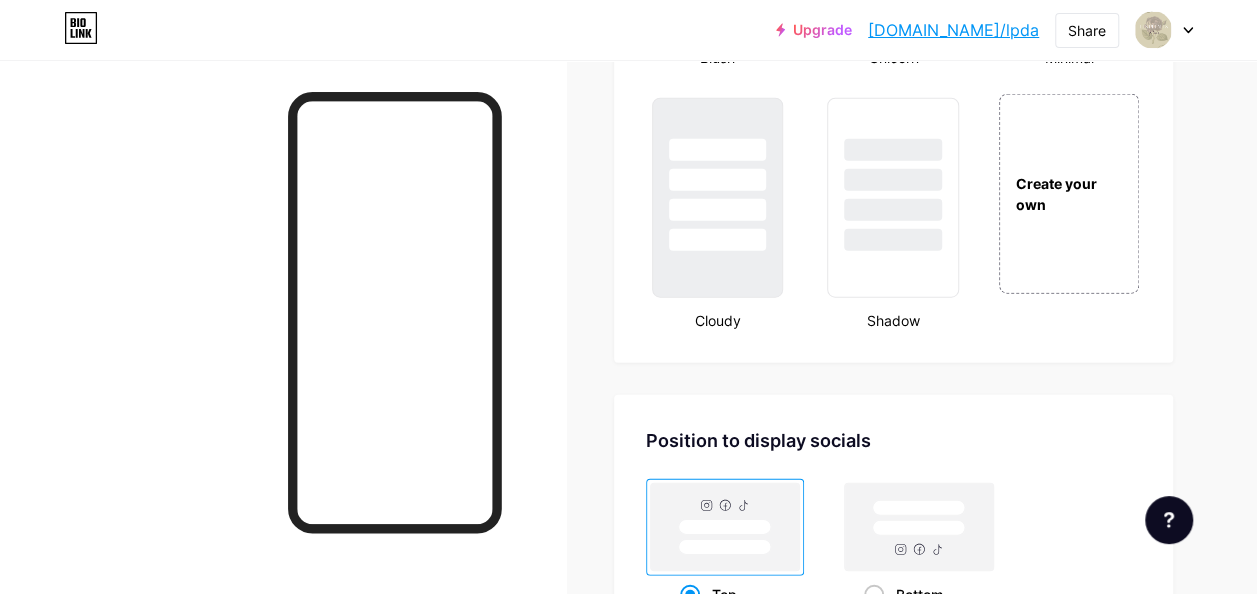 scroll, scrollTop: 2340, scrollLeft: 0, axis: vertical 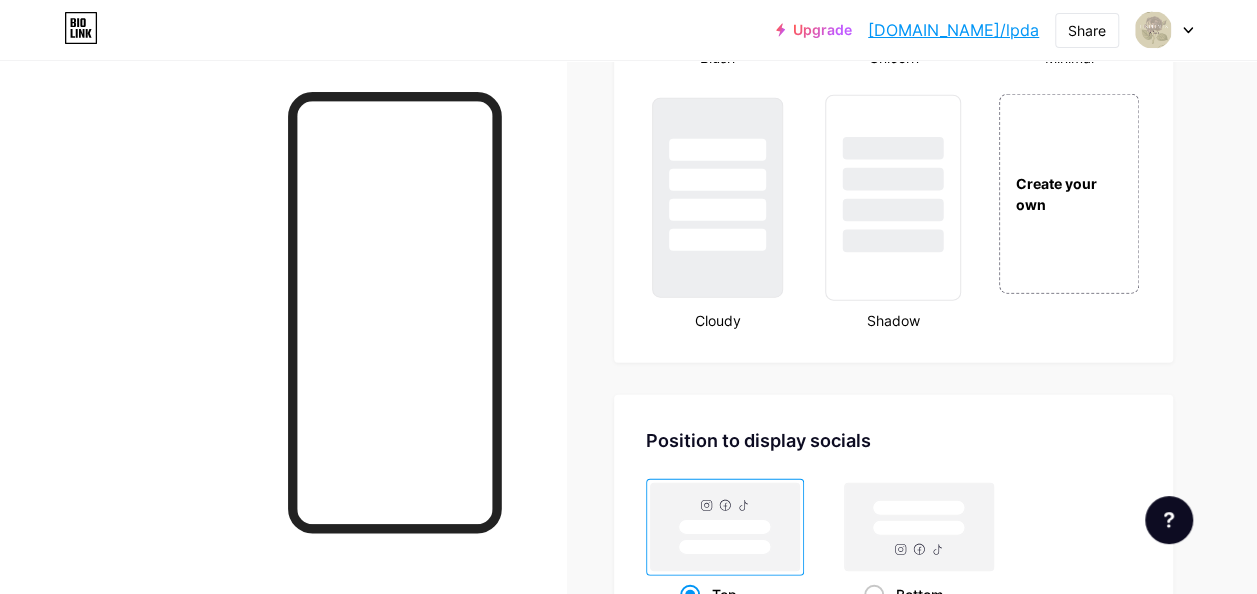 click at bounding box center (893, 198) 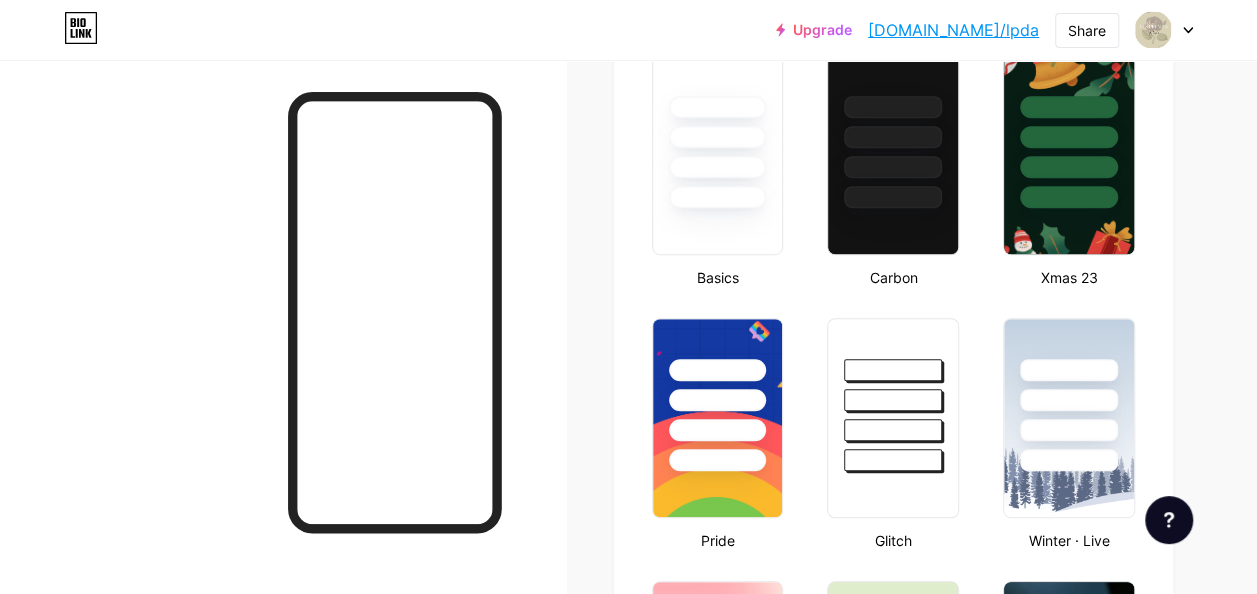 scroll, scrollTop: 0, scrollLeft: 0, axis: both 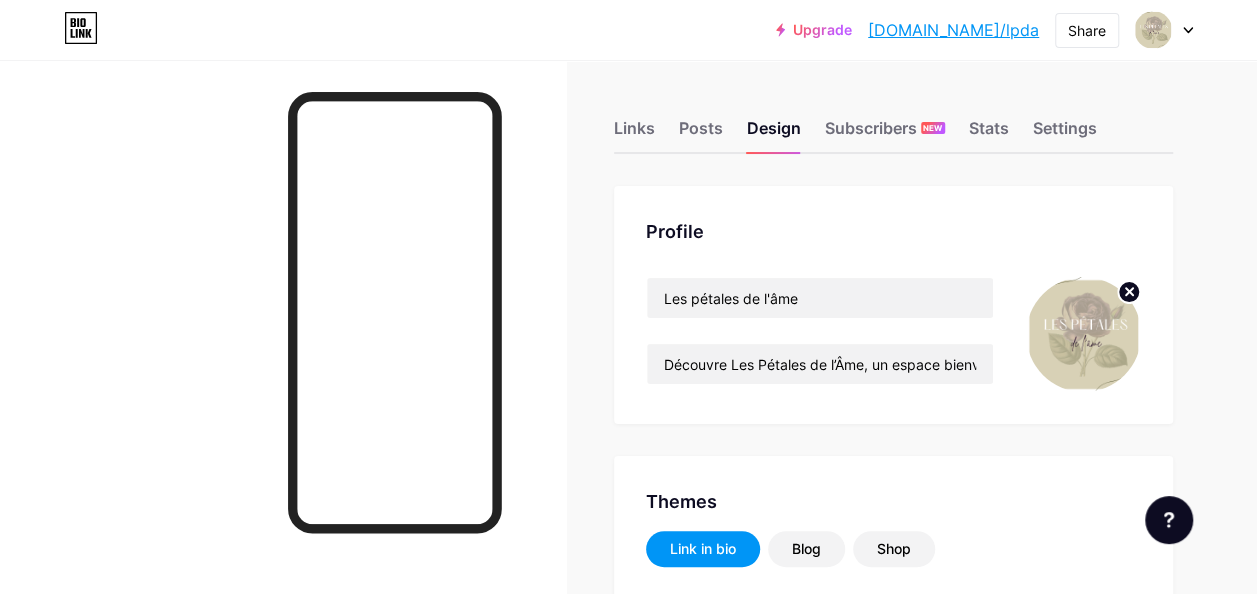 click 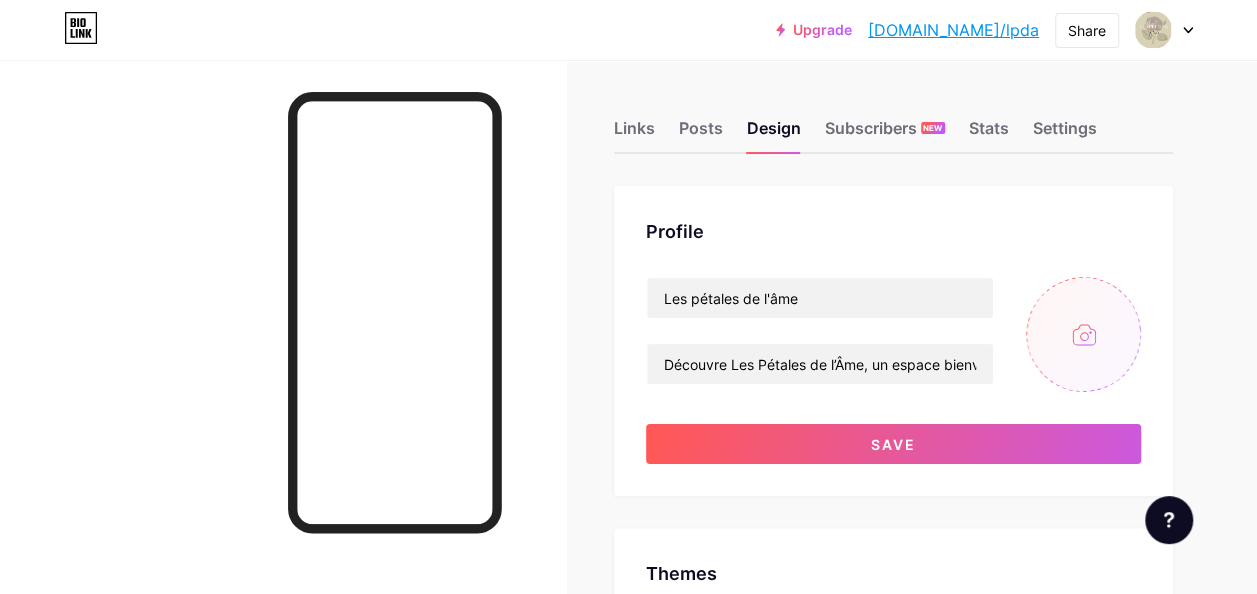 click at bounding box center [1083, 334] 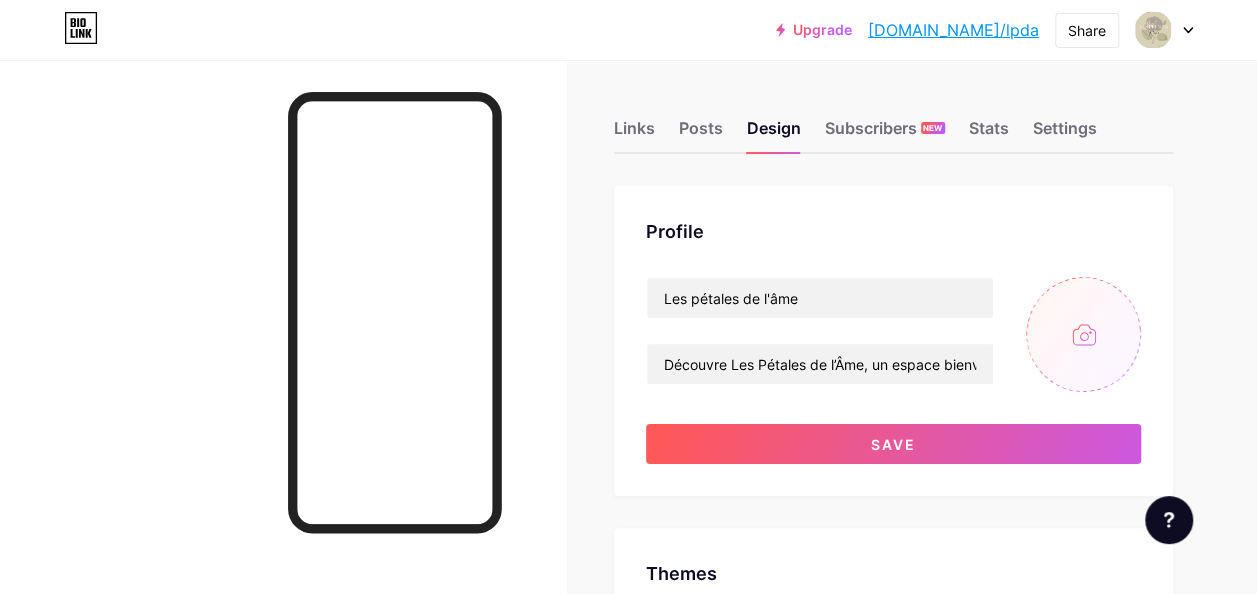 type on "C:\fakepath\Capture d'écran 2025-07-13 194346.png" 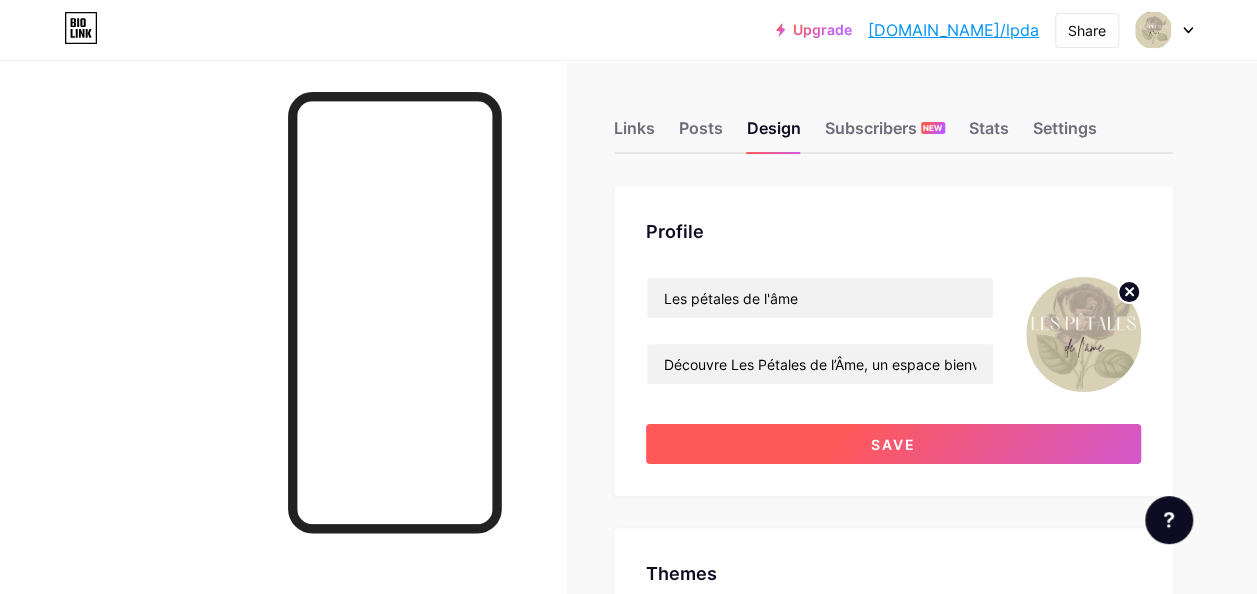 click on "Save" at bounding box center (893, 444) 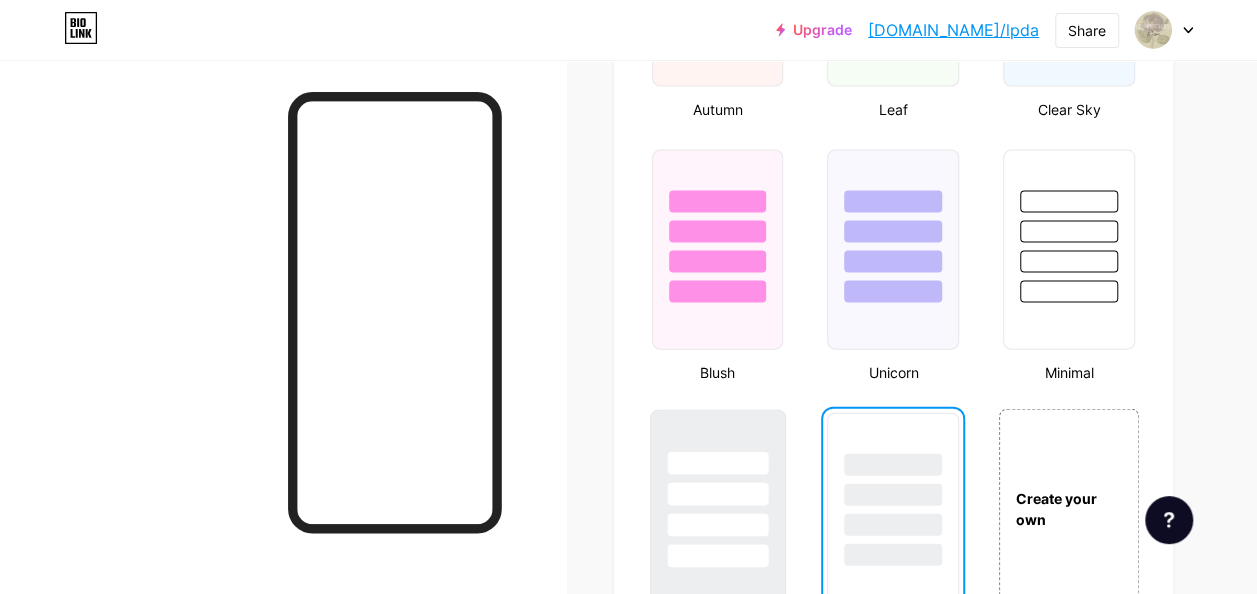scroll, scrollTop: 2024, scrollLeft: 0, axis: vertical 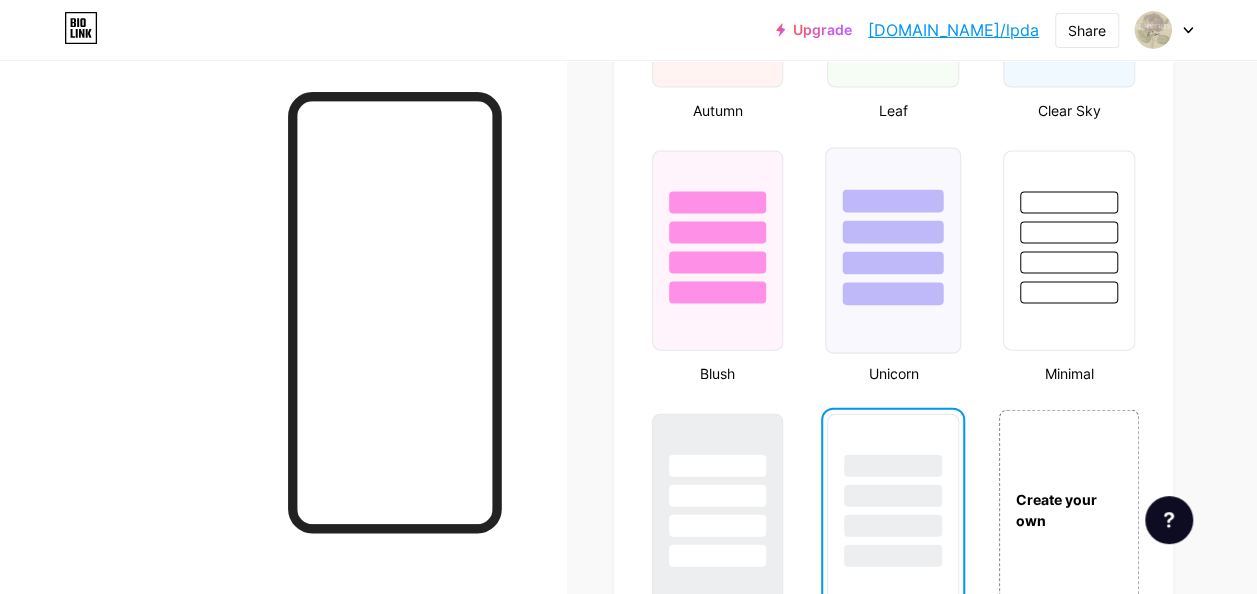click at bounding box center (893, 294) 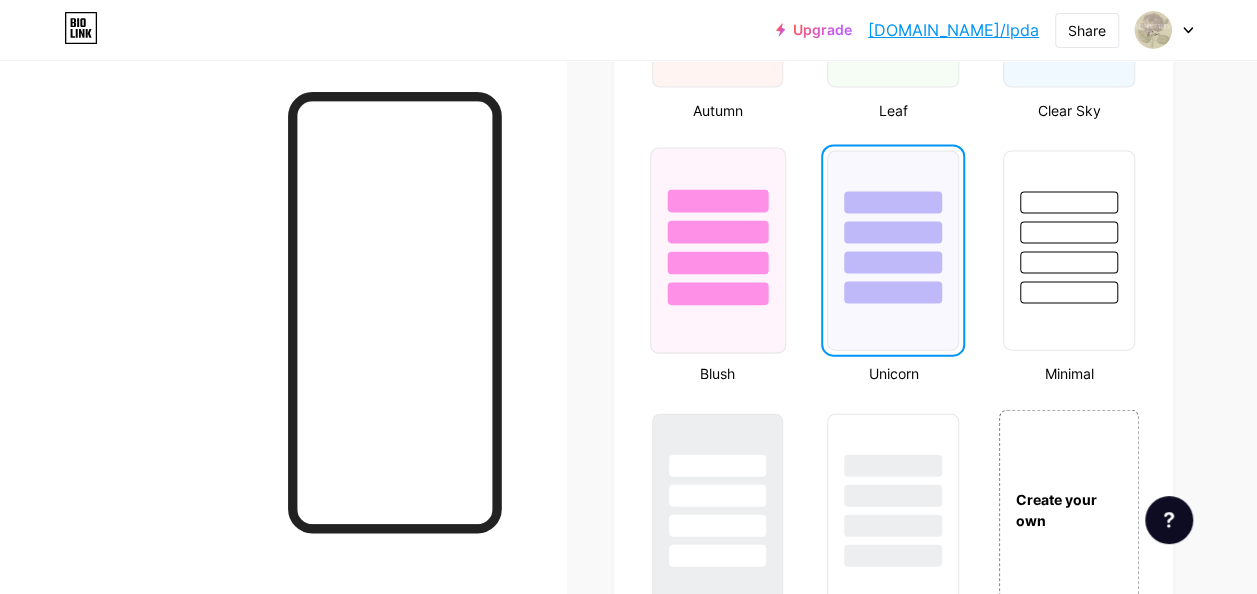 click at bounding box center (718, 251) 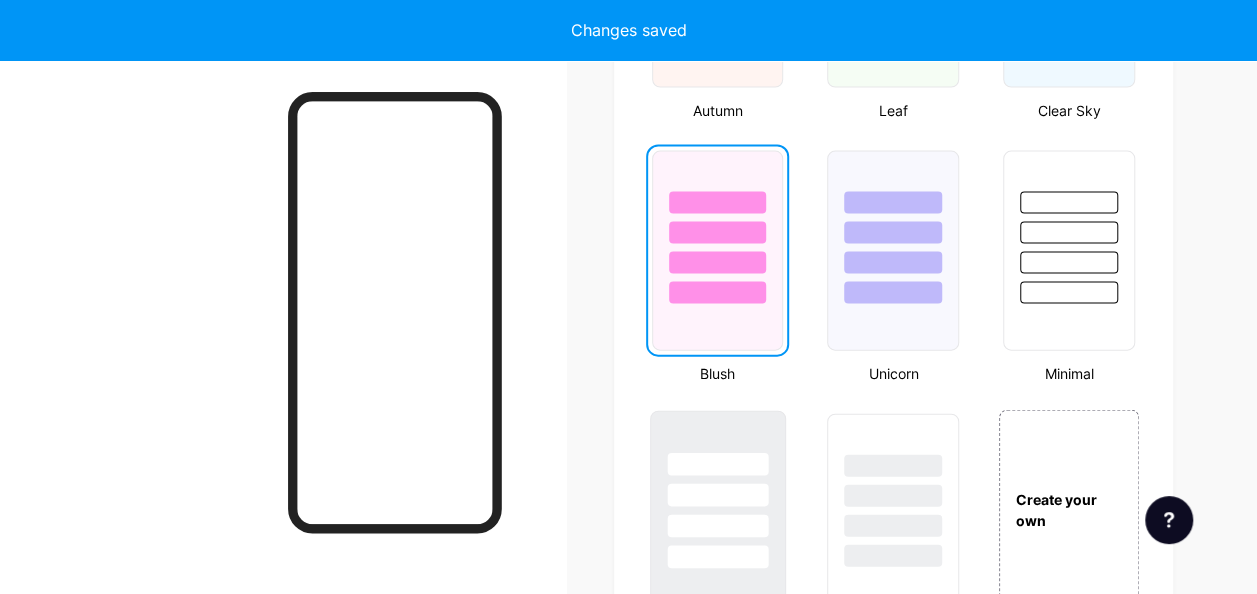 click at bounding box center [717, 495] 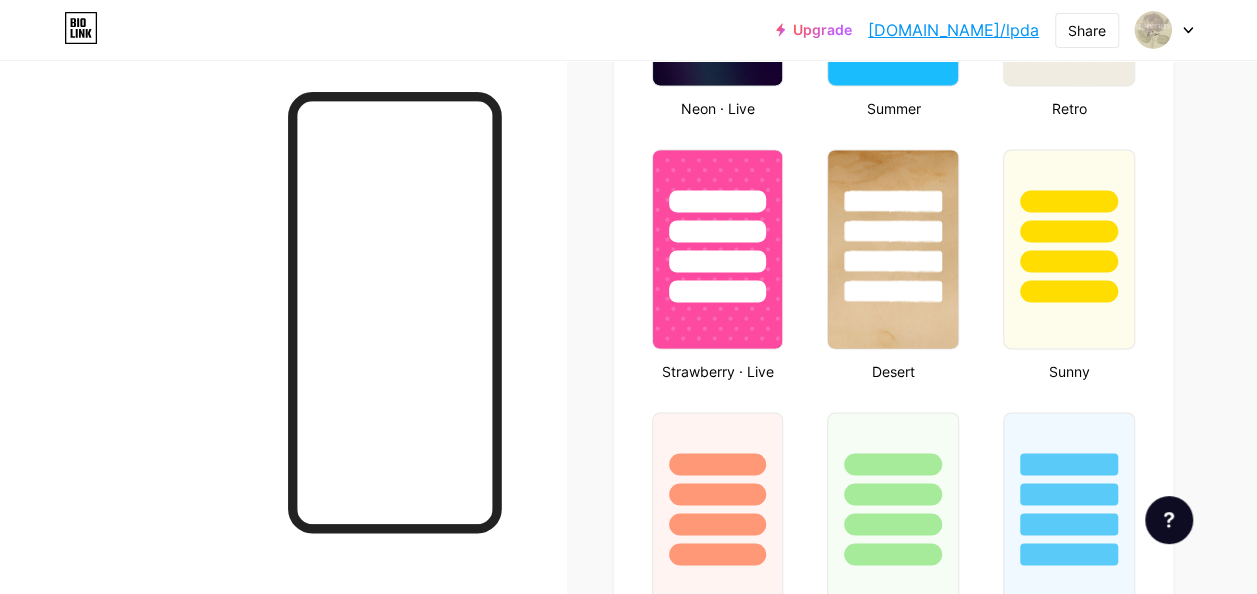 scroll, scrollTop: 1502, scrollLeft: 0, axis: vertical 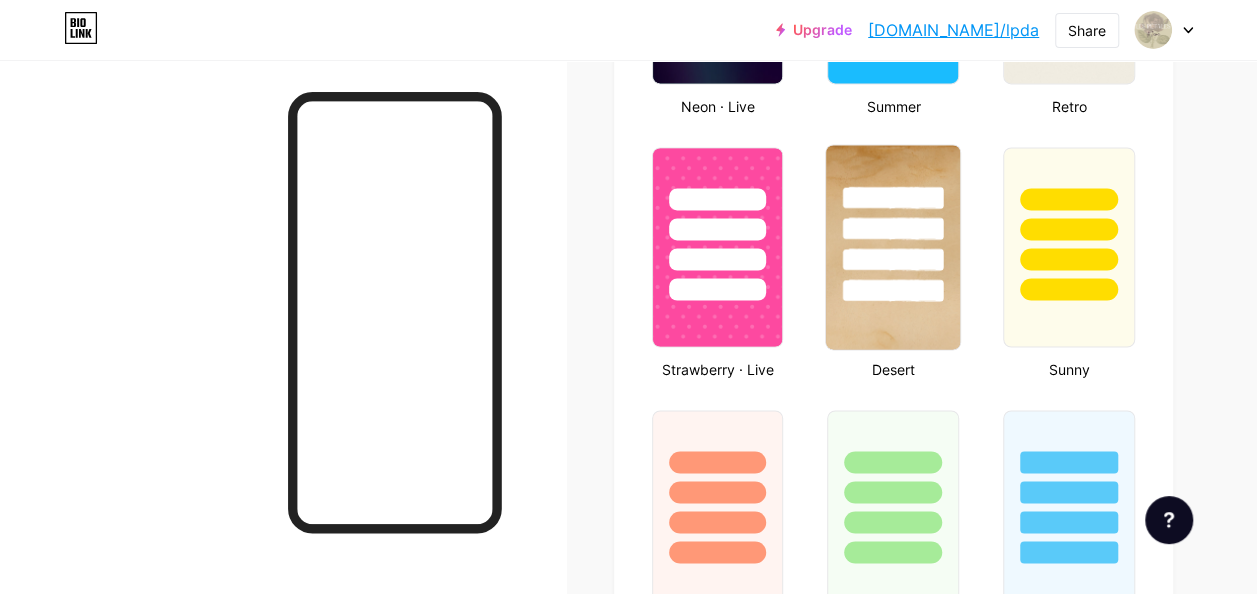 click at bounding box center (893, 247) 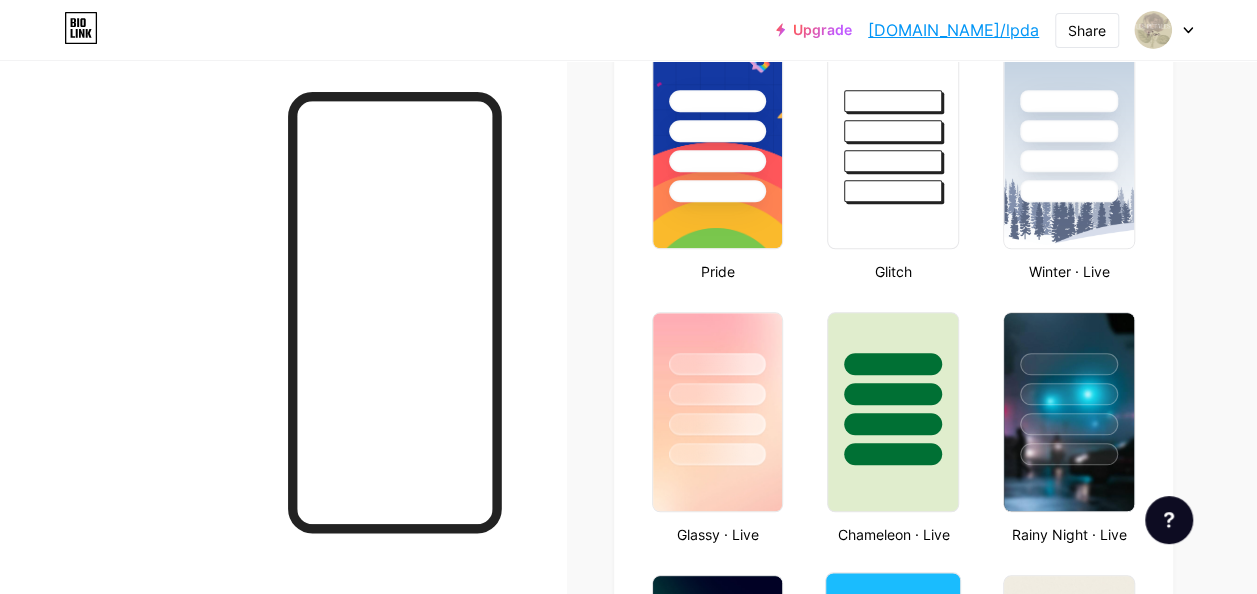 scroll, scrollTop: 809, scrollLeft: 0, axis: vertical 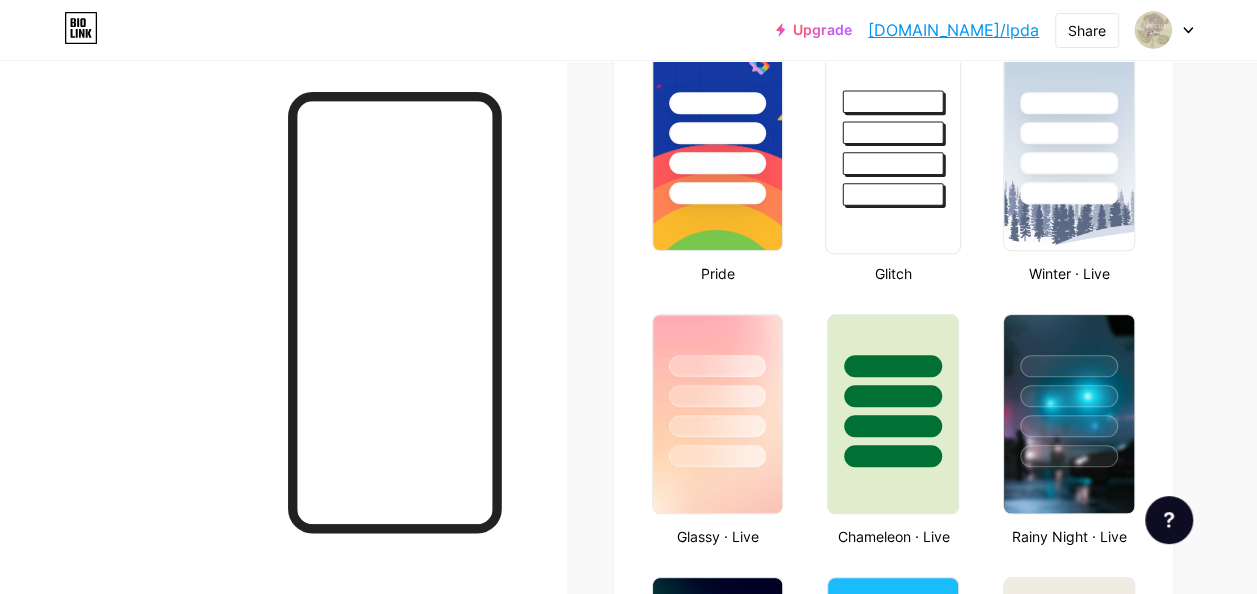 click at bounding box center (893, 151) 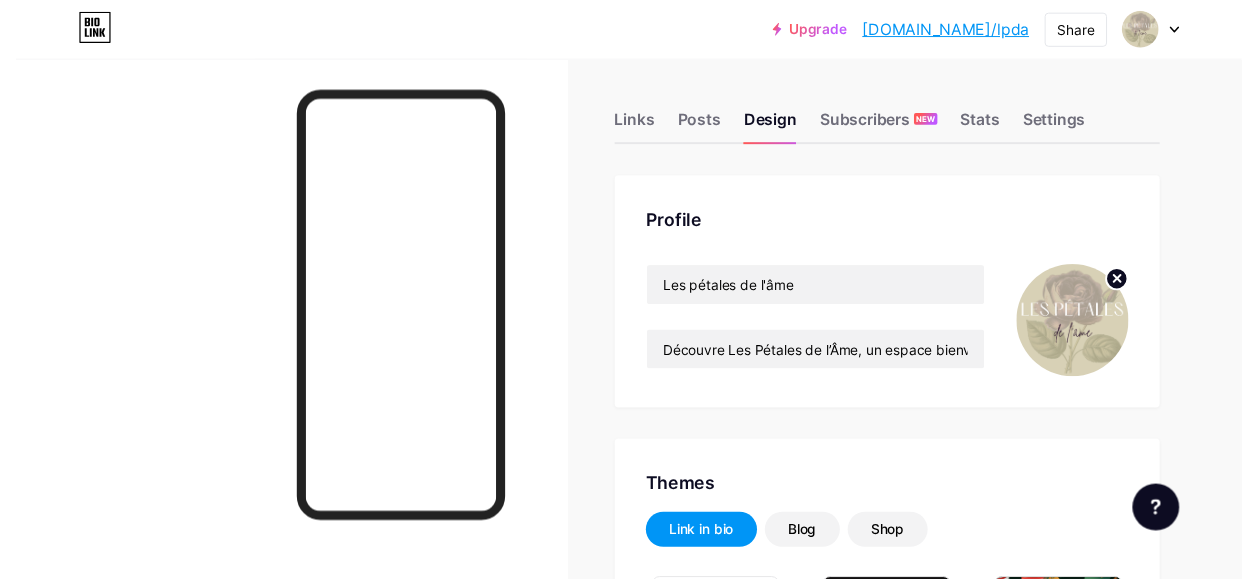scroll, scrollTop: 0, scrollLeft: 0, axis: both 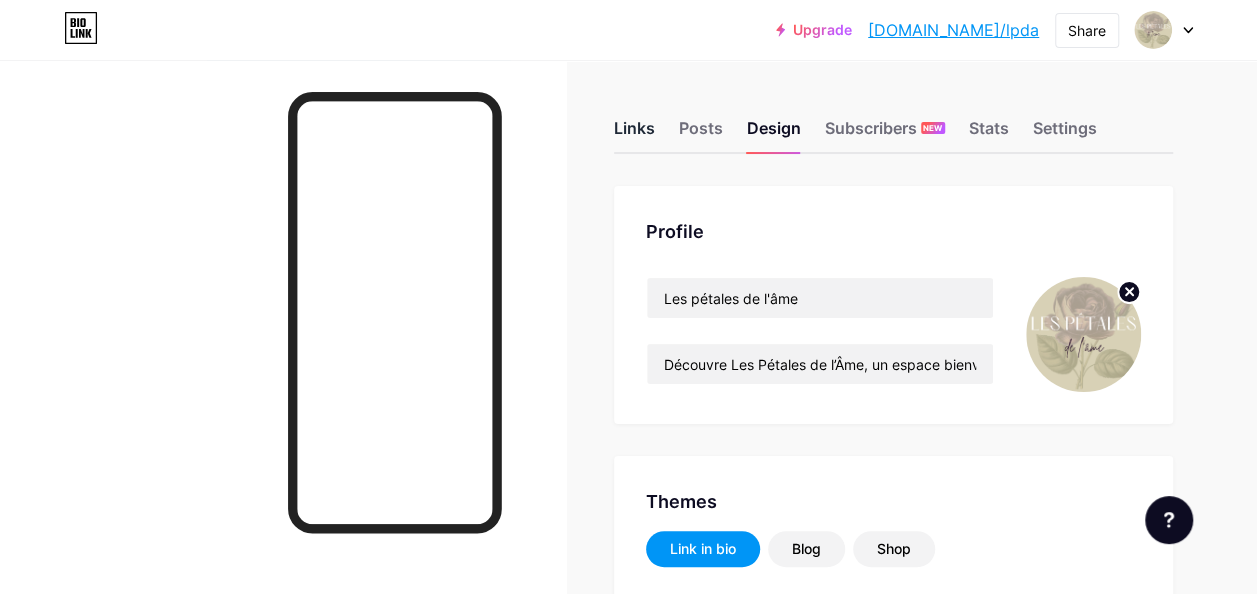 click on "Links" at bounding box center (634, 134) 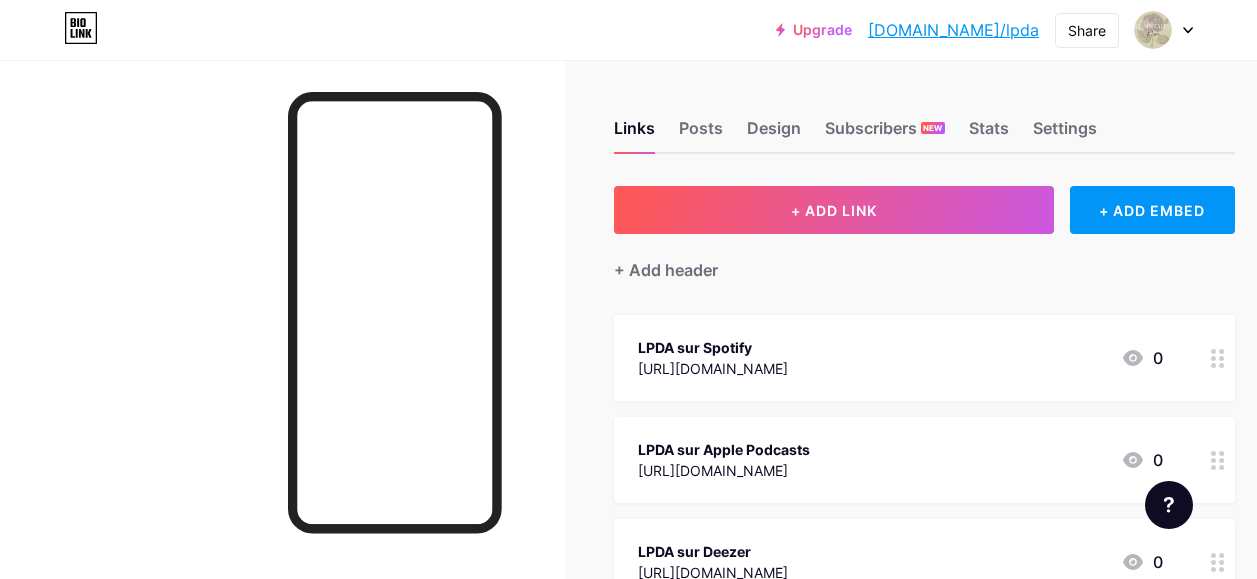 scroll, scrollTop: 258, scrollLeft: 0, axis: vertical 